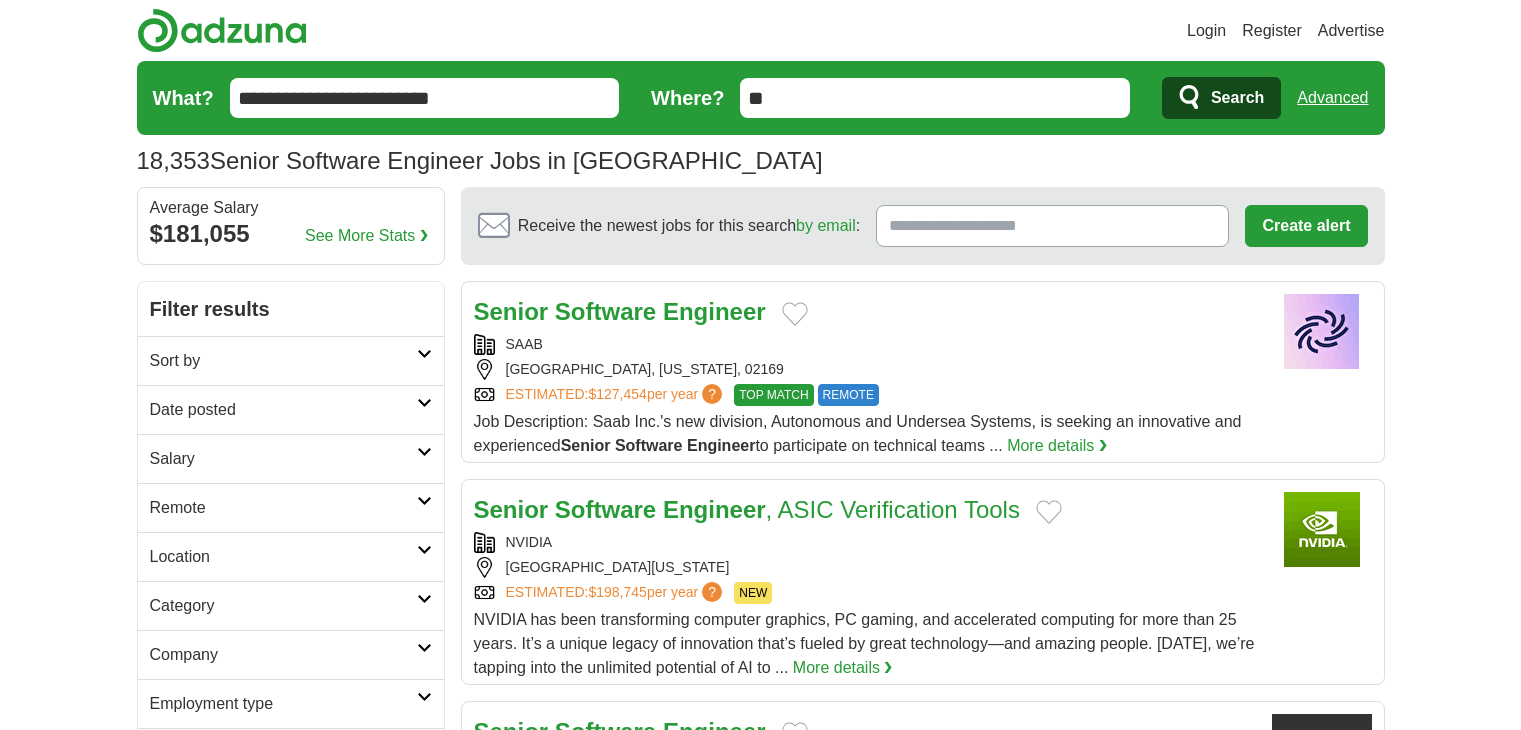 scroll, scrollTop: 0, scrollLeft: 0, axis: both 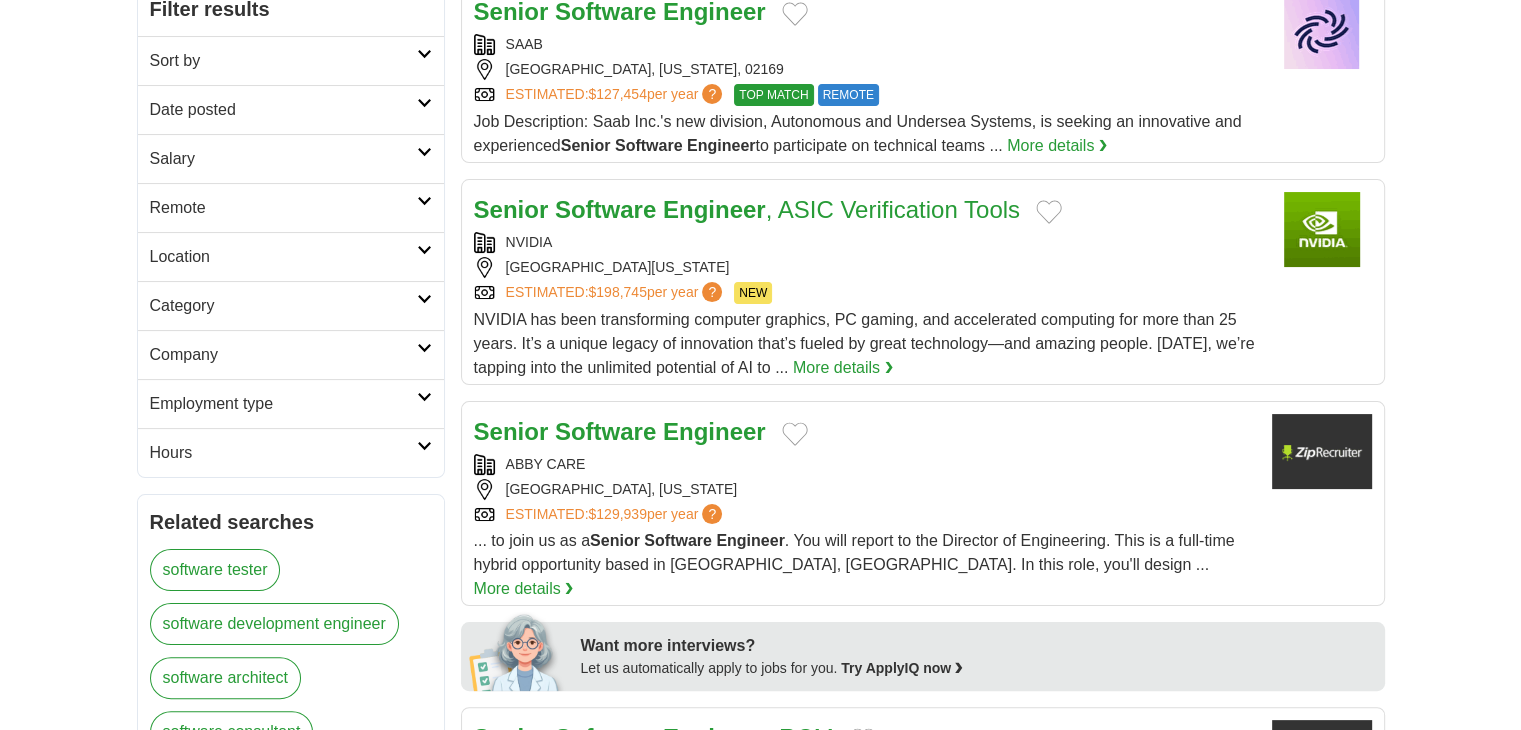 click on "Remote" at bounding box center [283, 208] 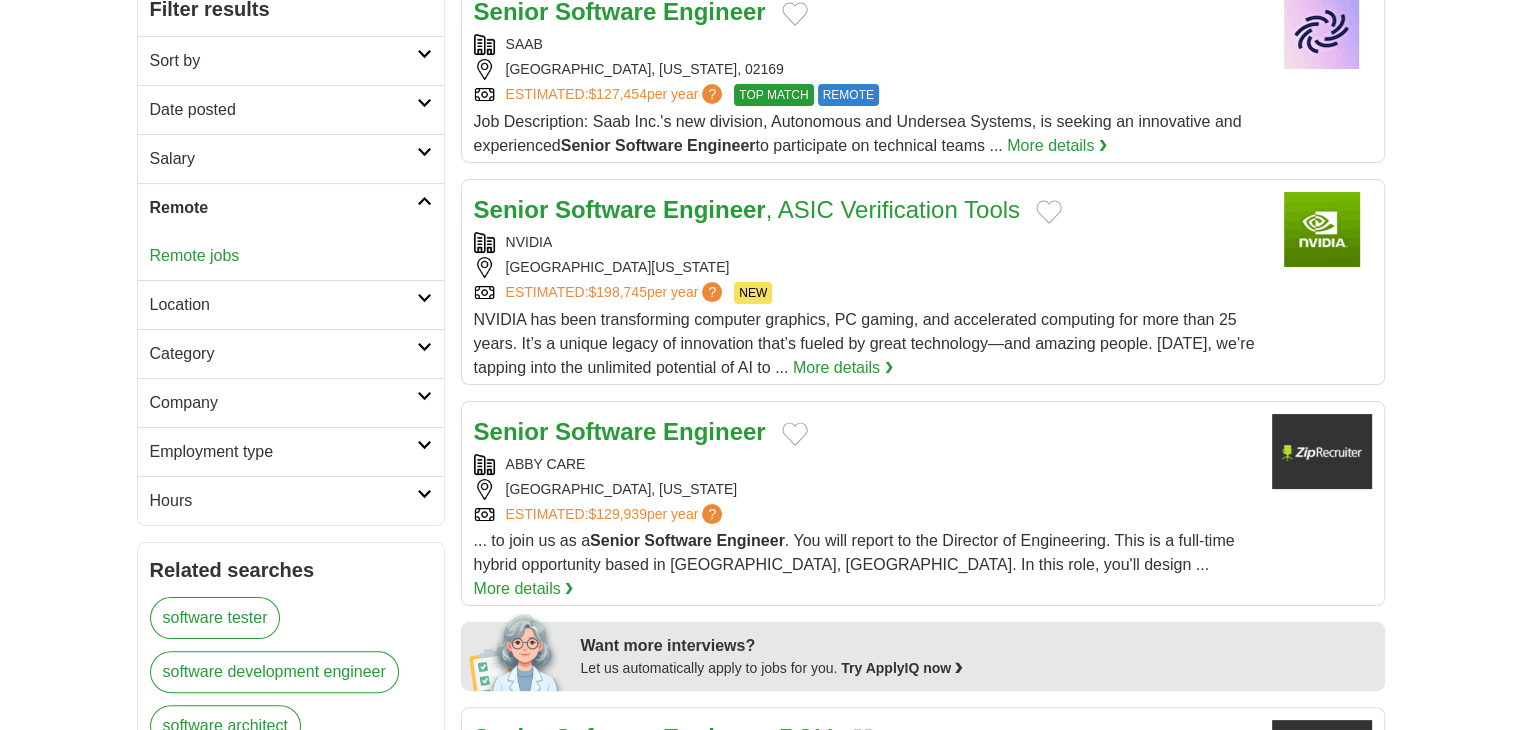click on "Remote jobs" at bounding box center (195, 255) 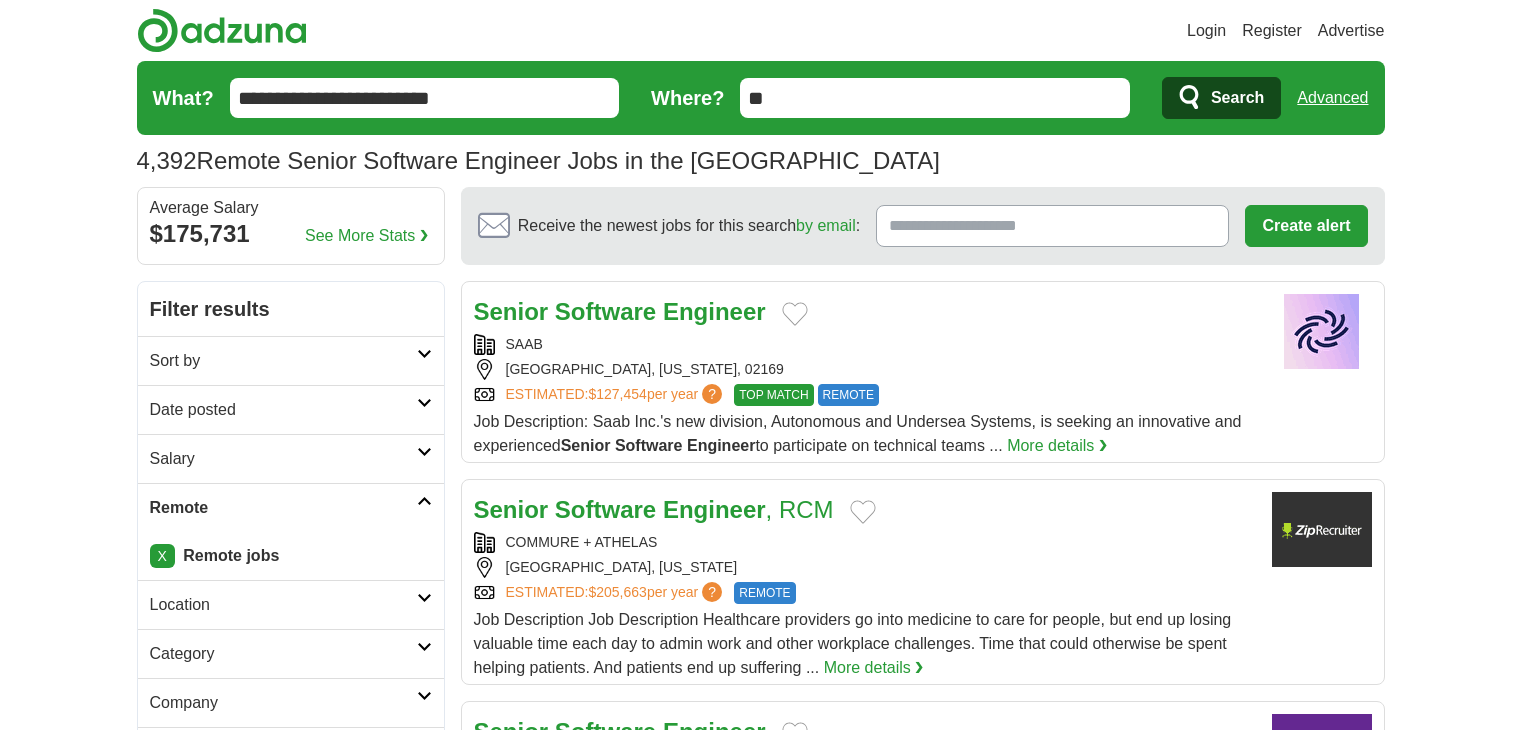 scroll, scrollTop: 0, scrollLeft: 0, axis: both 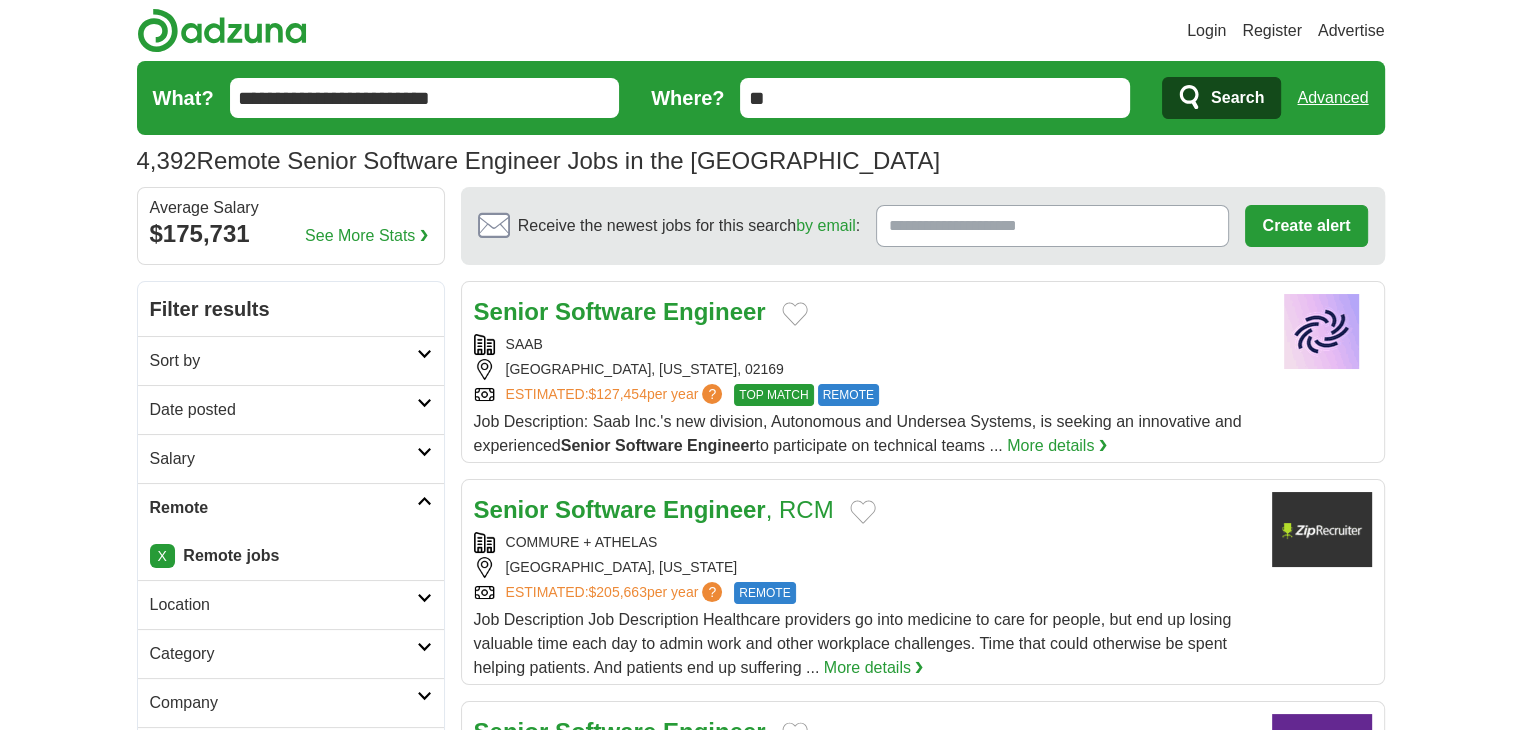 click on "Date posted" at bounding box center [283, 410] 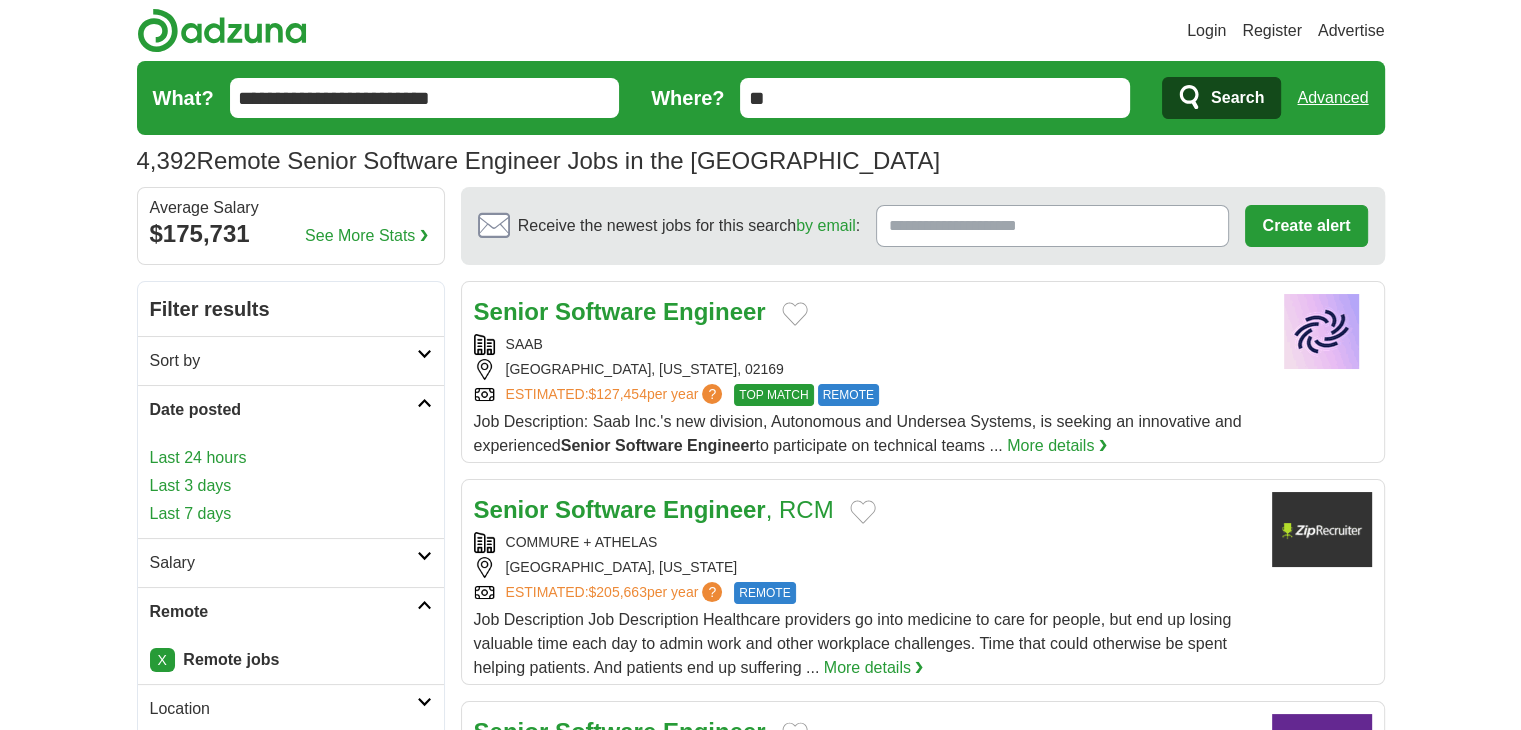 click on "Last 7 days" at bounding box center [291, 514] 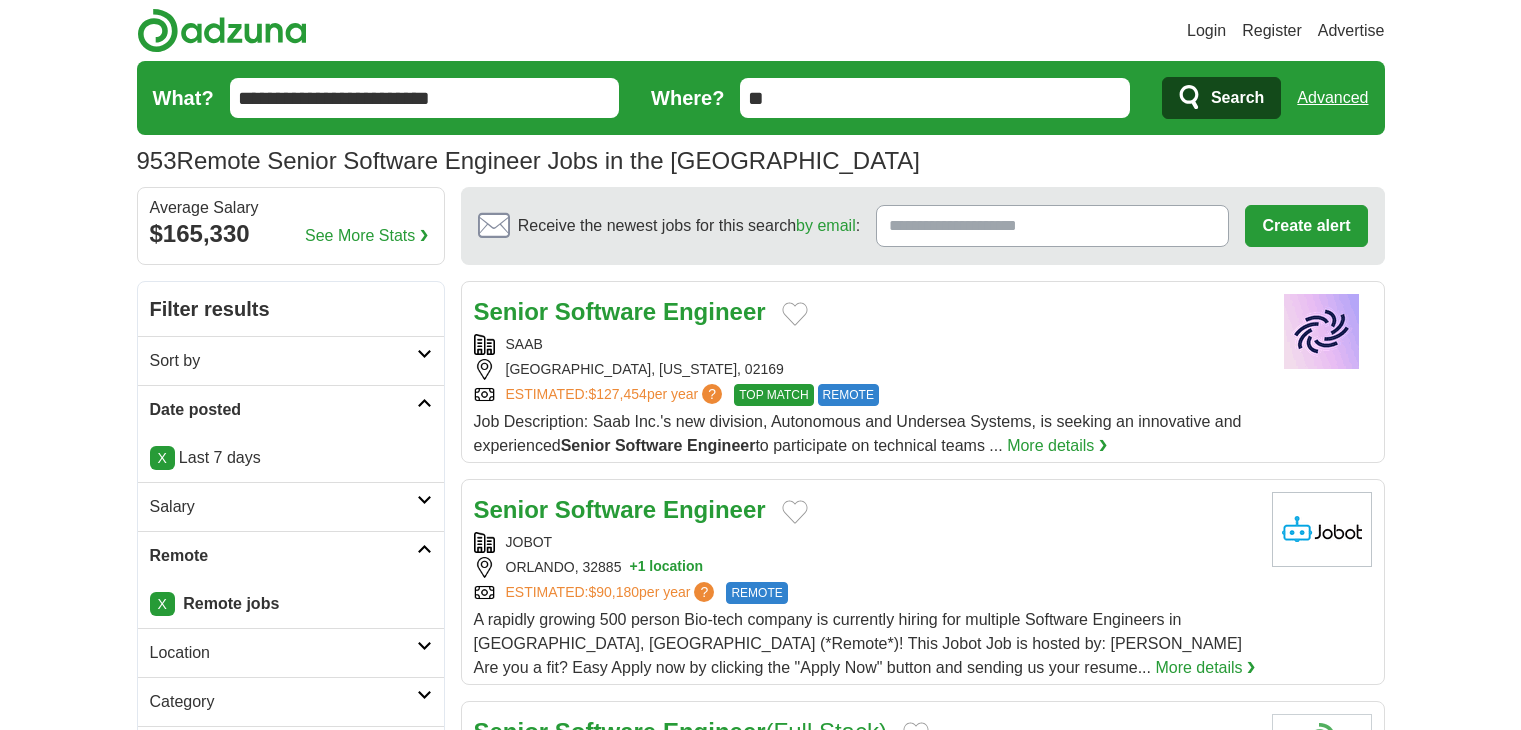 scroll, scrollTop: 0, scrollLeft: 0, axis: both 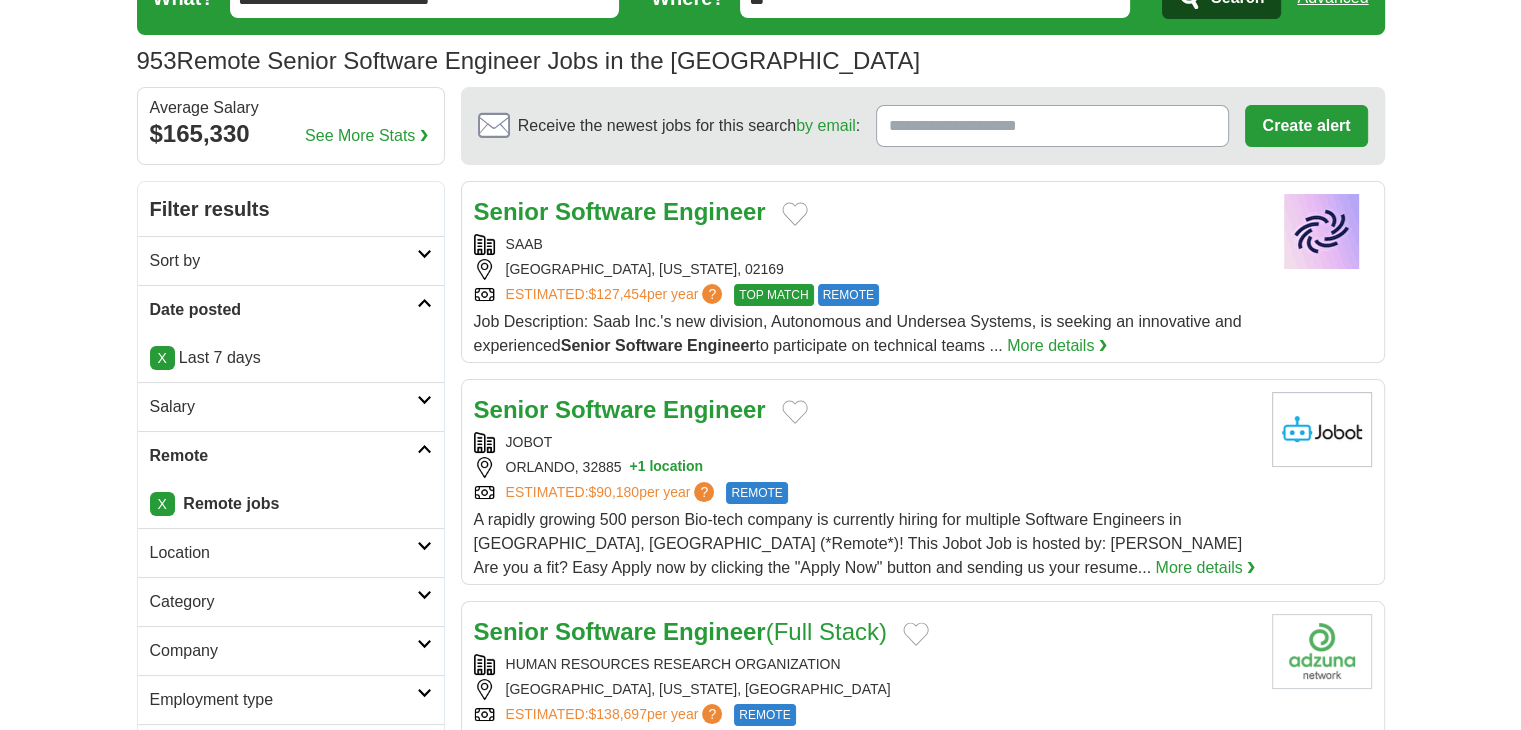 click on "Sort by" at bounding box center (283, 261) 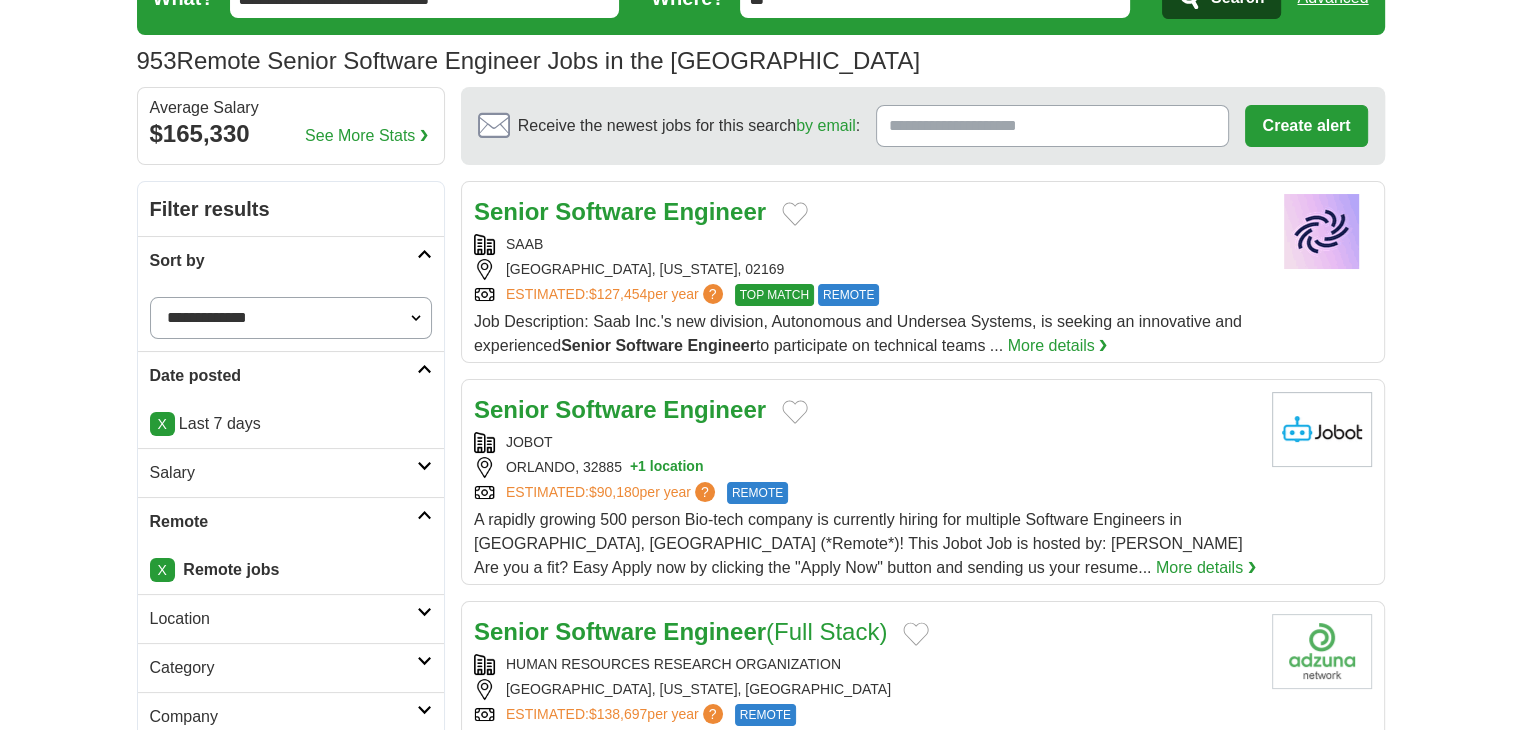 click on "Sort by" at bounding box center (283, 261) 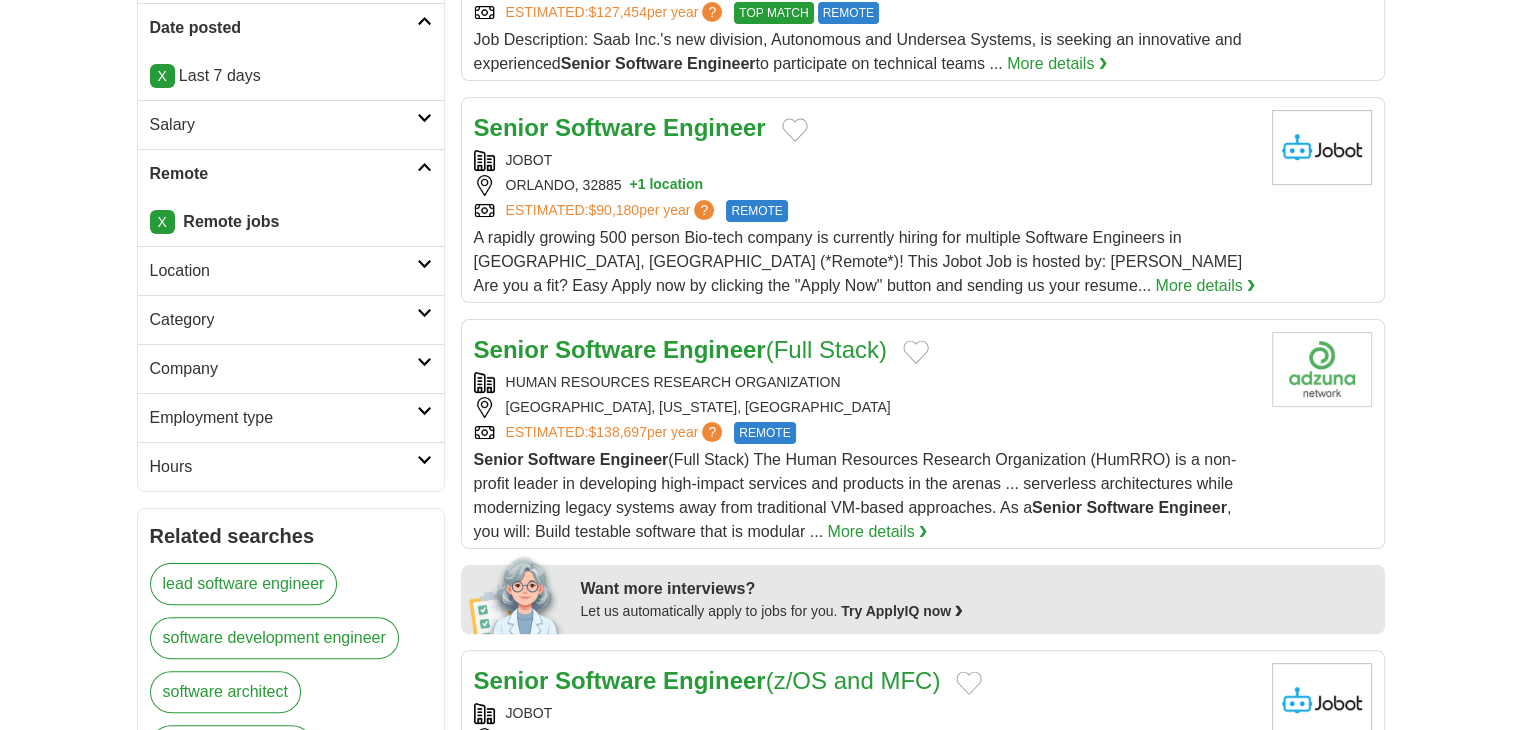 scroll, scrollTop: 400, scrollLeft: 0, axis: vertical 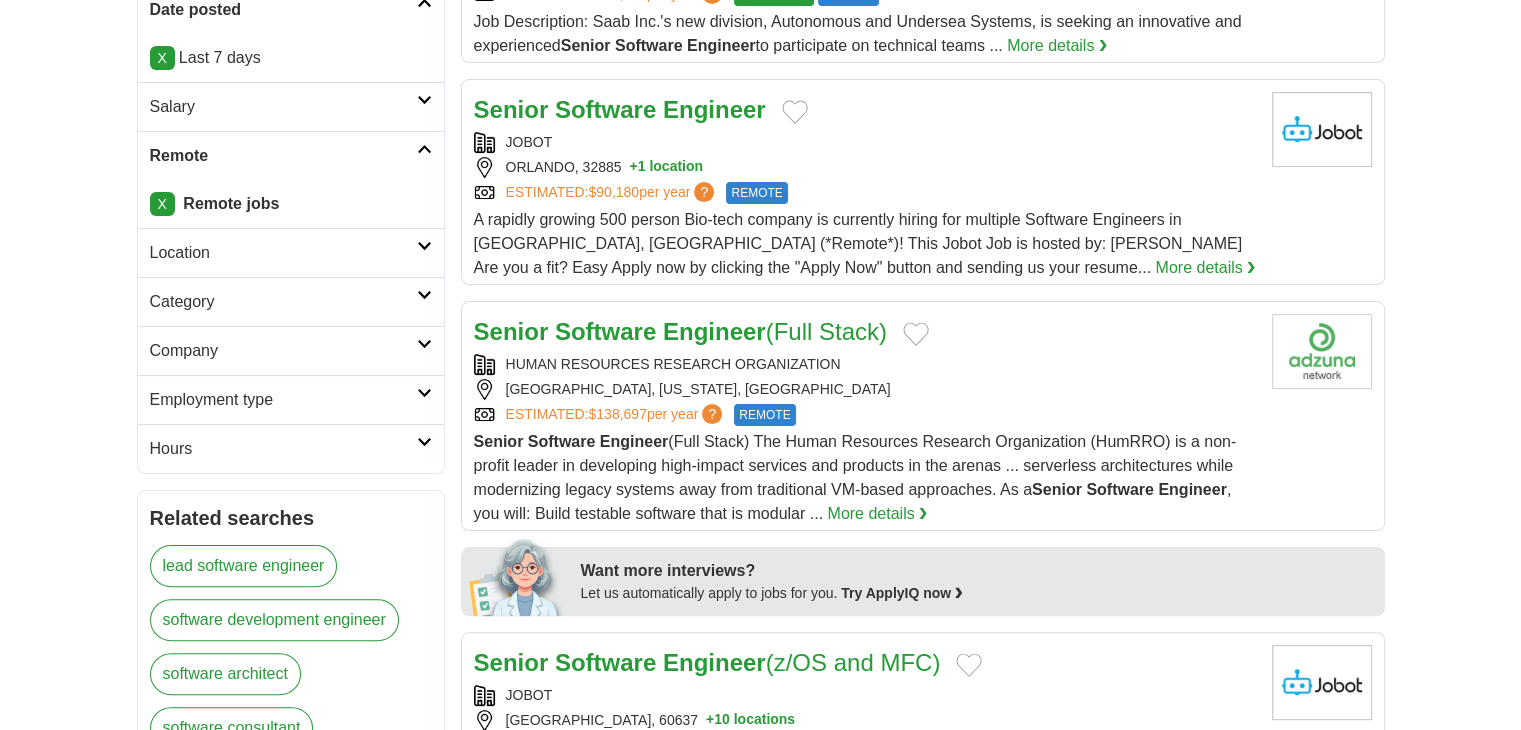 click on "Category" at bounding box center [283, 302] 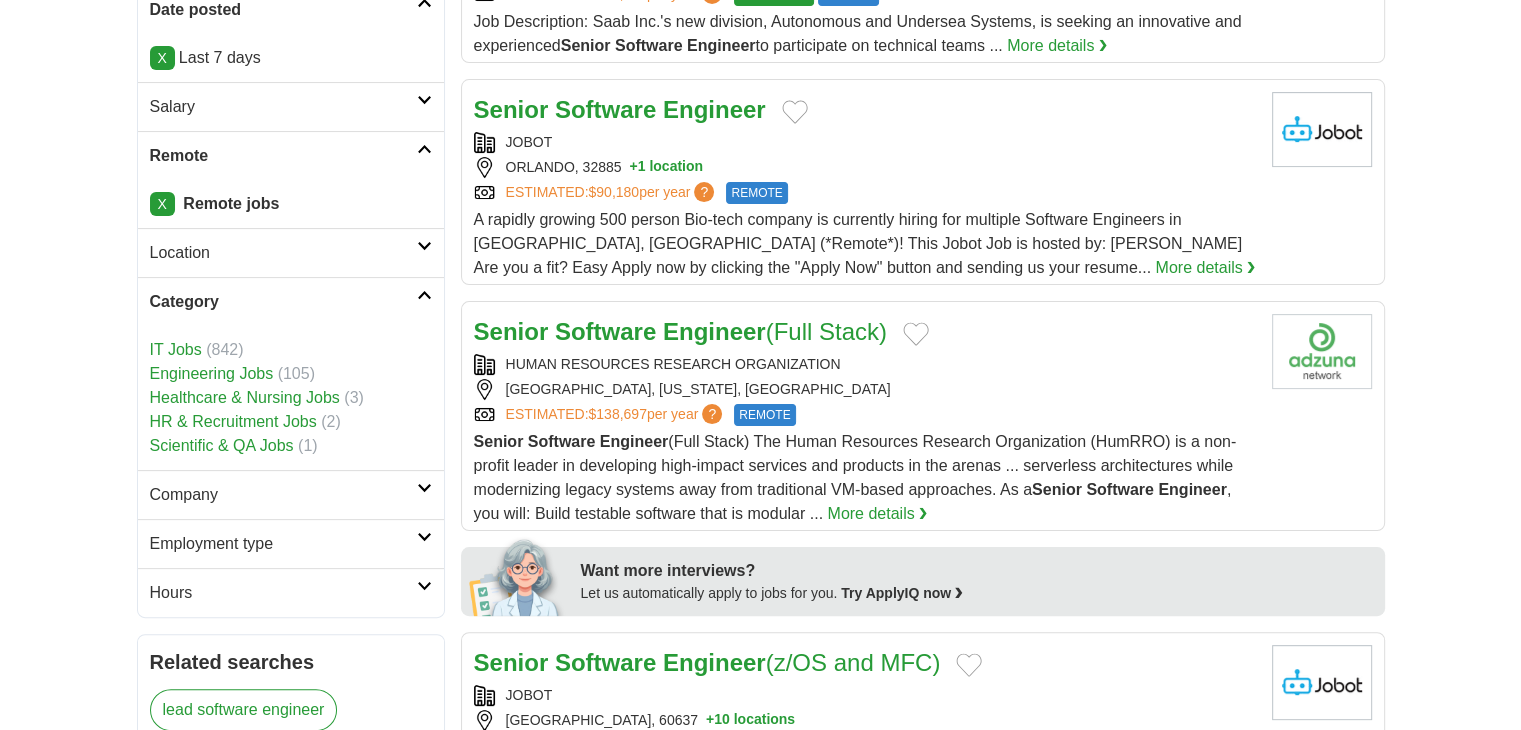 click on "Category" at bounding box center (283, 302) 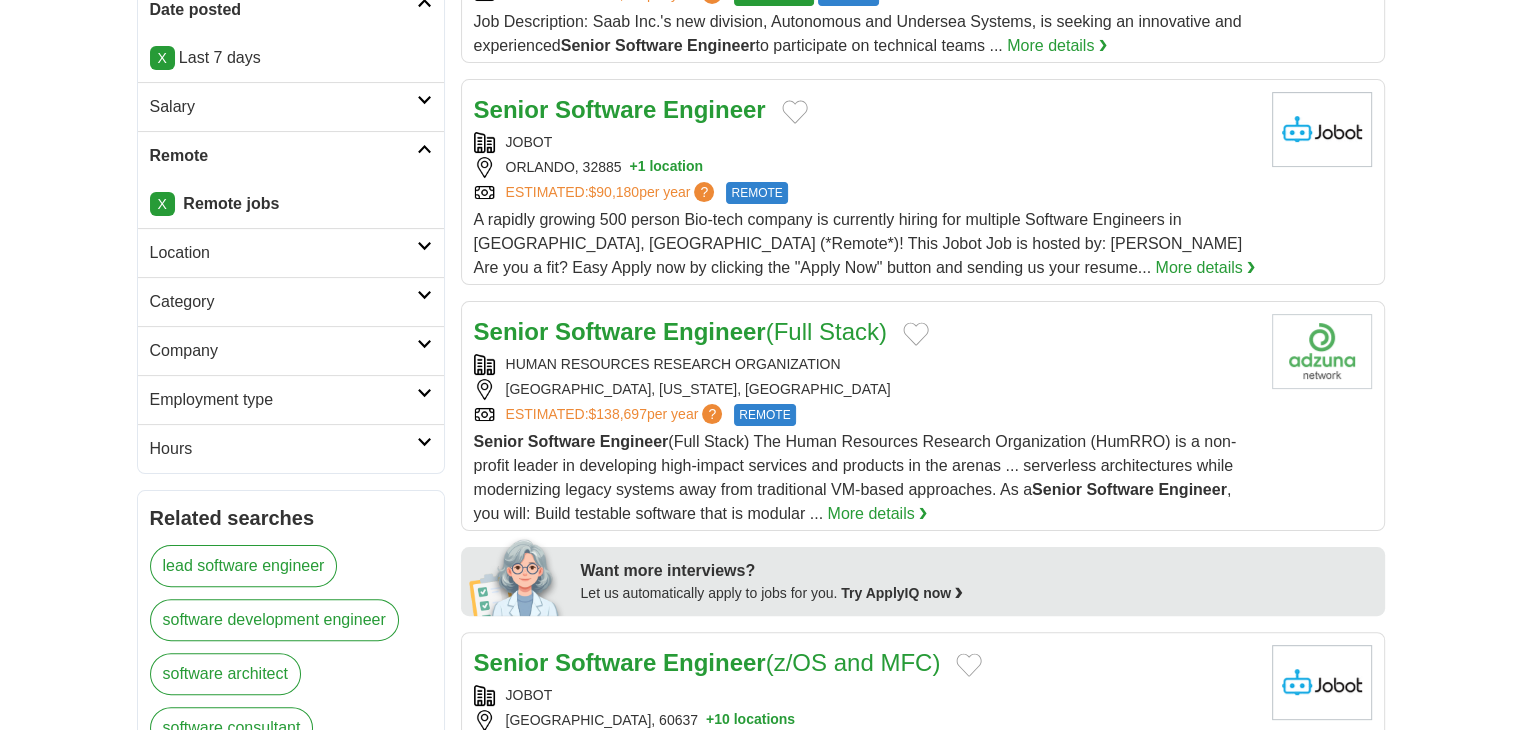 click on "Employment type" at bounding box center [283, 400] 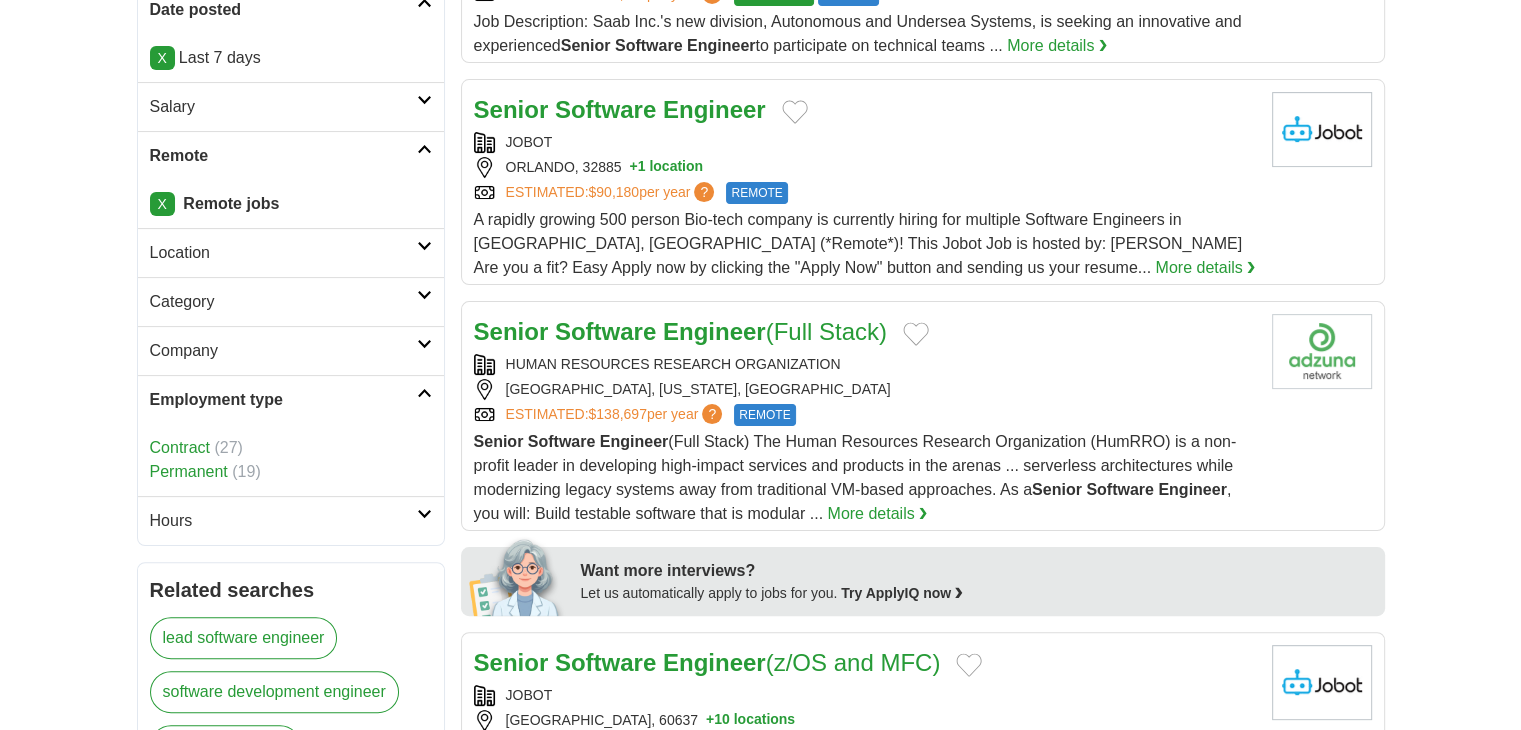 click on "Login
Register
Advertise
953
Remote Senior Software Engineer Jobs in the US
Salary
Salary
Select a salary range
Salary from
from $10,000
from $20,000
from $40,000
from $60,000
from $80,000
from $100,000
per year
X" at bounding box center (760, 1269) 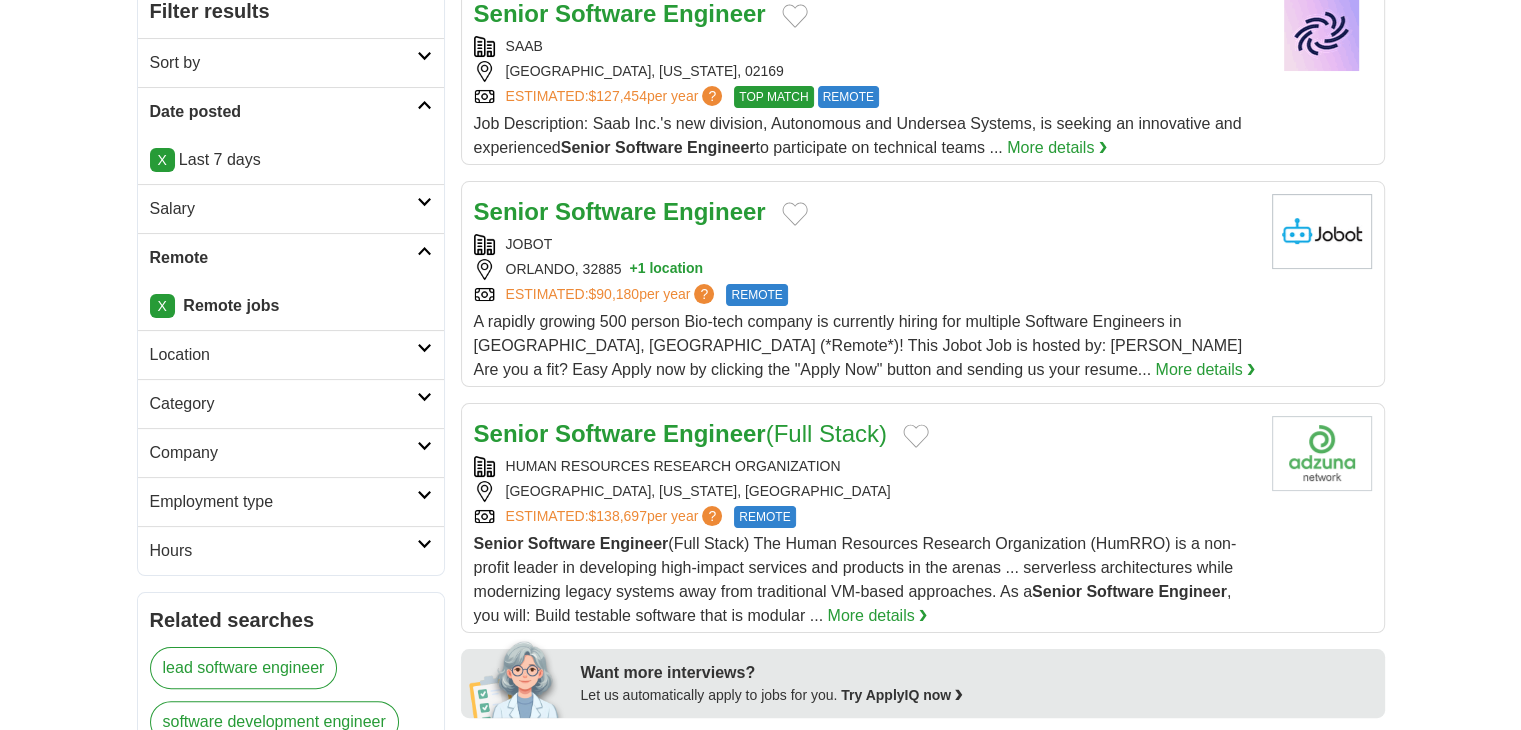 scroll, scrollTop: 300, scrollLeft: 0, axis: vertical 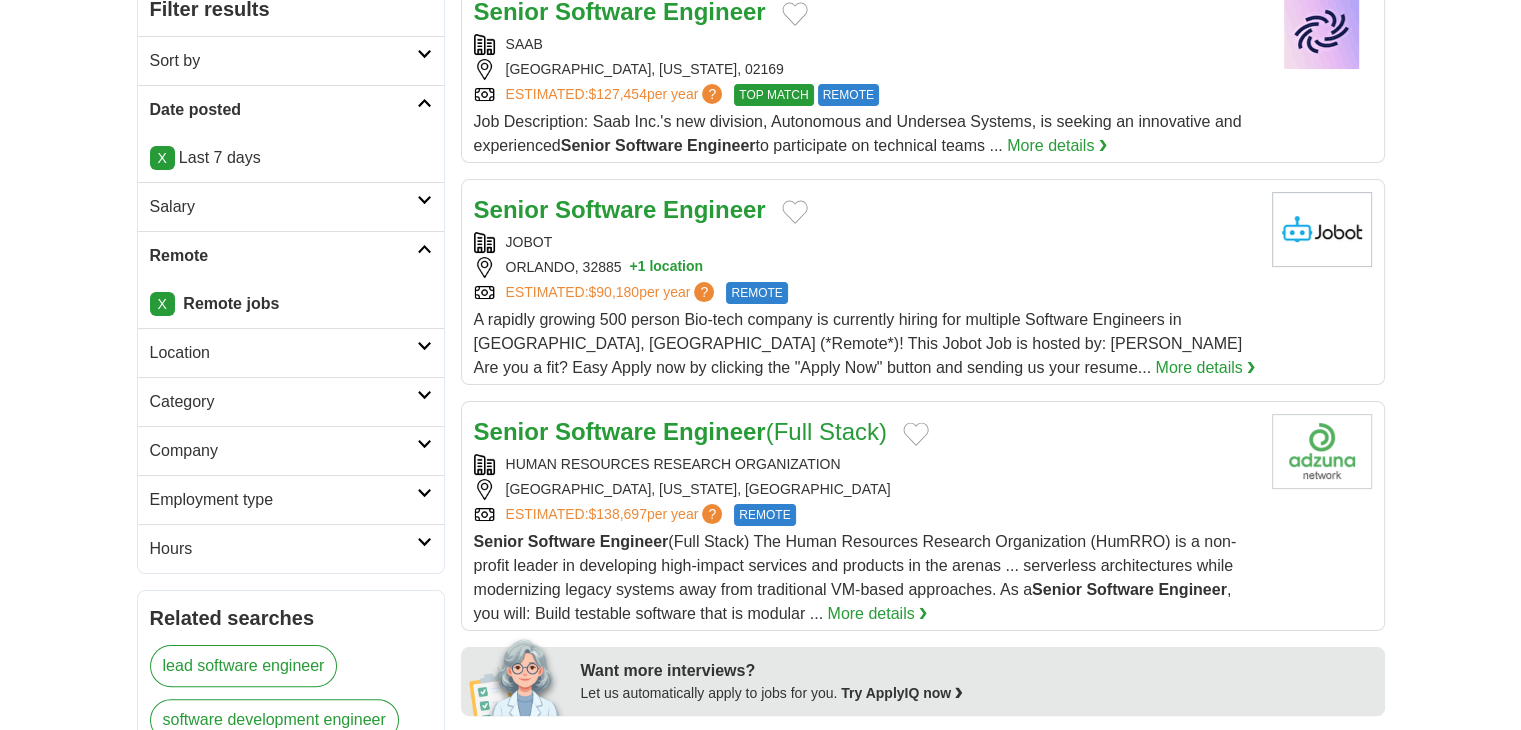 click on "Hours" at bounding box center [283, 549] 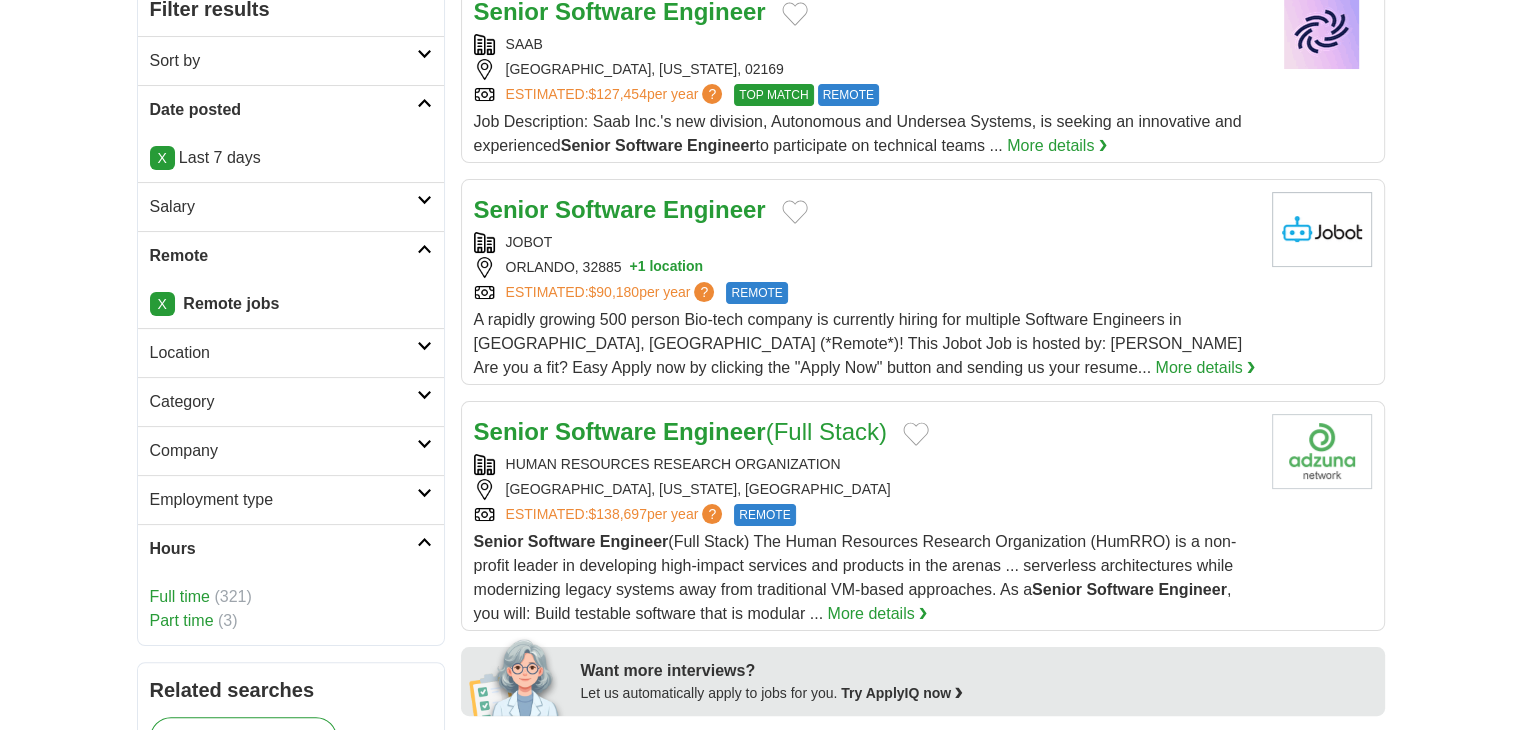 click on "Hours" at bounding box center (283, 549) 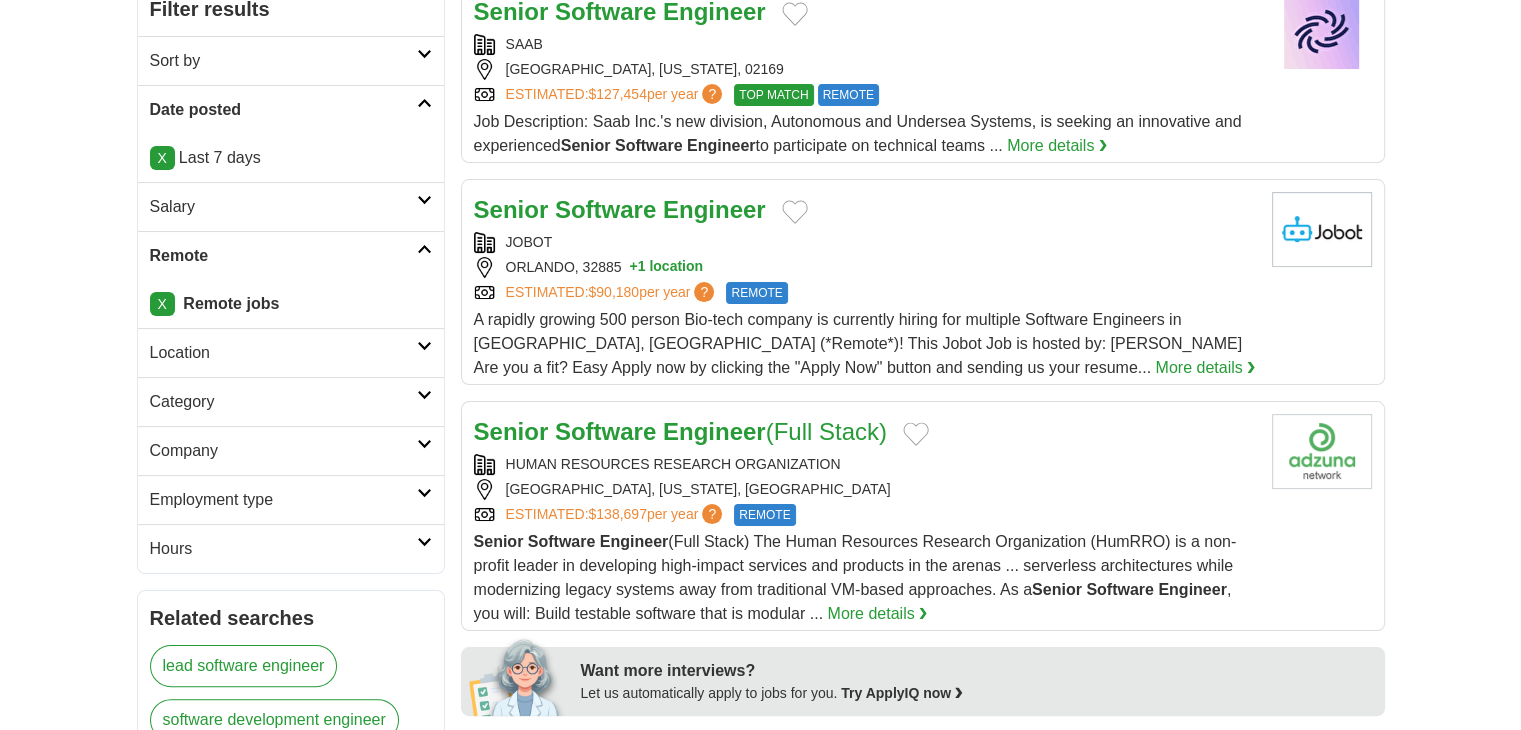 click on "Employment type" at bounding box center (283, 500) 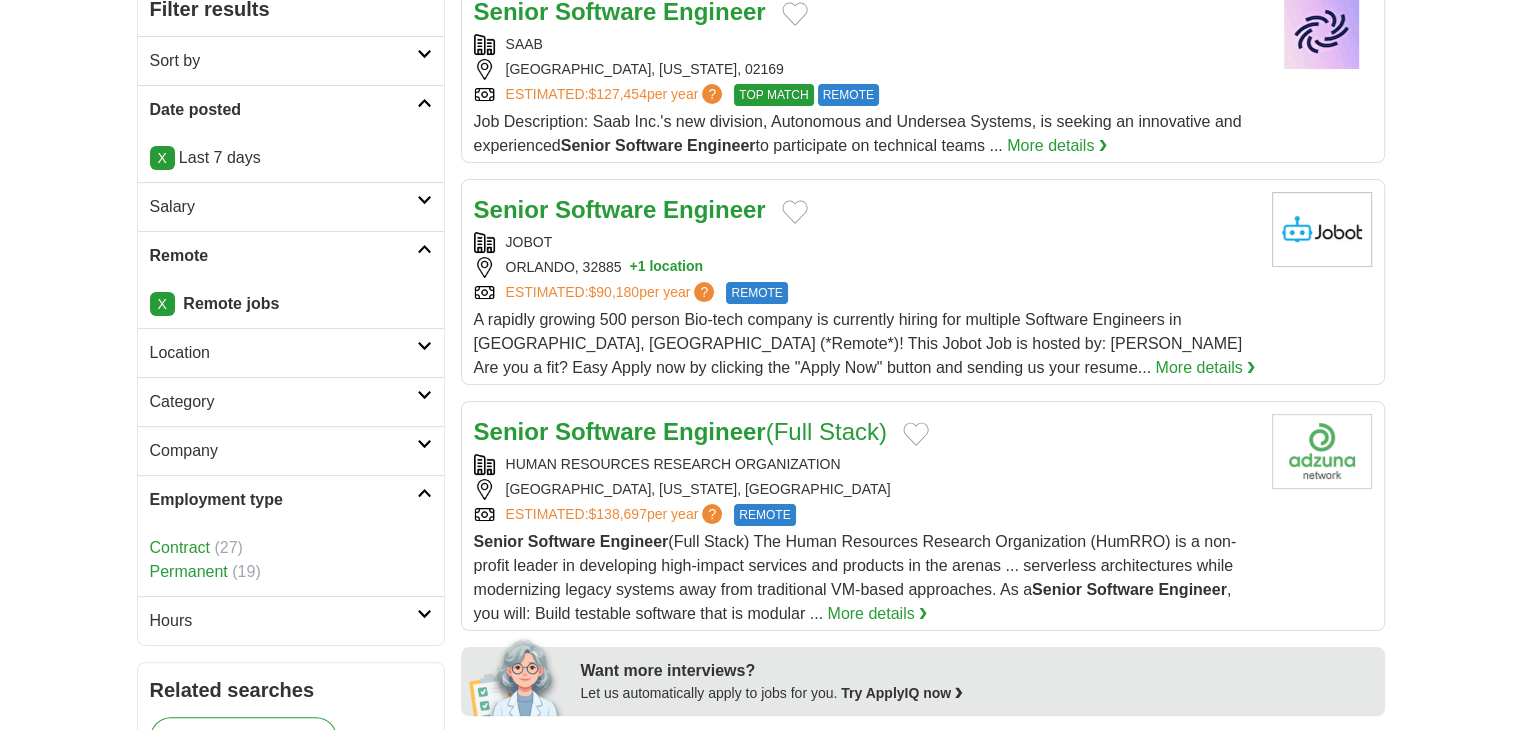 click on "Employment type" at bounding box center [283, 500] 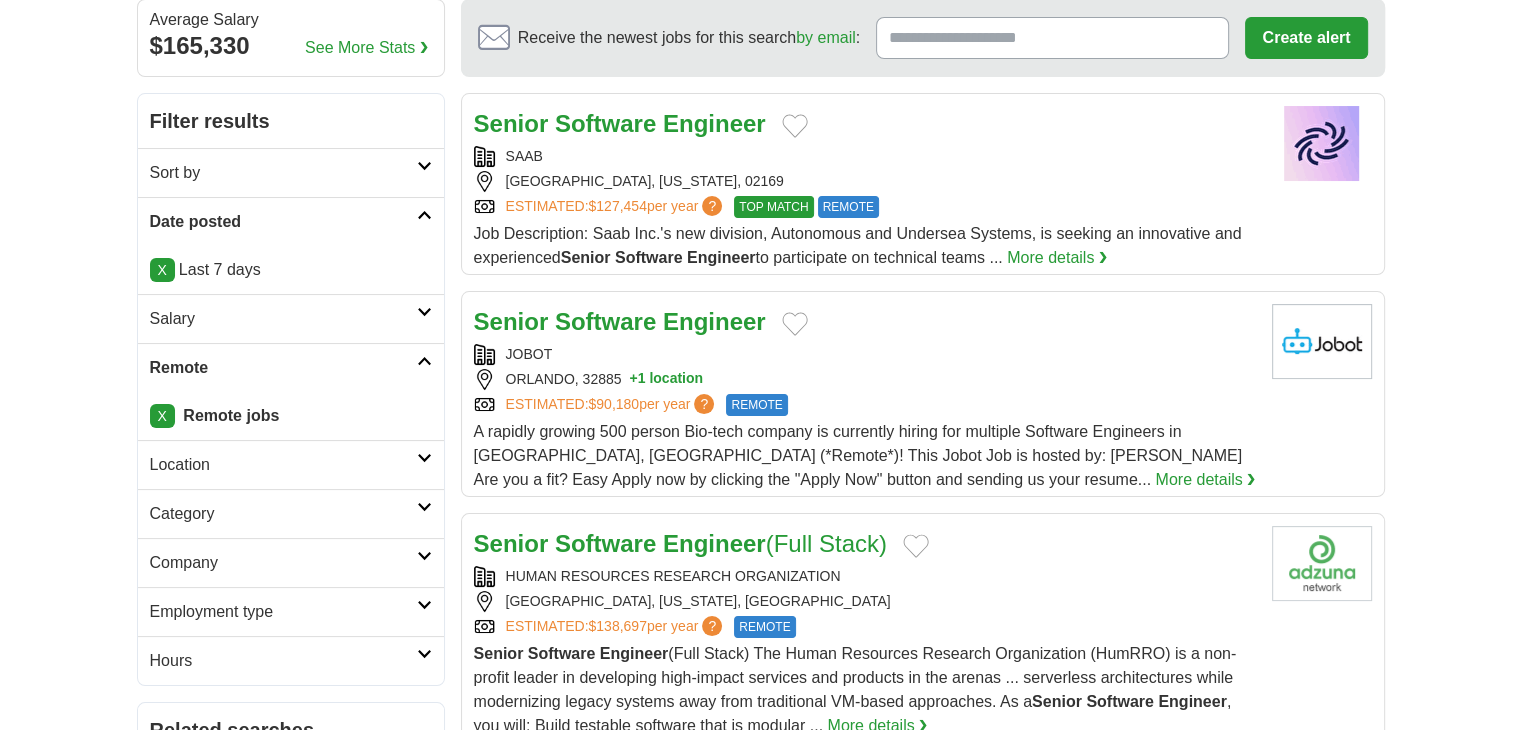 scroll, scrollTop: 200, scrollLeft: 0, axis: vertical 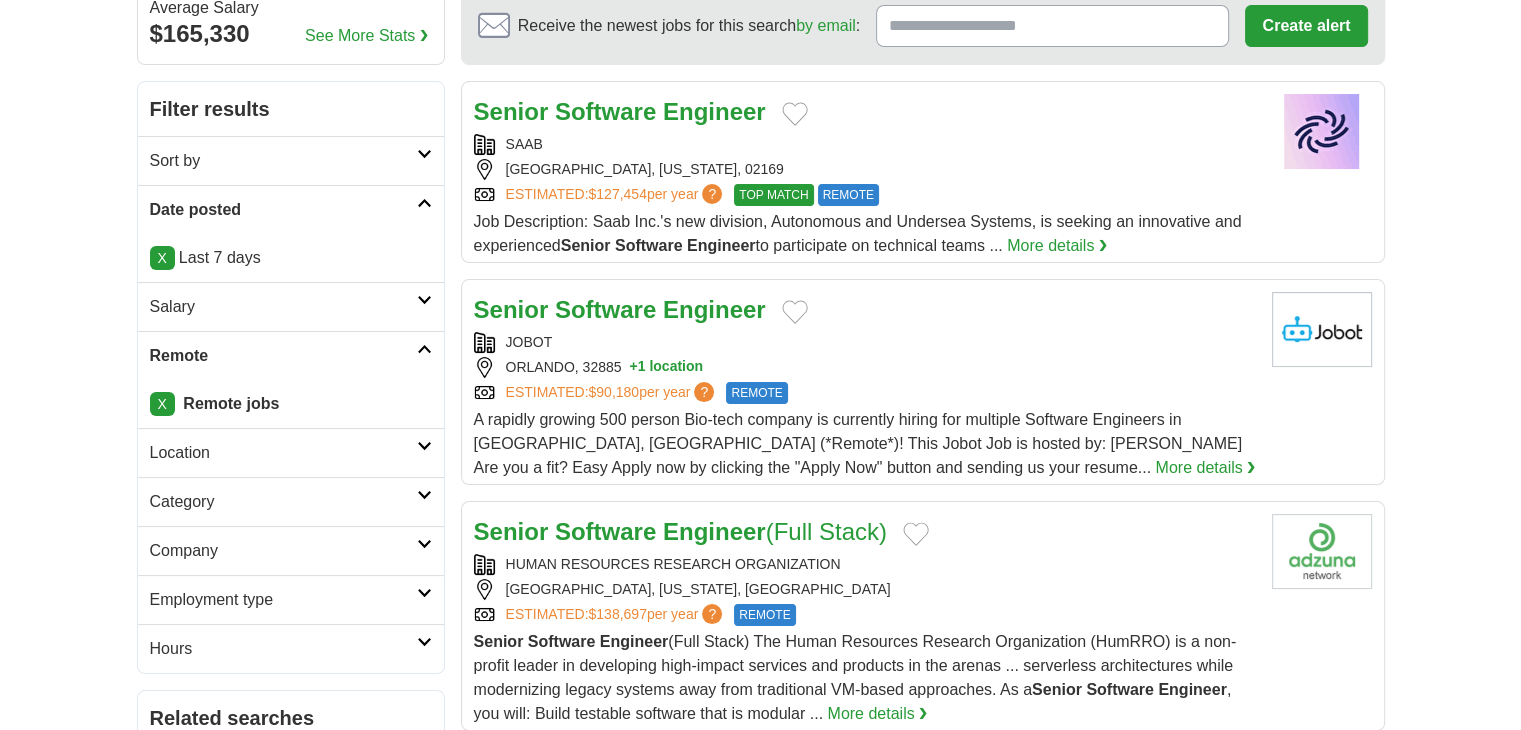 click on "Salary" at bounding box center (291, 306) 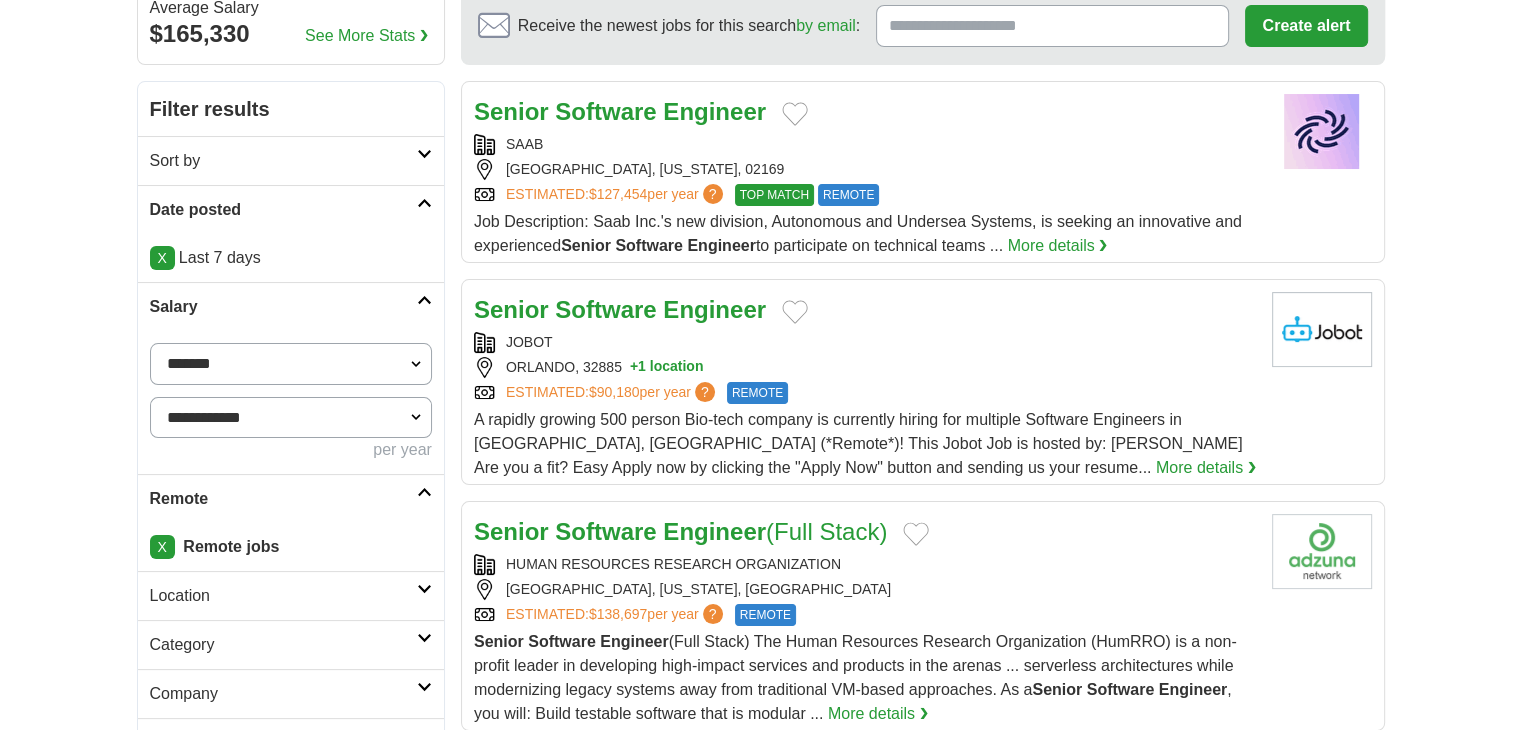 click on "Salary" at bounding box center [291, 306] 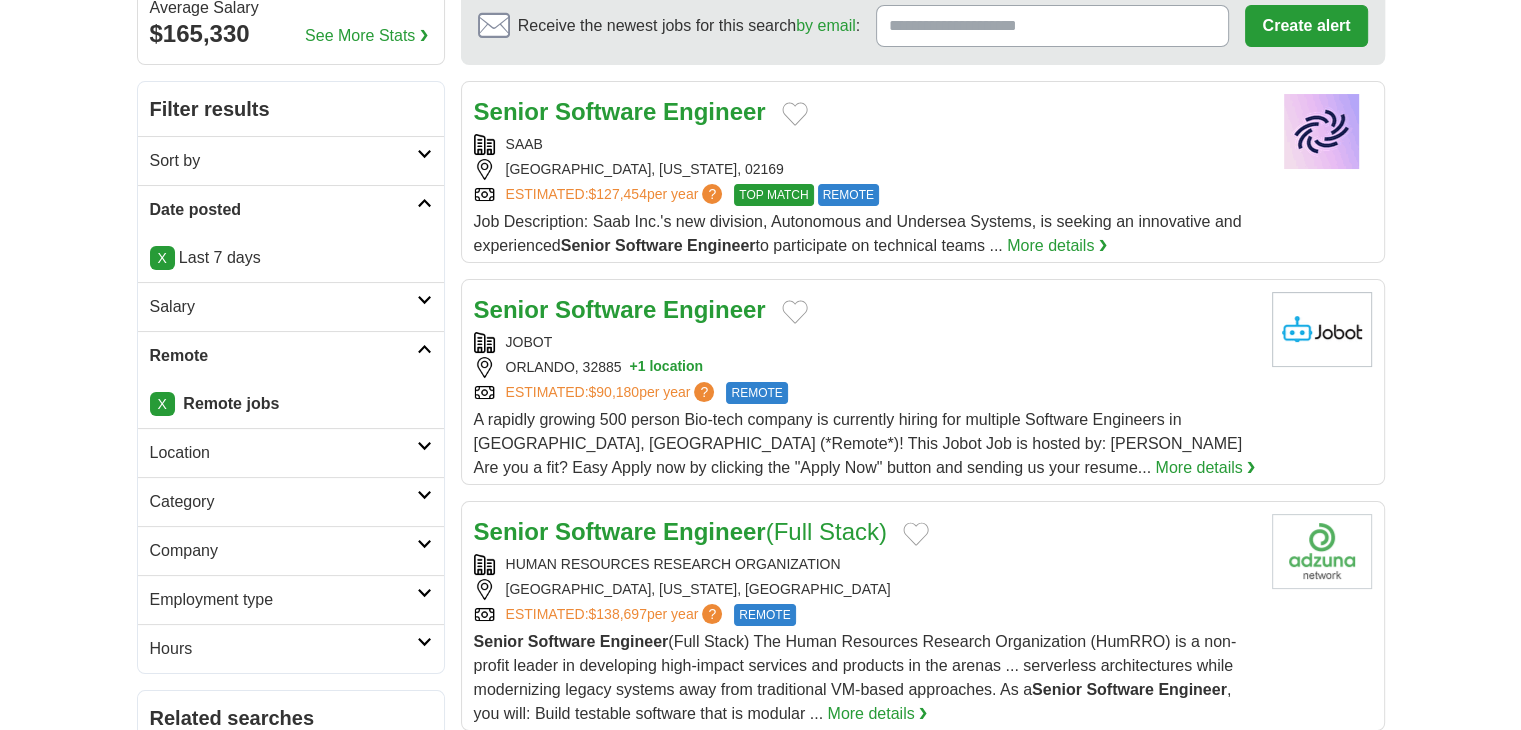 click on "Salary" at bounding box center (283, 307) 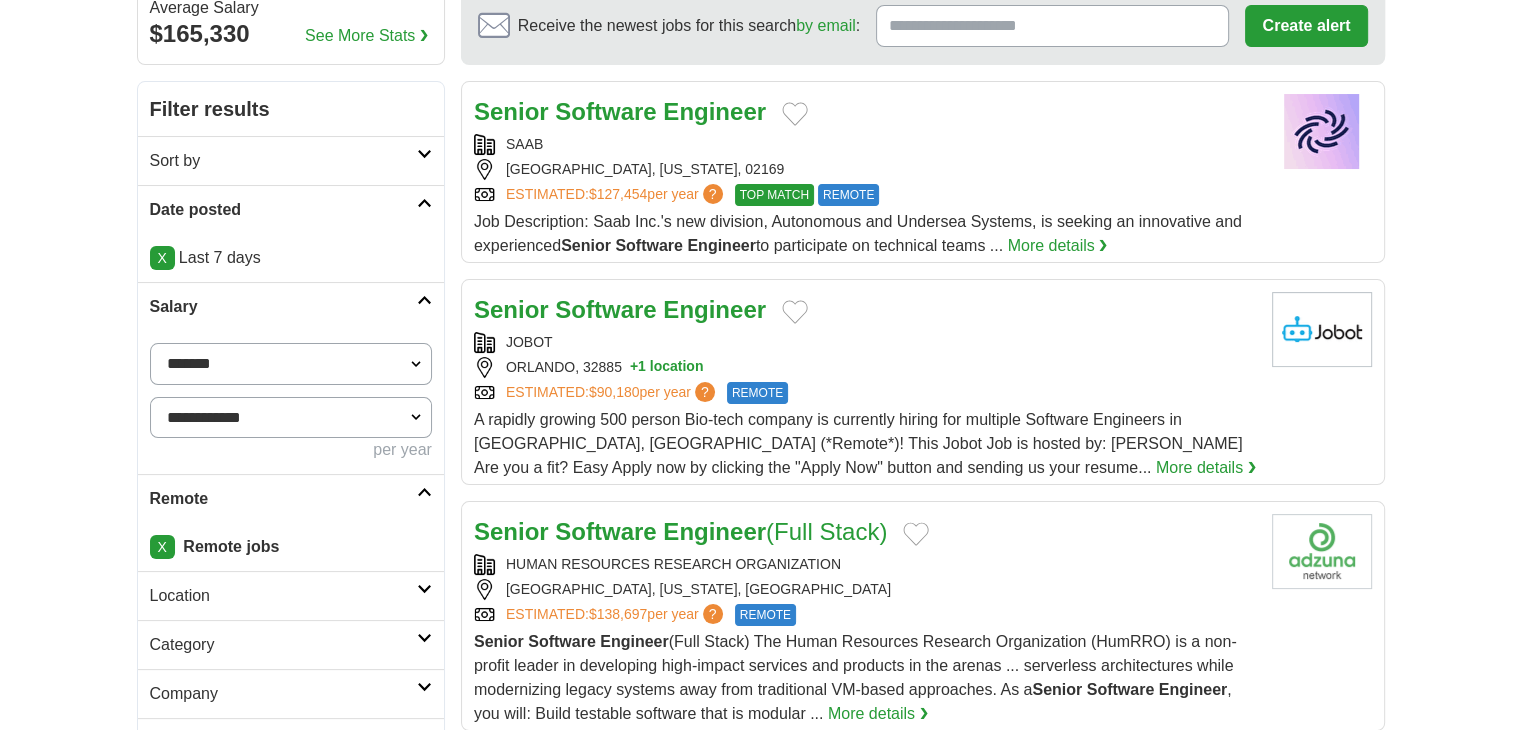 click on "Salary" at bounding box center [283, 307] 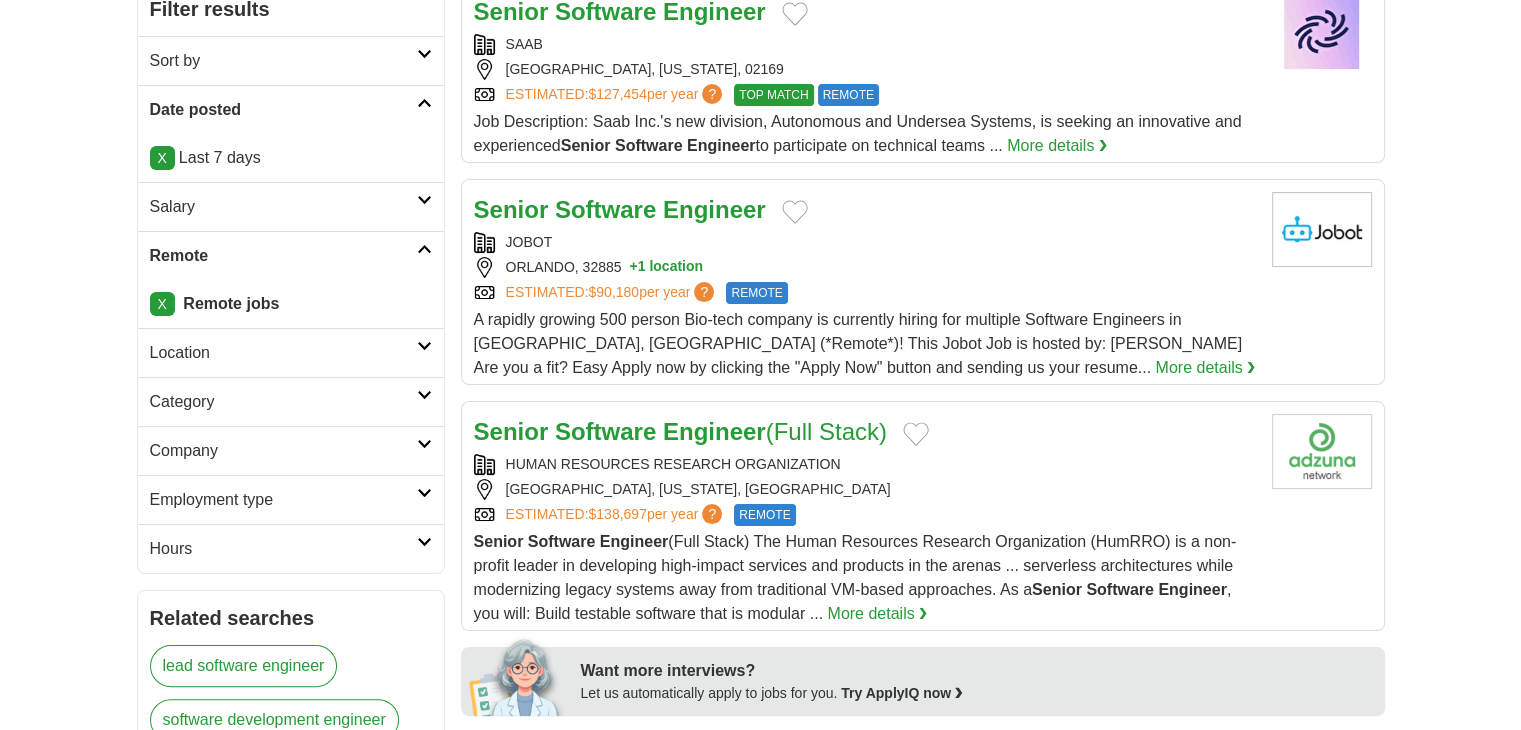 scroll, scrollTop: 0, scrollLeft: 0, axis: both 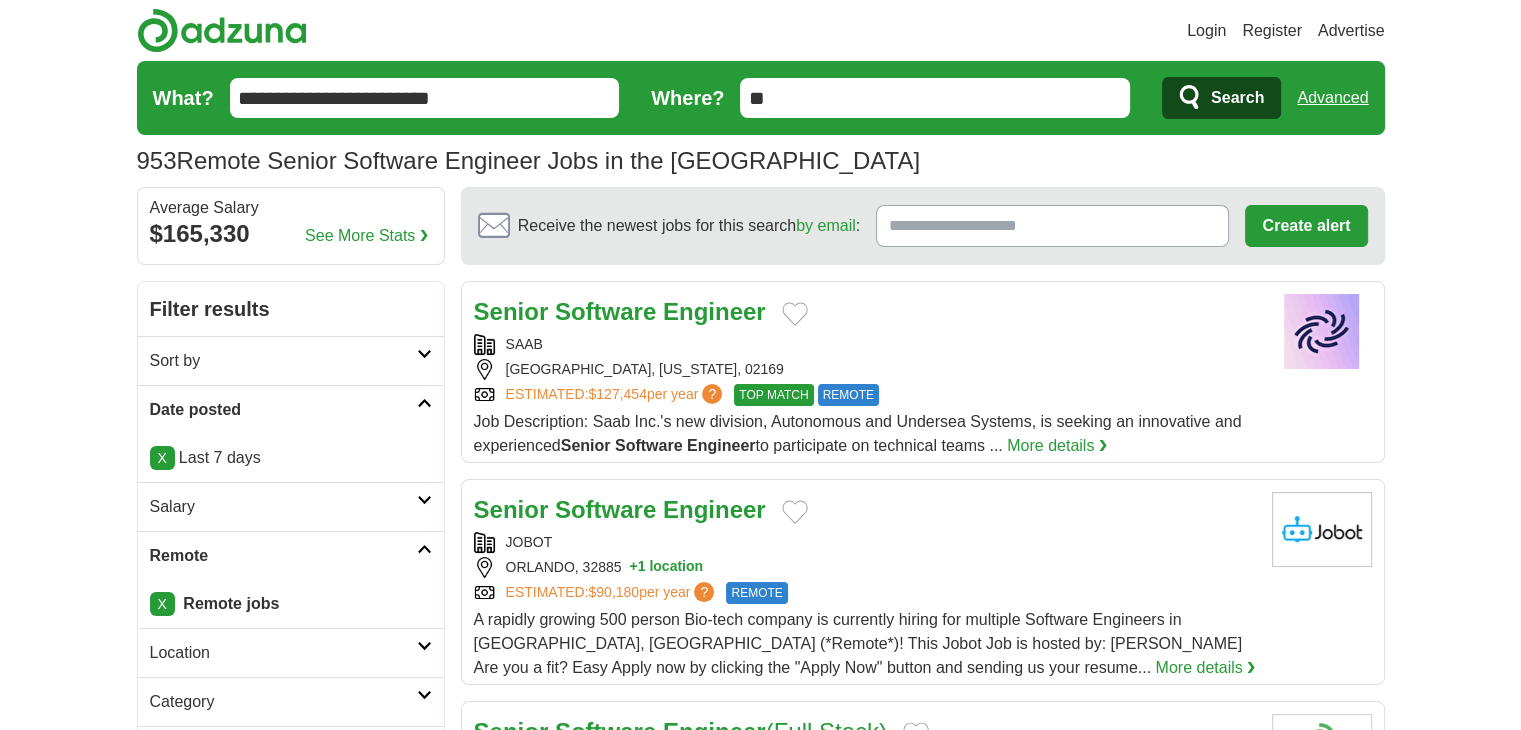 click on "**********" at bounding box center (425, 98) 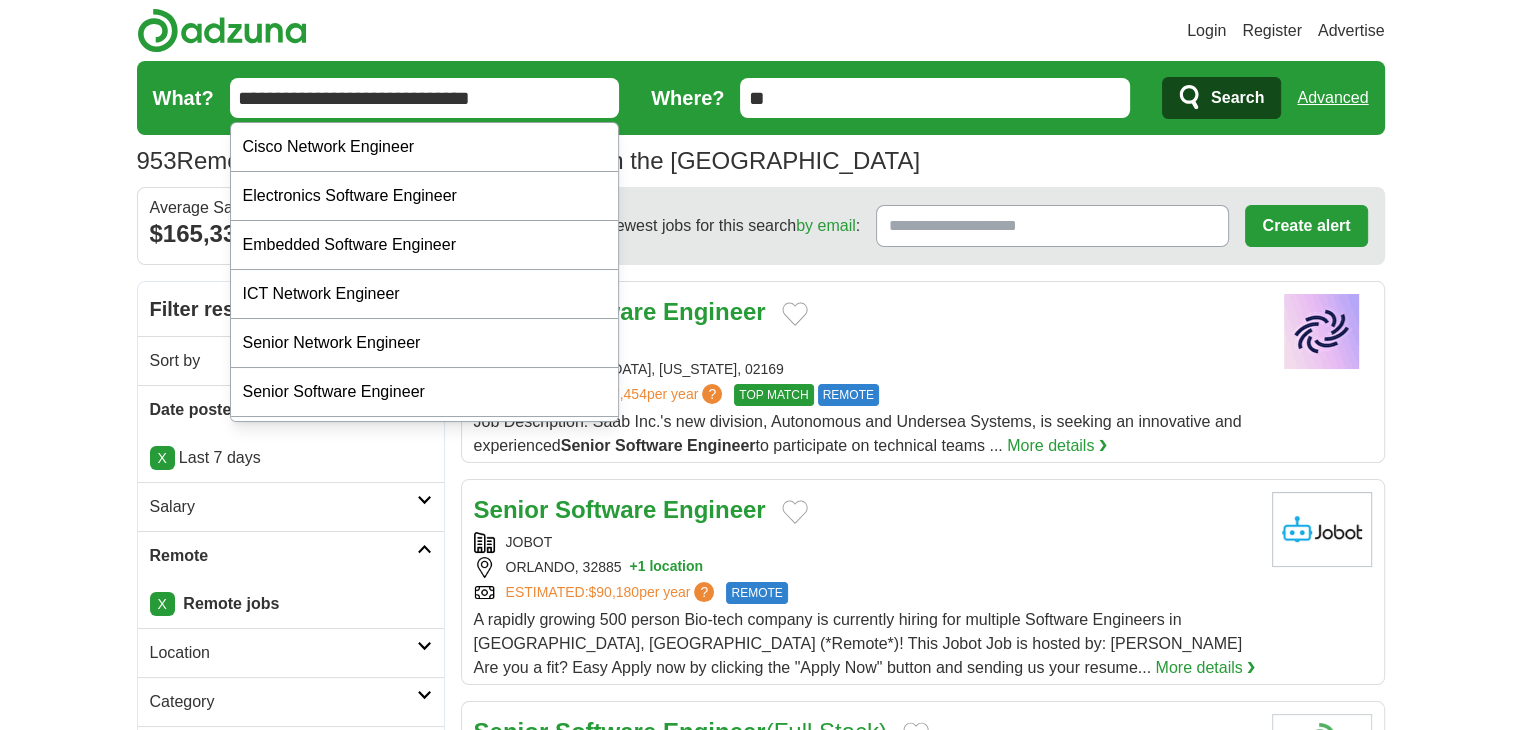 type on "**********" 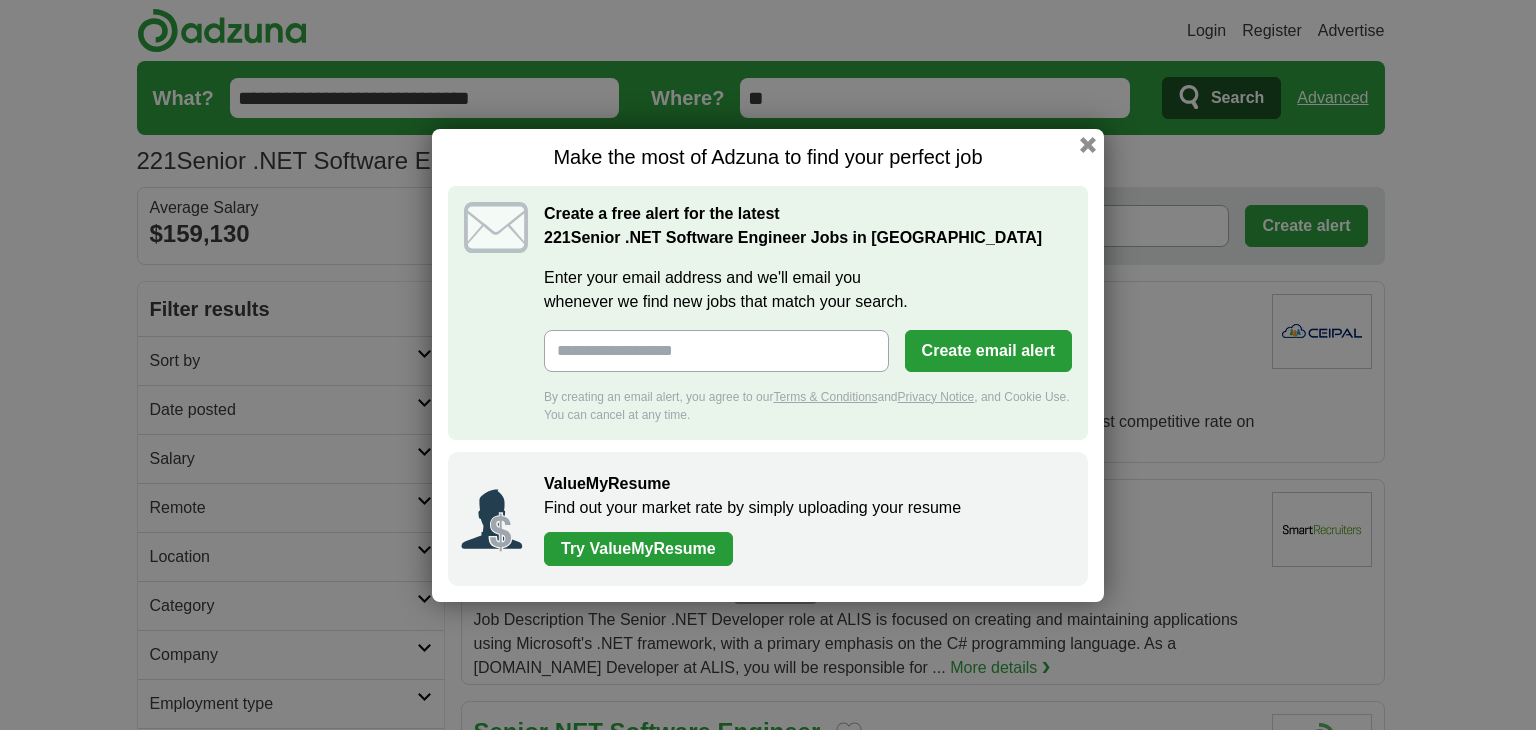 scroll, scrollTop: 0, scrollLeft: 0, axis: both 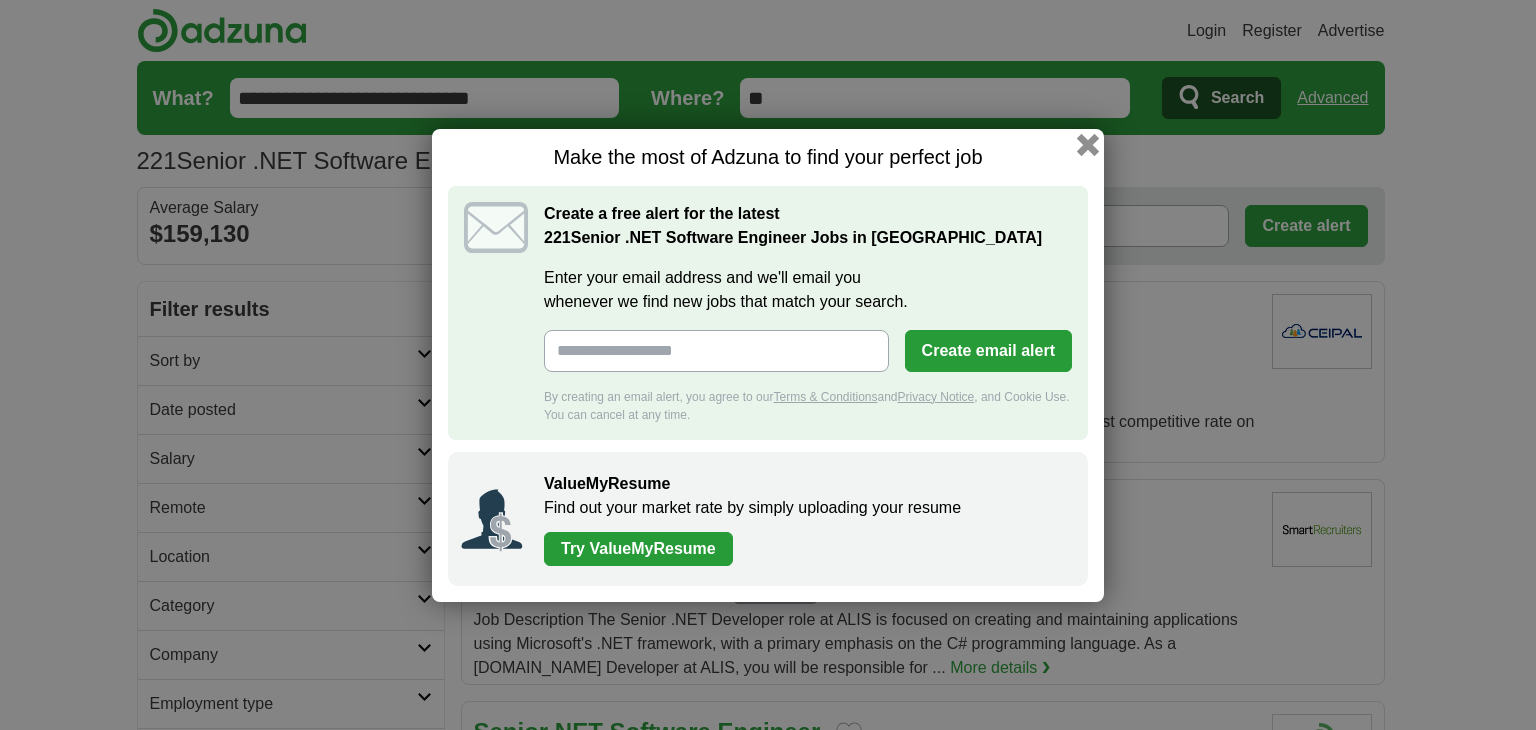 click at bounding box center (1088, 144) 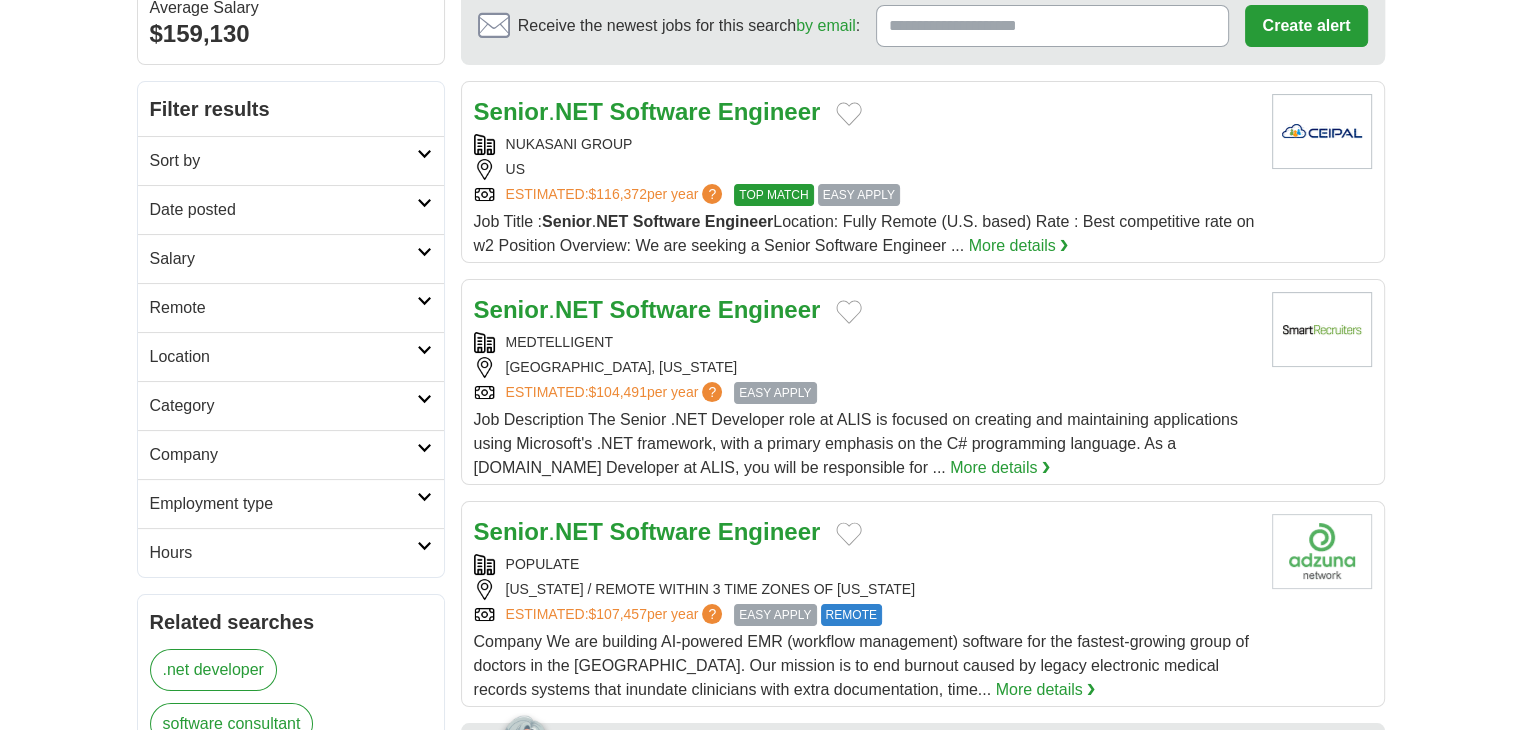 scroll, scrollTop: 0, scrollLeft: 0, axis: both 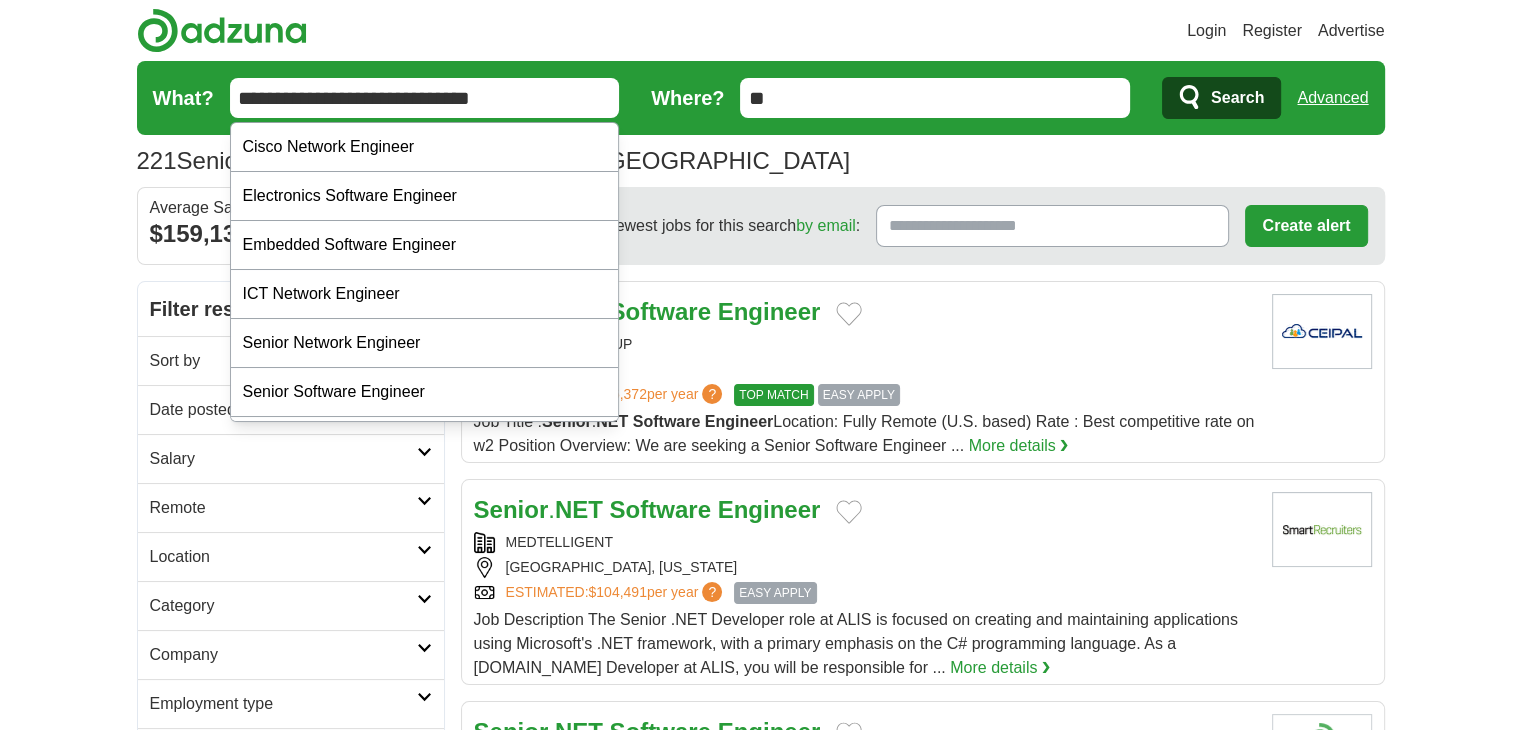 drag, startPoint x: 346, startPoint y: 93, endPoint x: 300, endPoint y: 101, distance: 46.69047 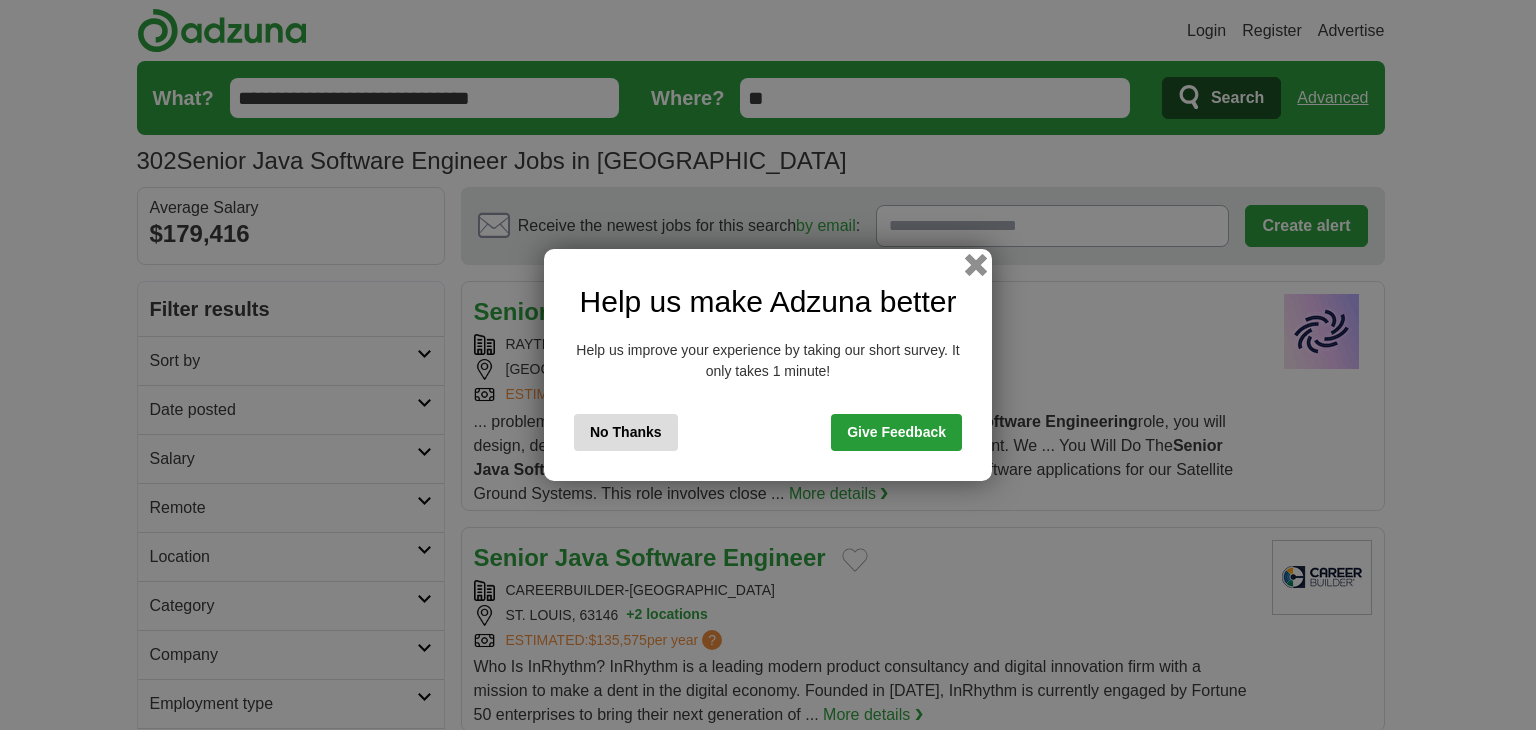 scroll, scrollTop: 0, scrollLeft: 0, axis: both 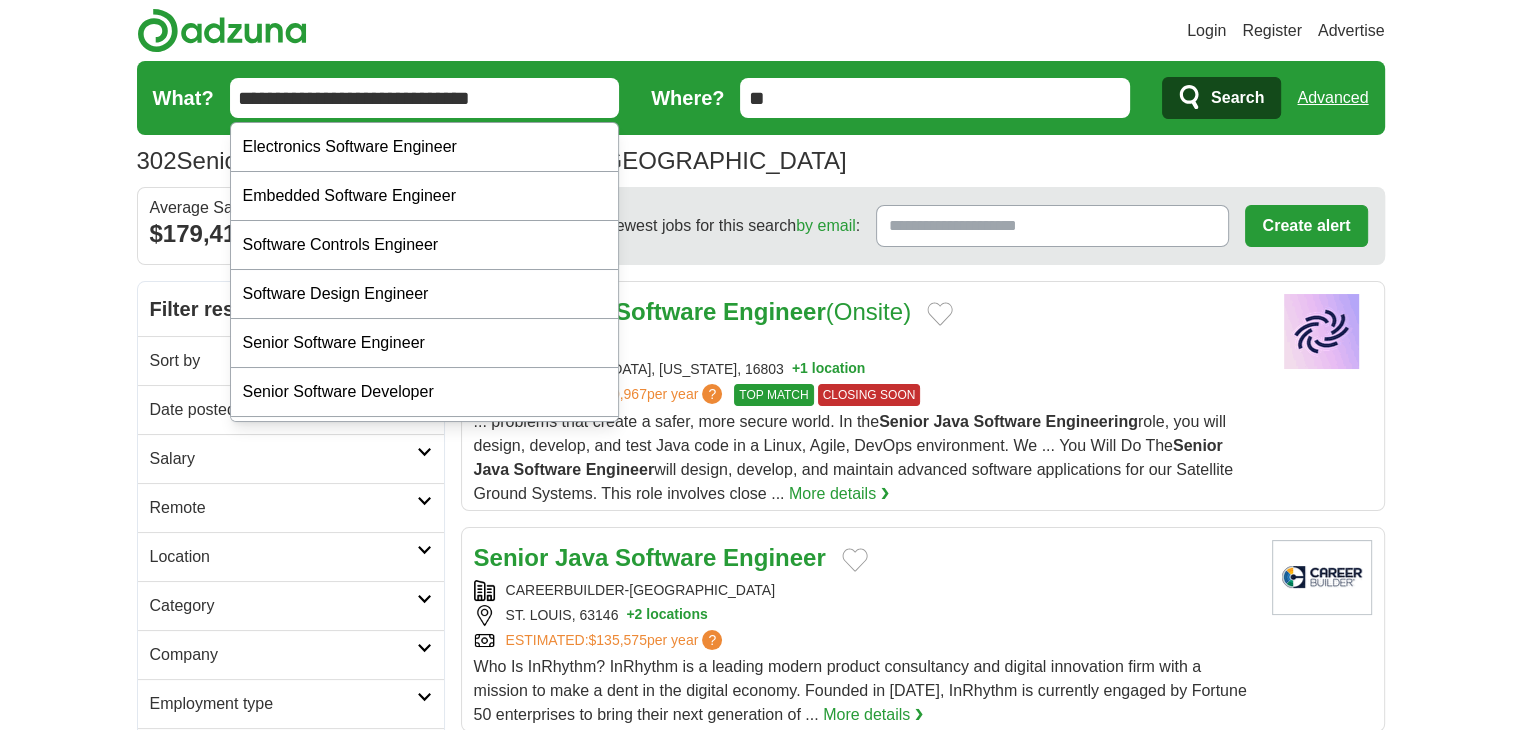 drag, startPoint x: 342, startPoint y: 98, endPoint x: 303, endPoint y: 109, distance: 40.5216 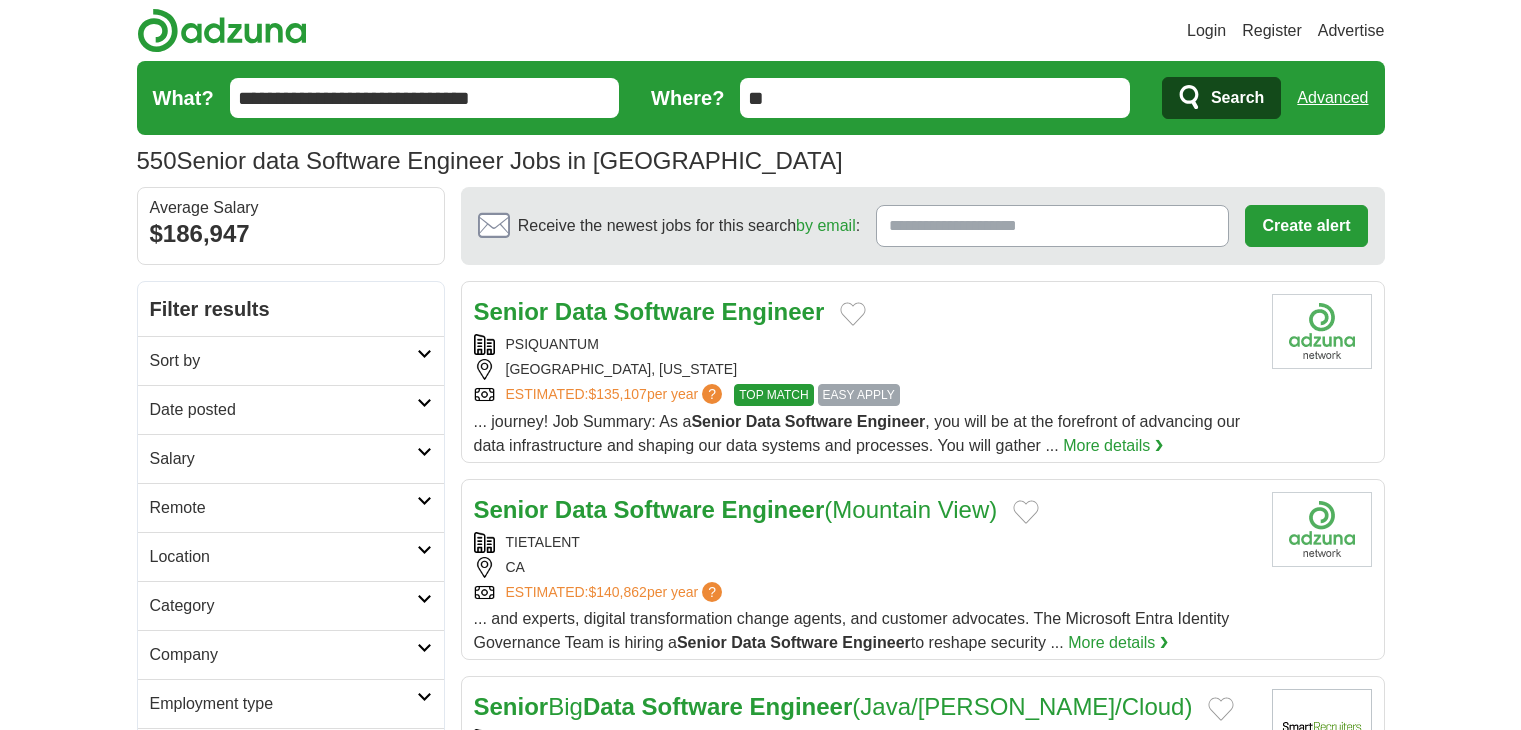 scroll, scrollTop: 0, scrollLeft: 0, axis: both 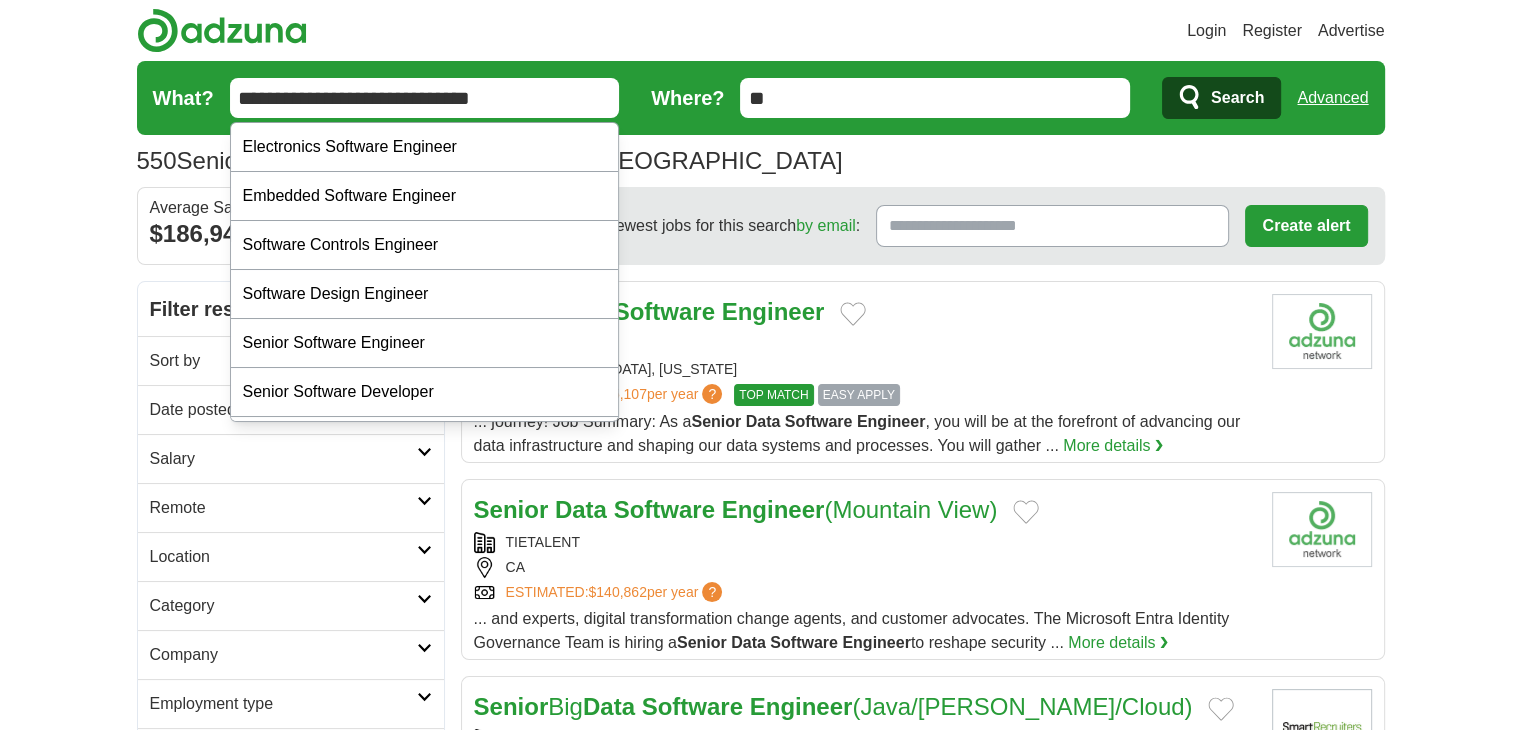 drag, startPoint x: 337, startPoint y: 101, endPoint x: 303, endPoint y: 108, distance: 34.713108 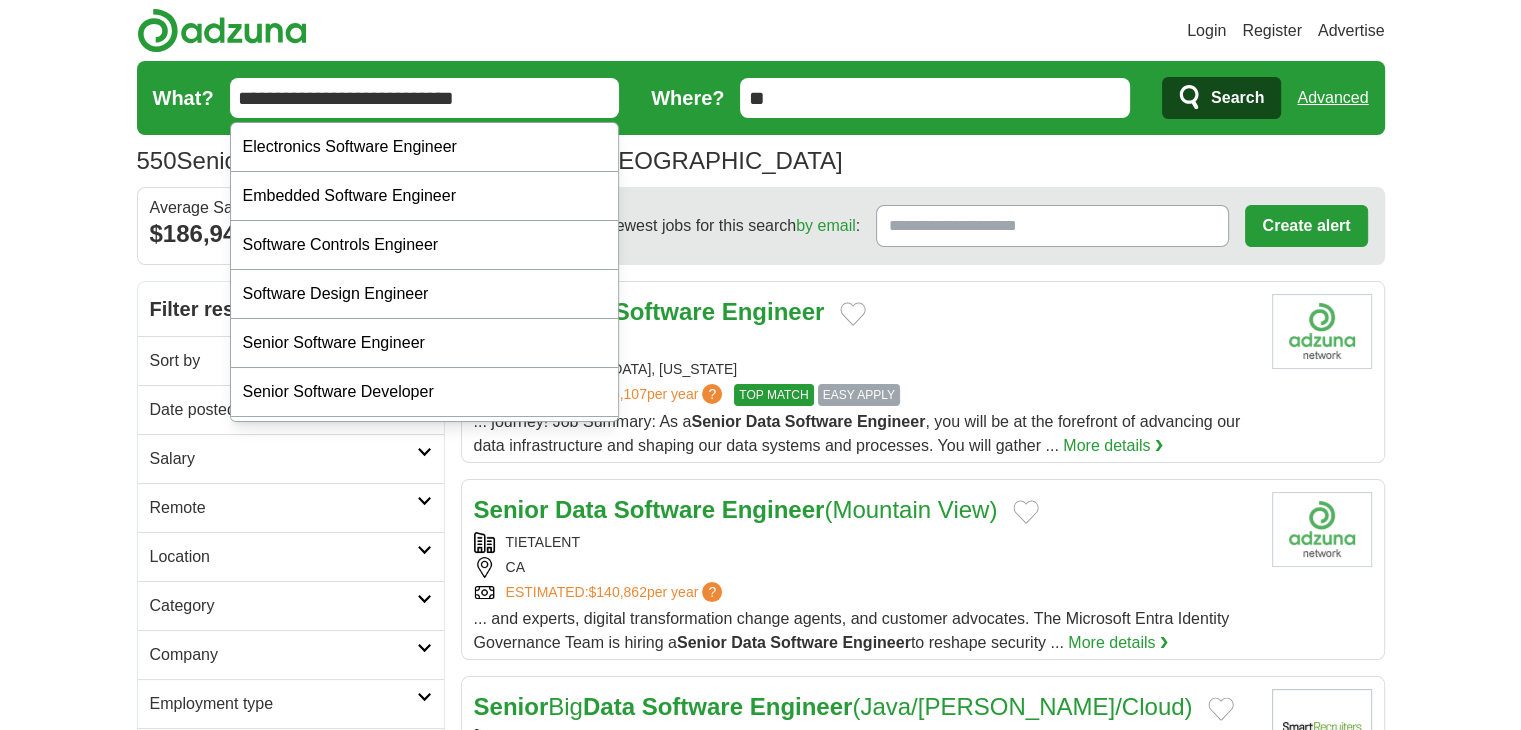 type on "**********" 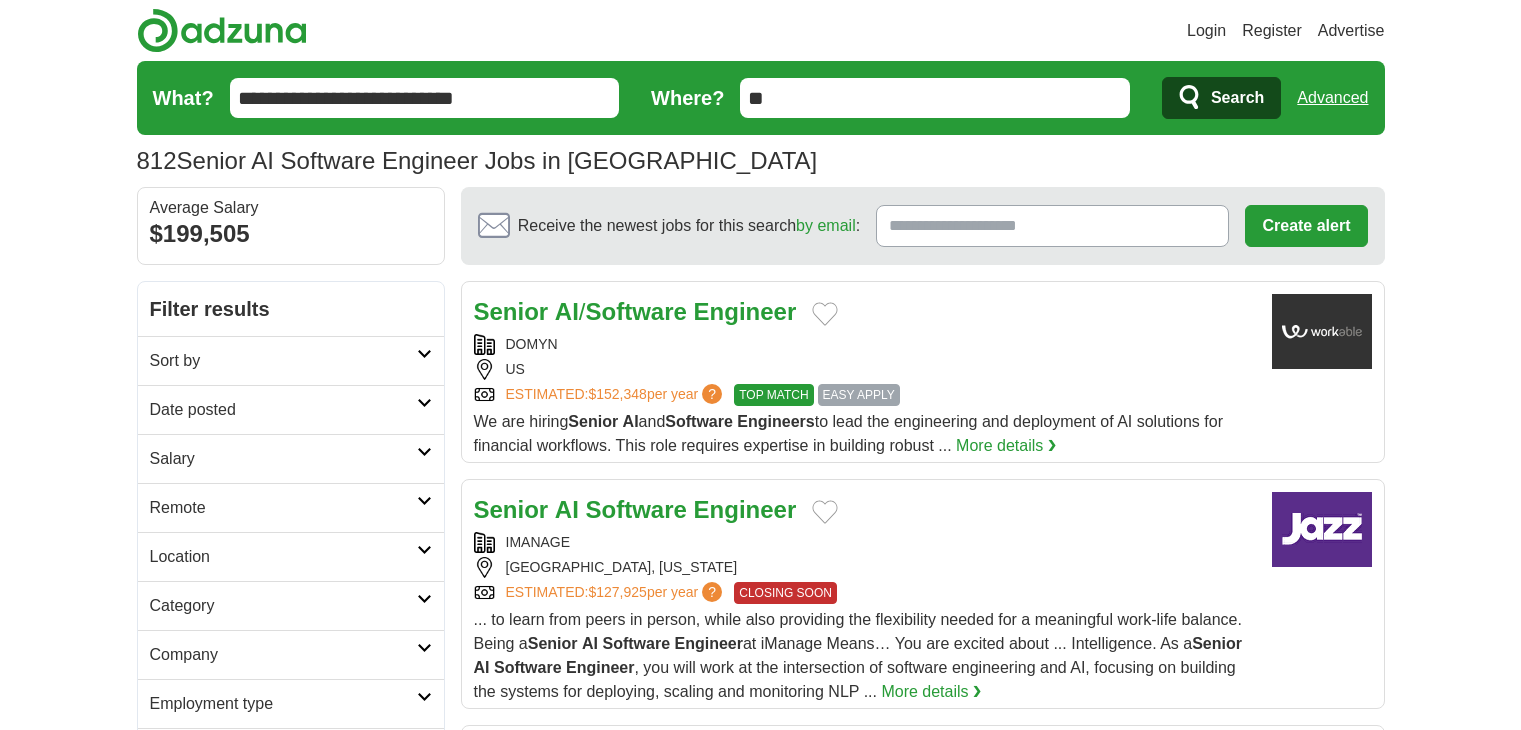 scroll, scrollTop: 0, scrollLeft: 0, axis: both 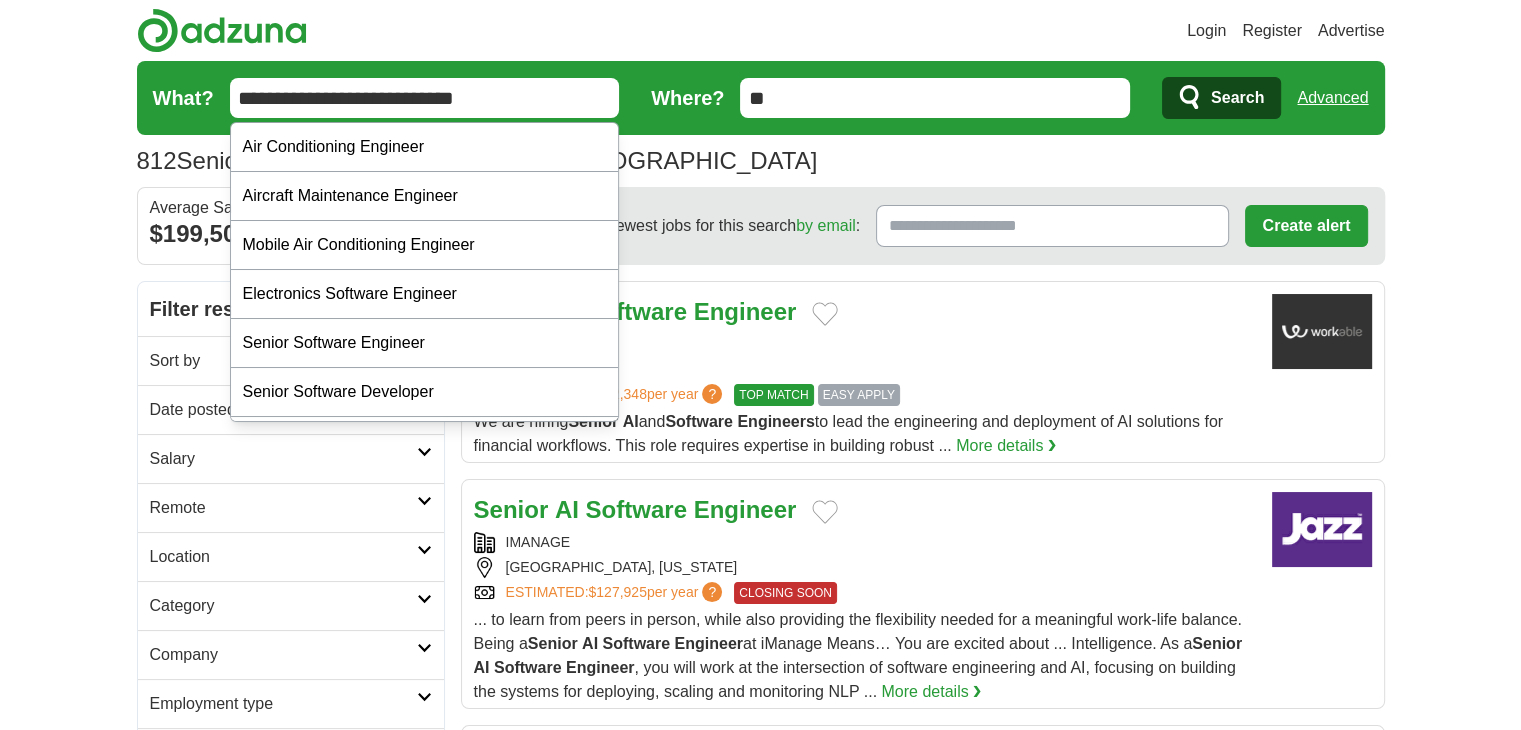 click on "**********" at bounding box center (425, 98) 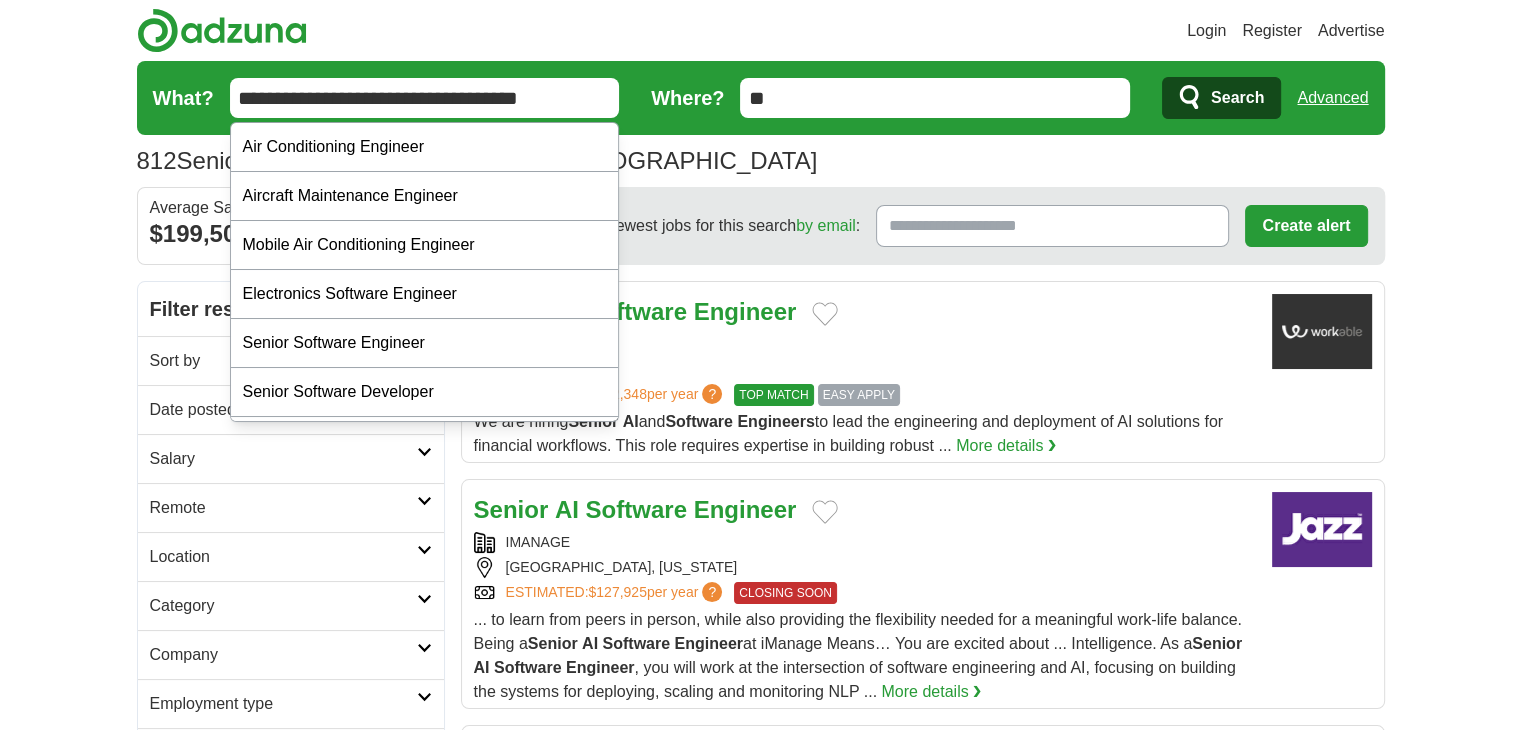 type on "**********" 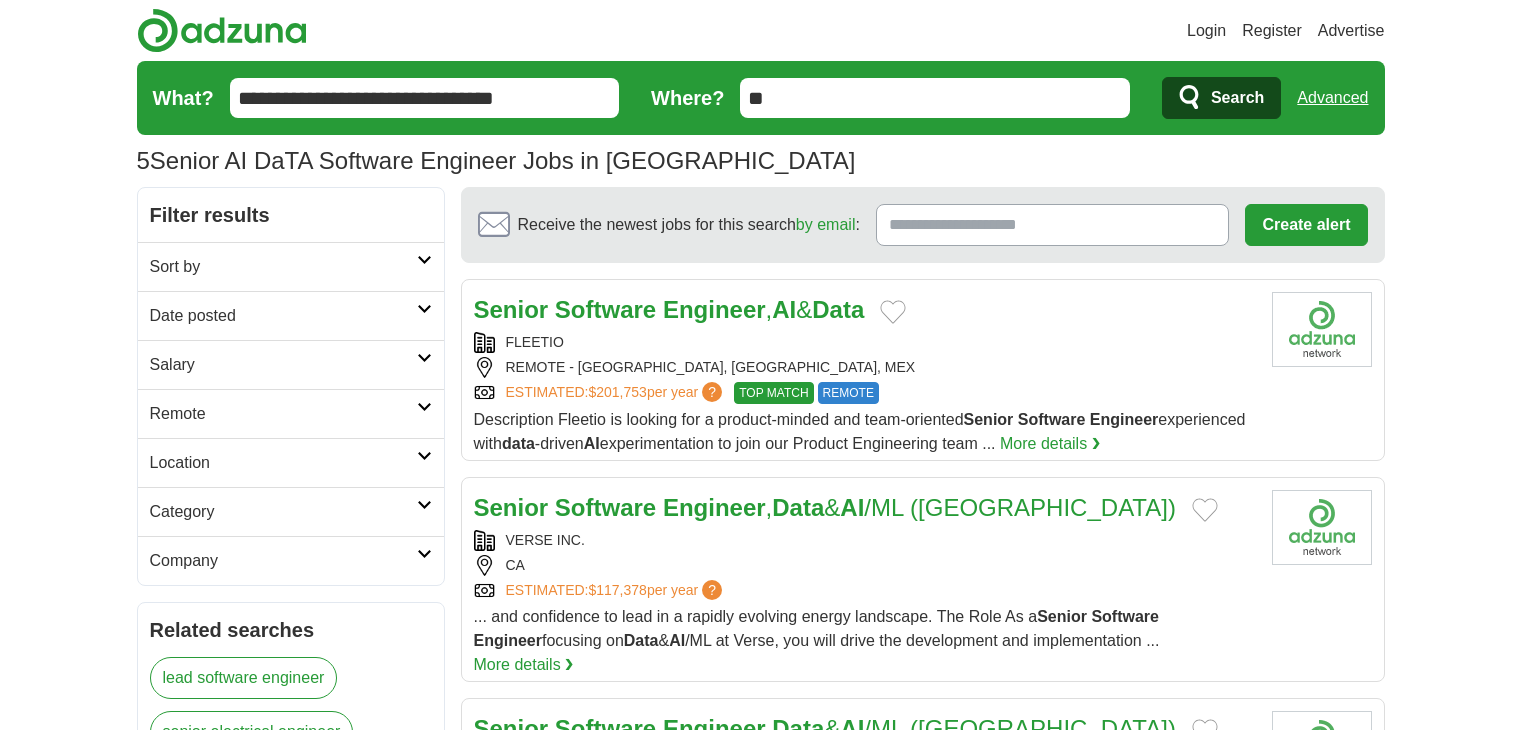scroll, scrollTop: 0, scrollLeft: 0, axis: both 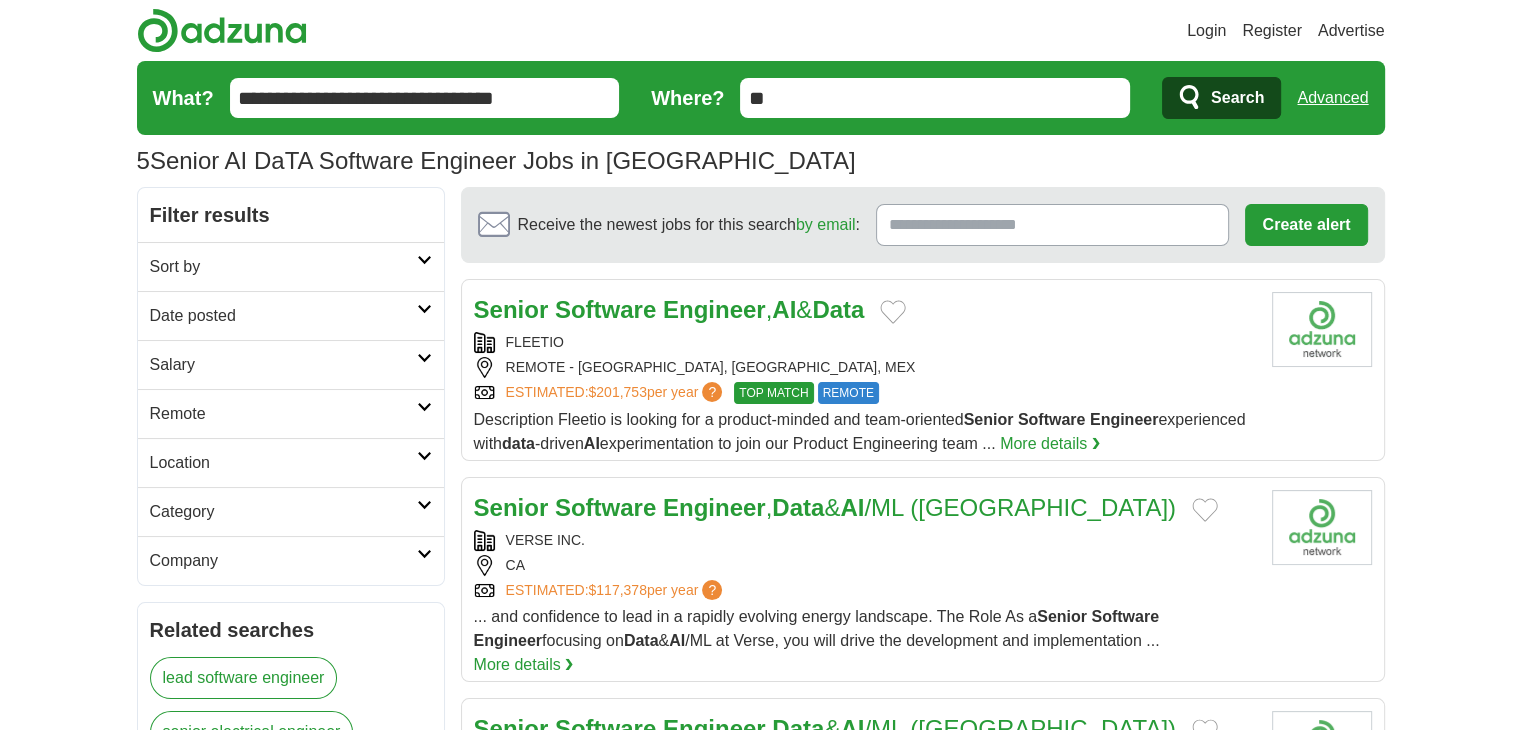 click on "**********" at bounding box center [425, 98] 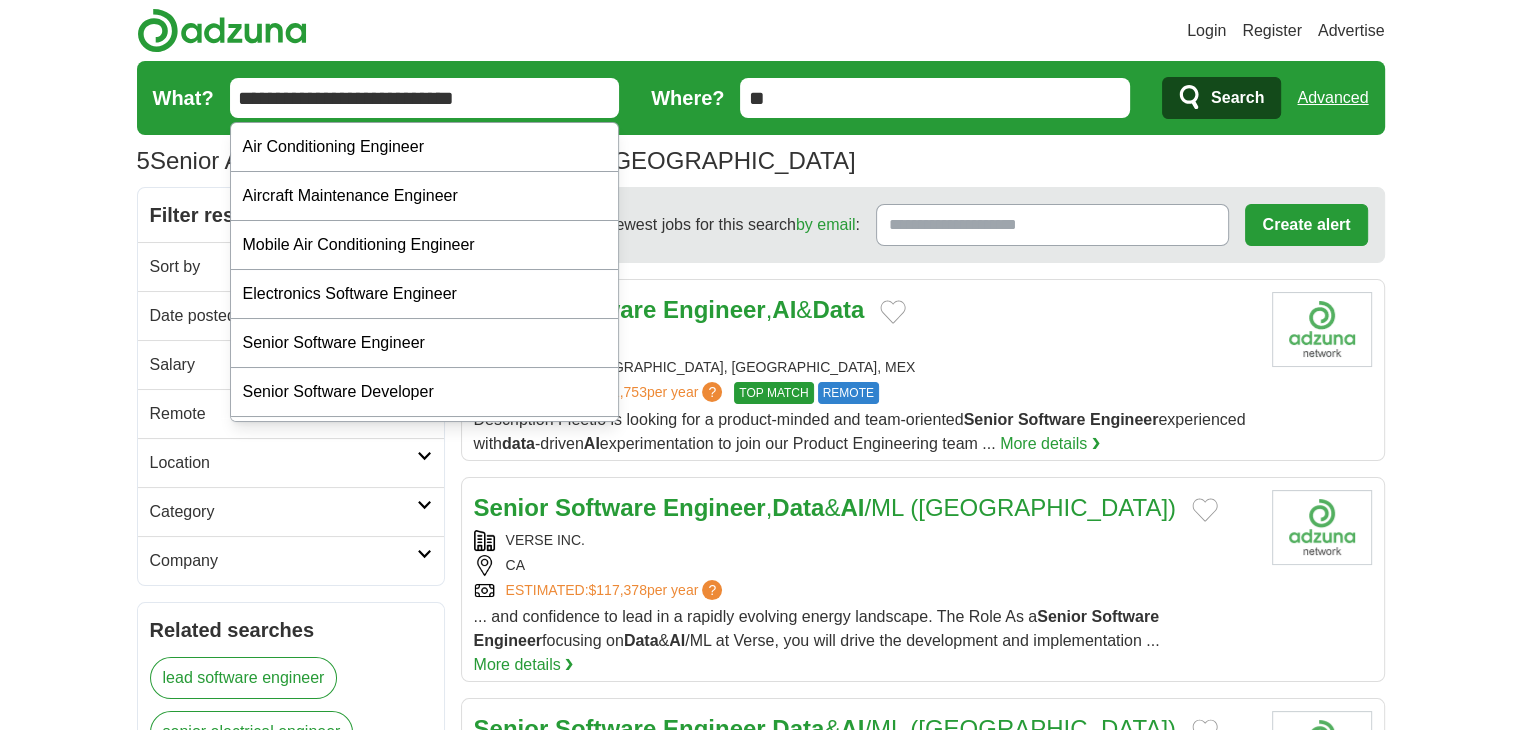 type on "**********" 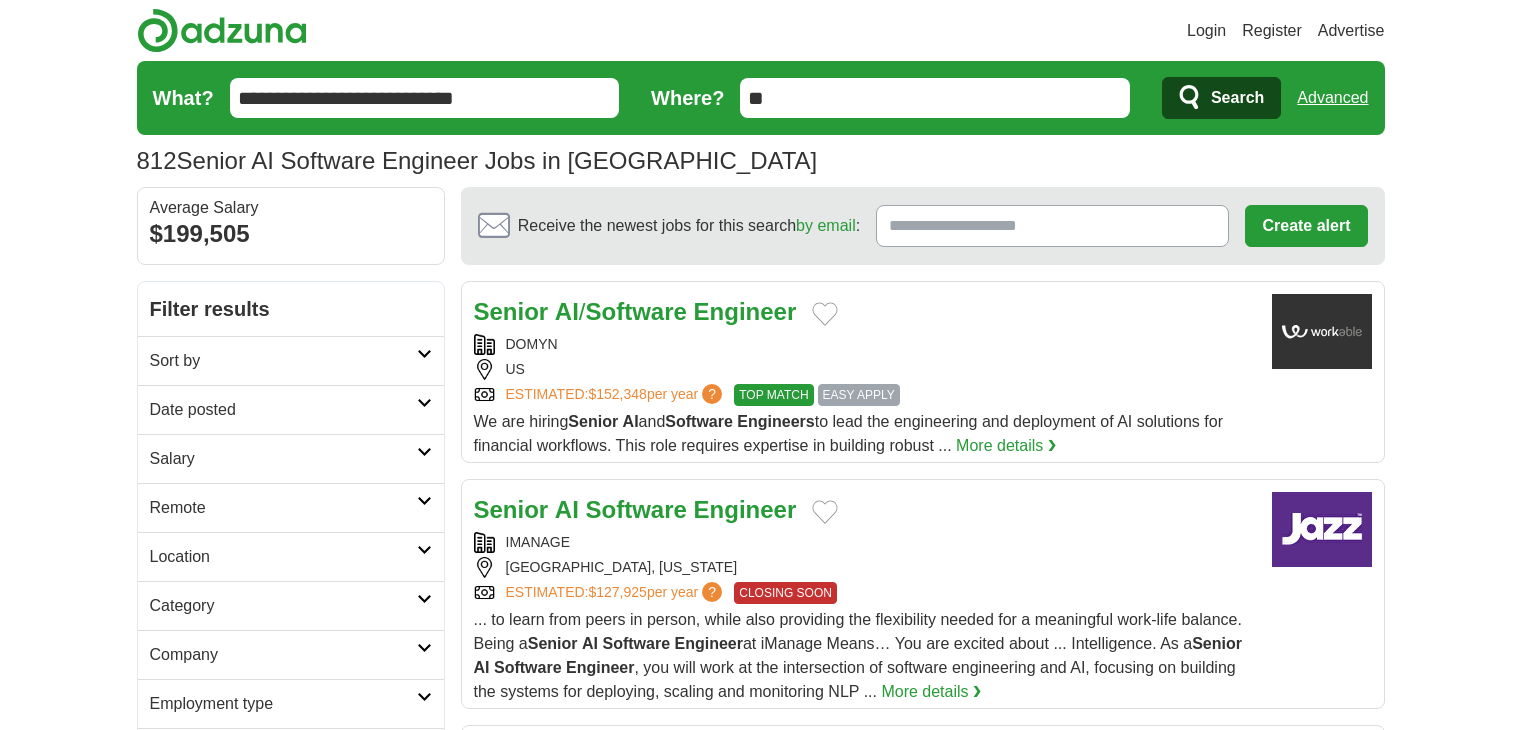 scroll, scrollTop: 0, scrollLeft: 0, axis: both 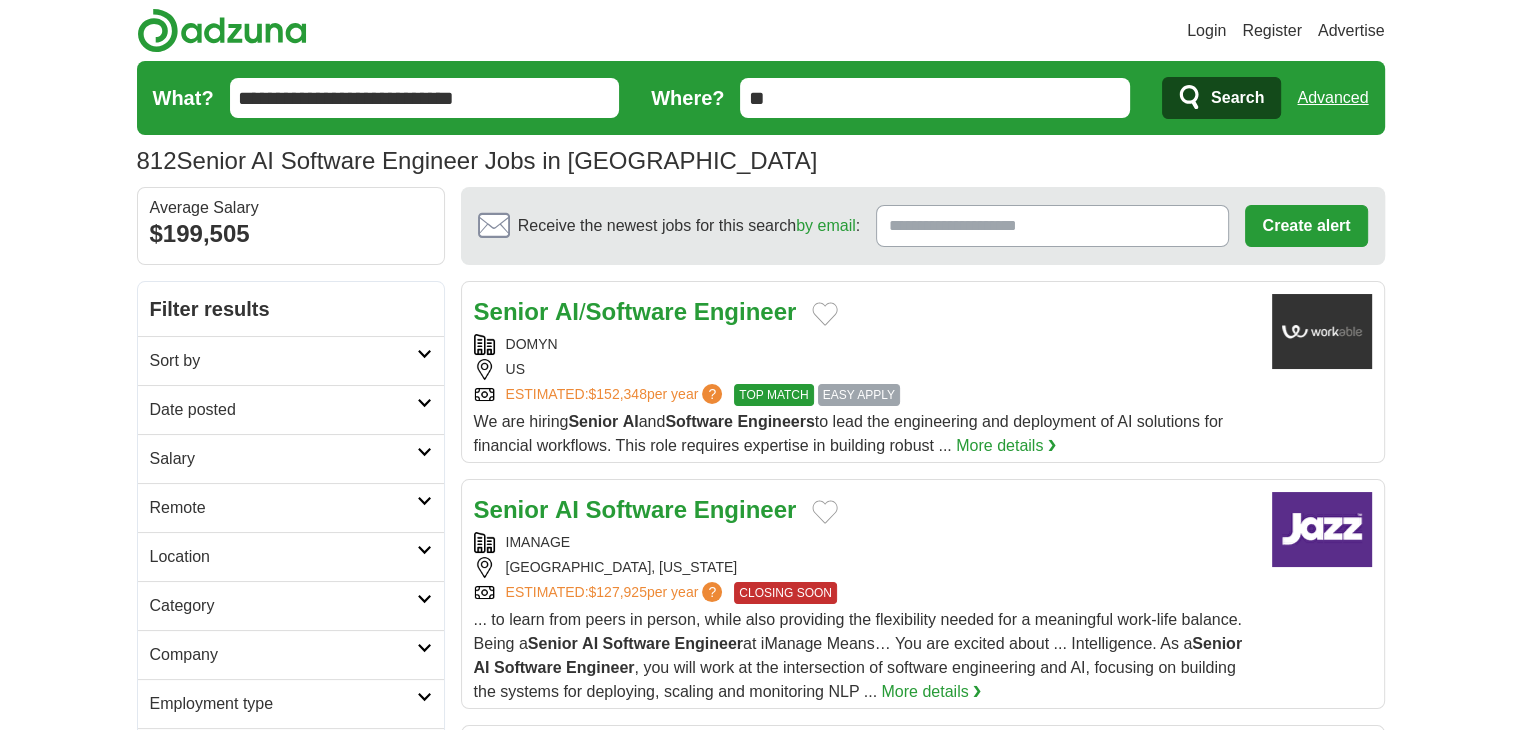 click on "**********" at bounding box center (425, 98) 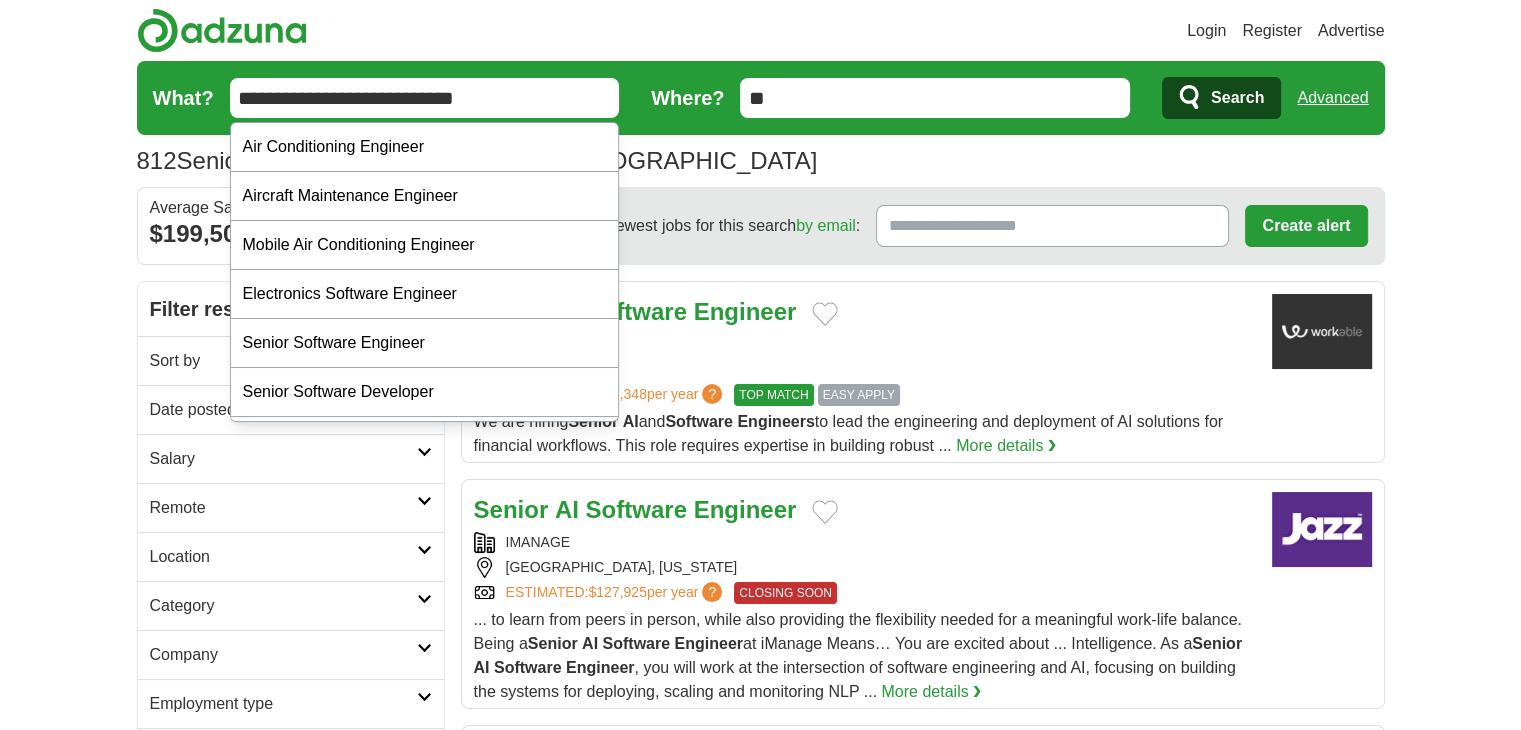 click on "**********" at bounding box center (425, 98) 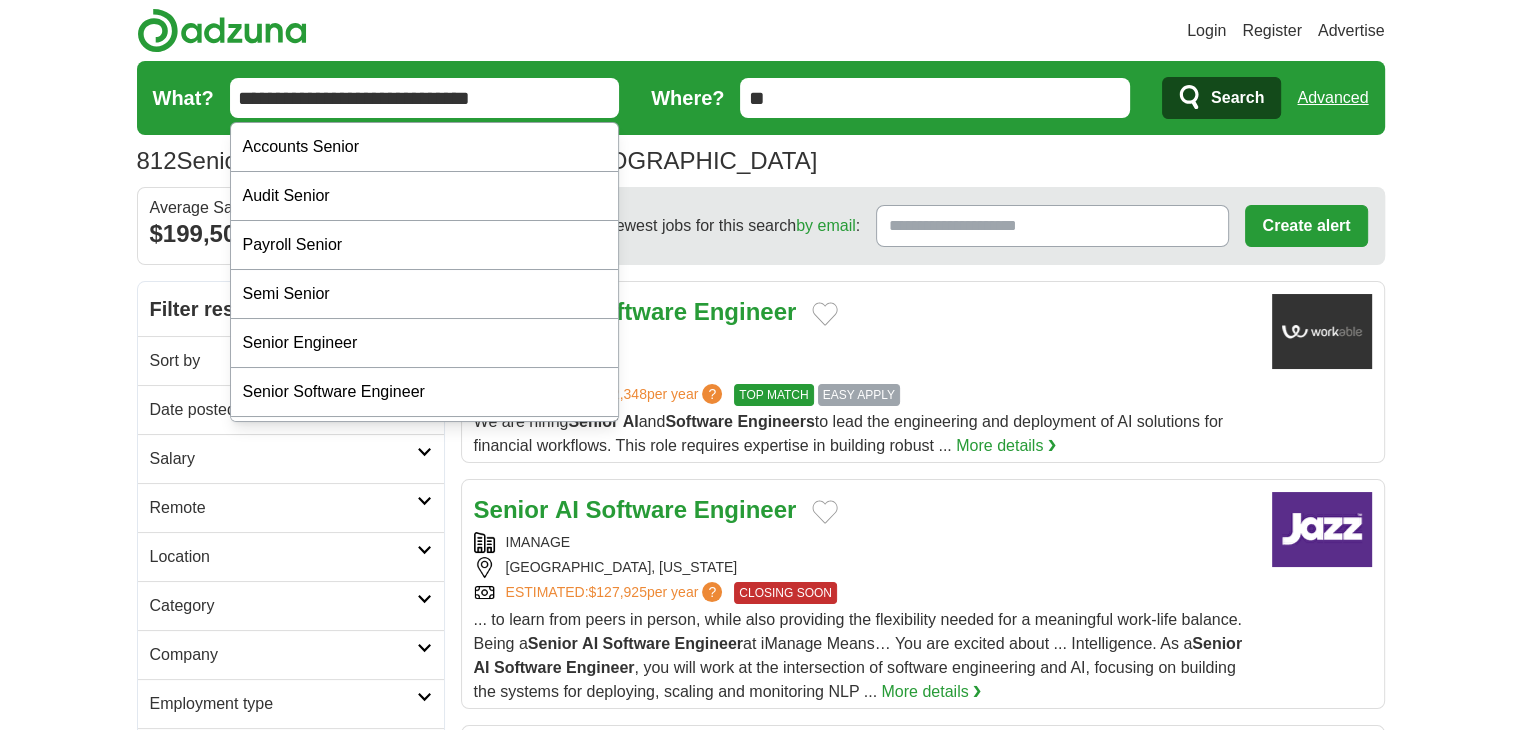 type on "**********" 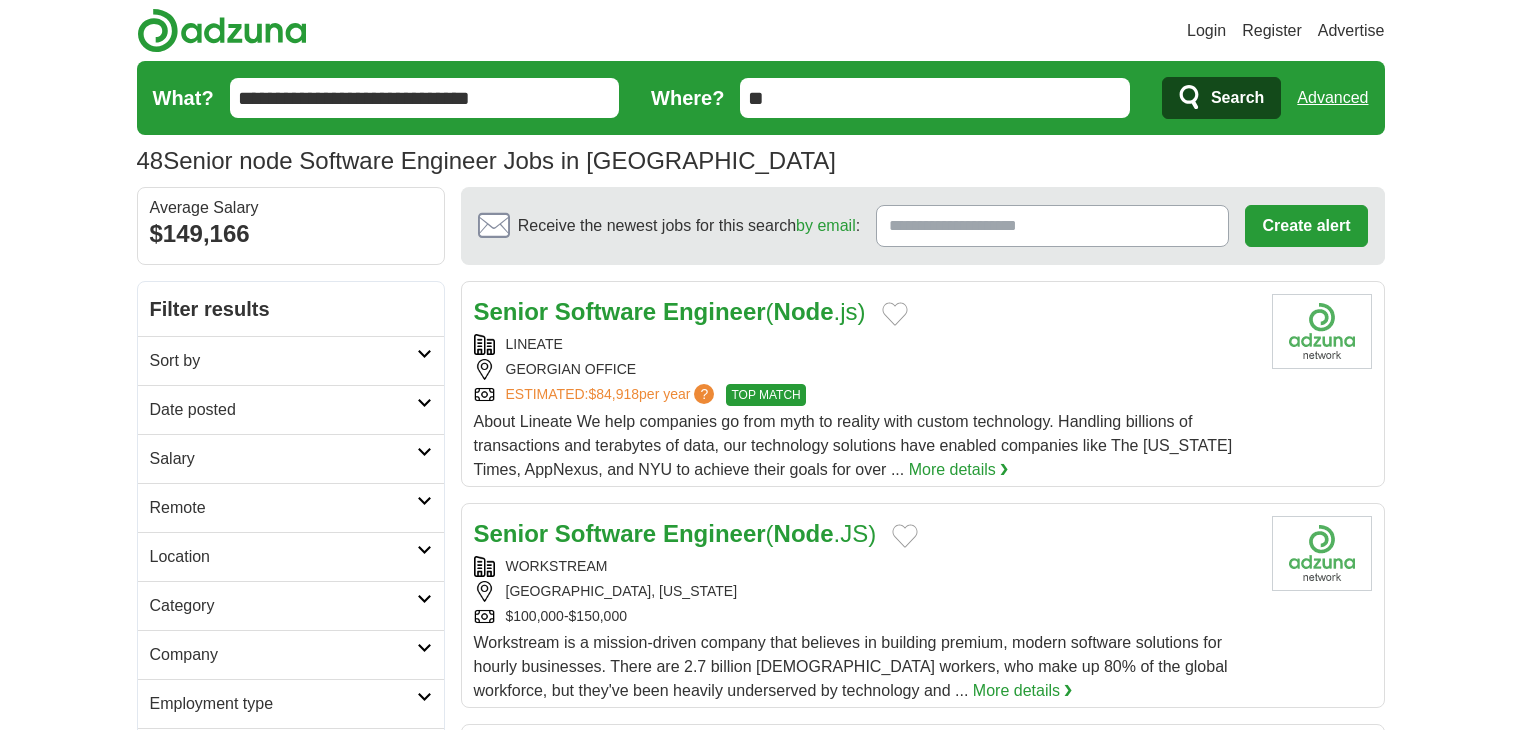 scroll, scrollTop: 0, scrollLeft: 0, axis: both 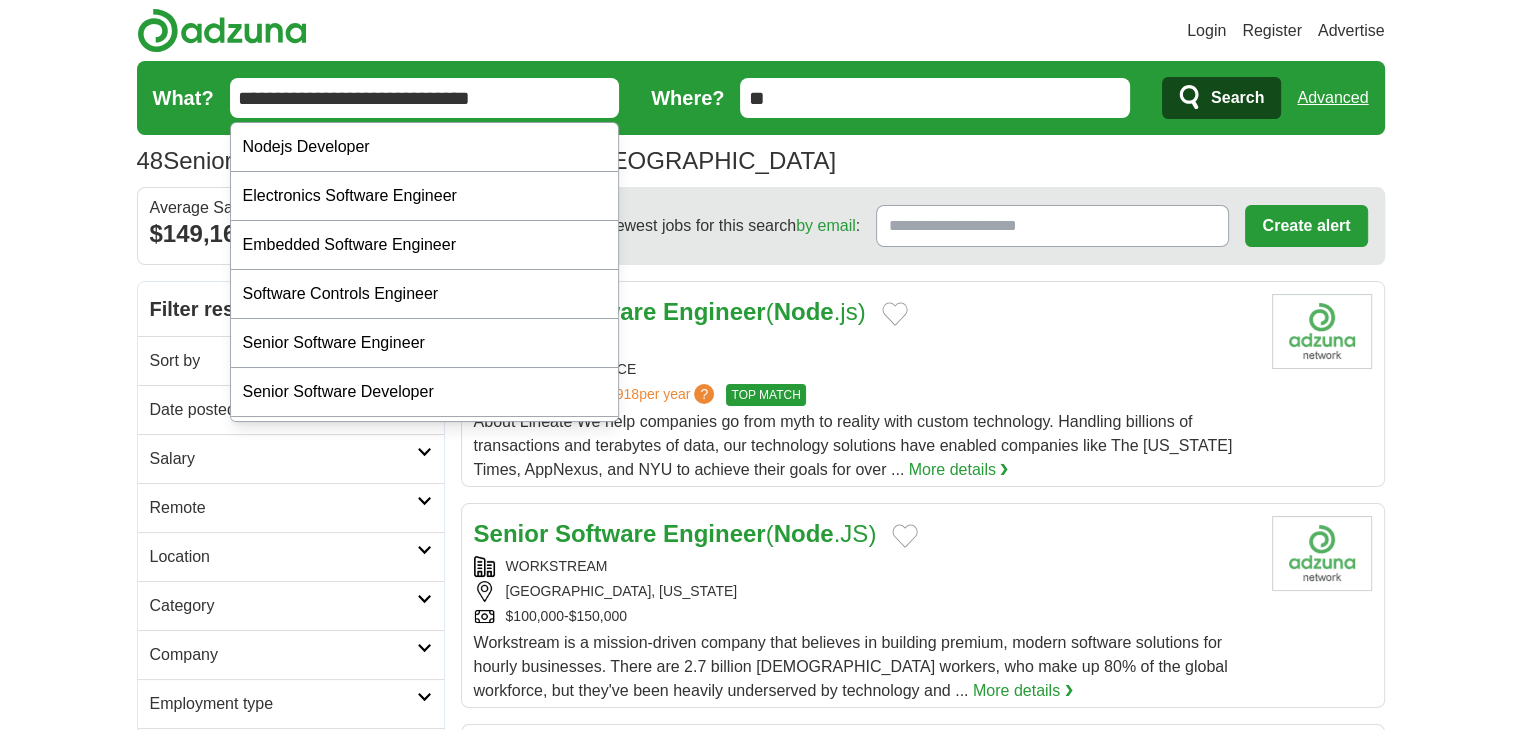 drag, startPoint x: 346, startPoint y: 101, endPoint x: 306, endPoint y: 99, distance: 40.04997 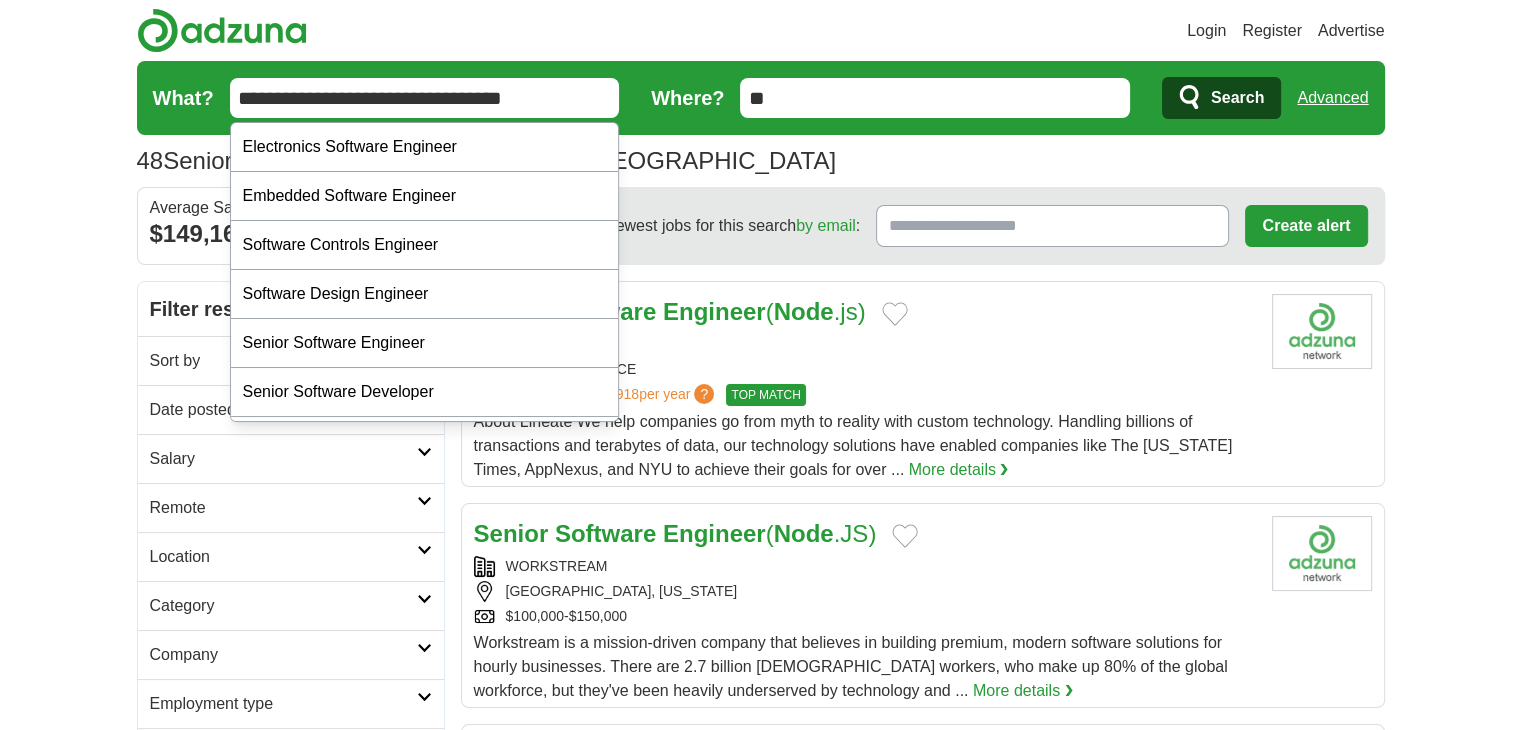 type on "**********" 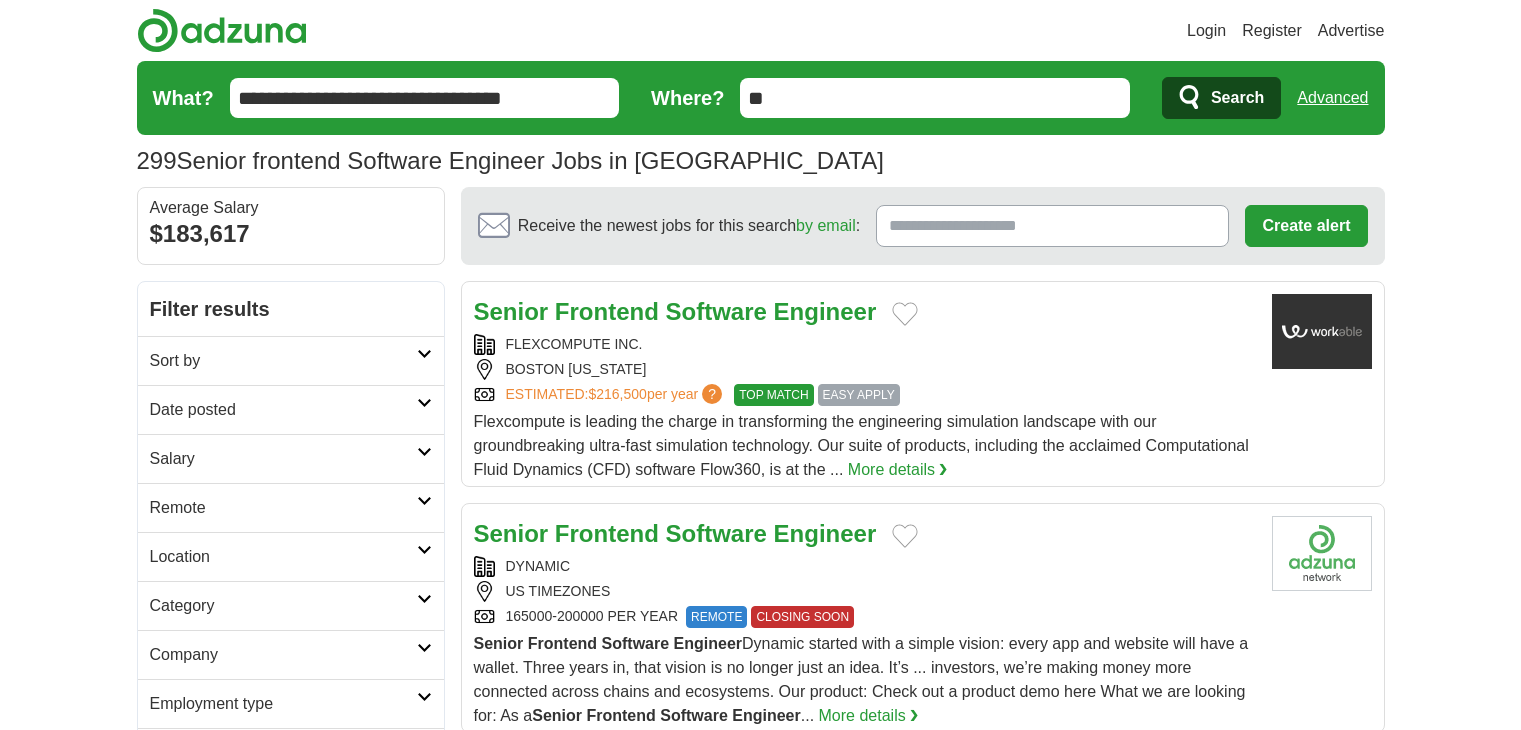 scroll, scrollTop: 0, scrollLeft: 0, axis: both 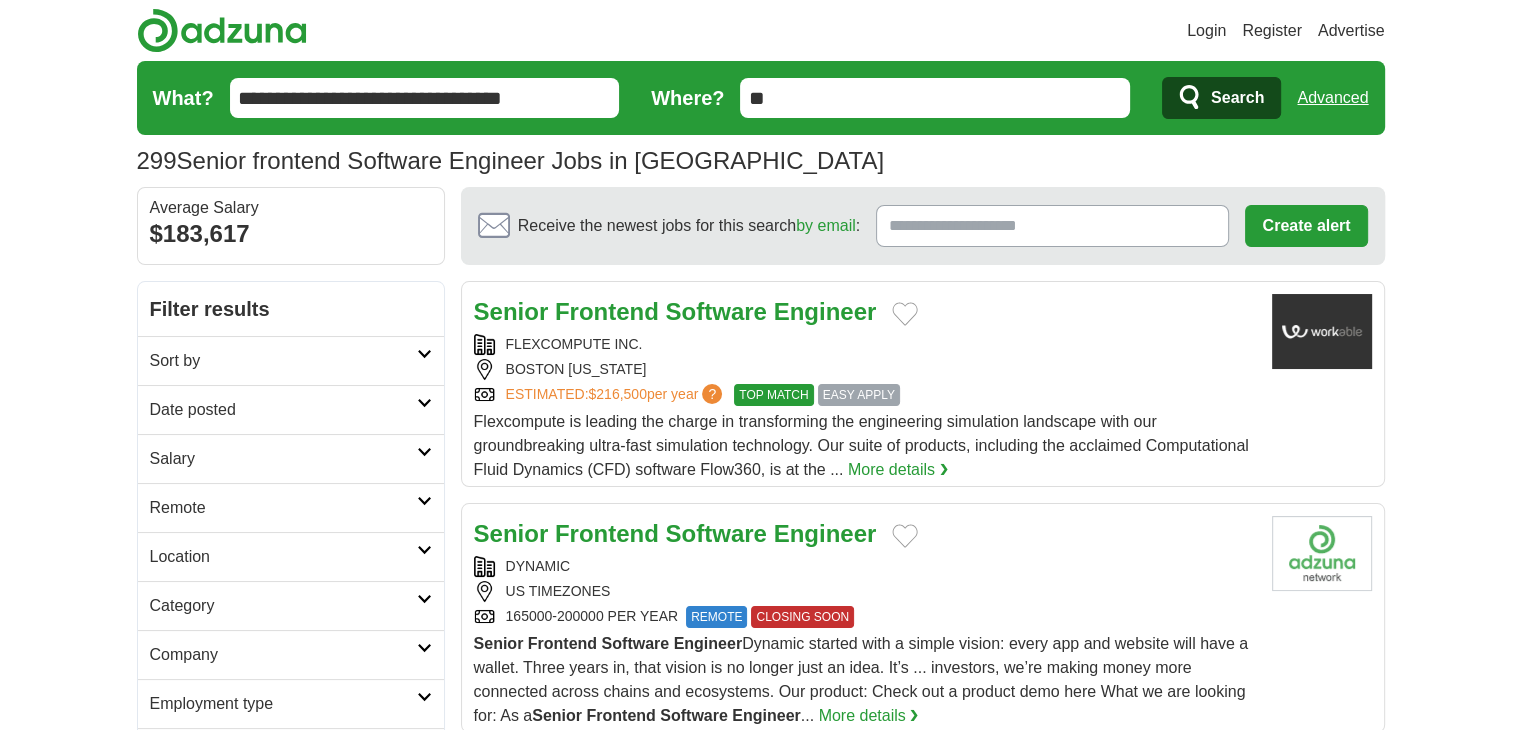 click on "**********" at bounding box center (425, 98) 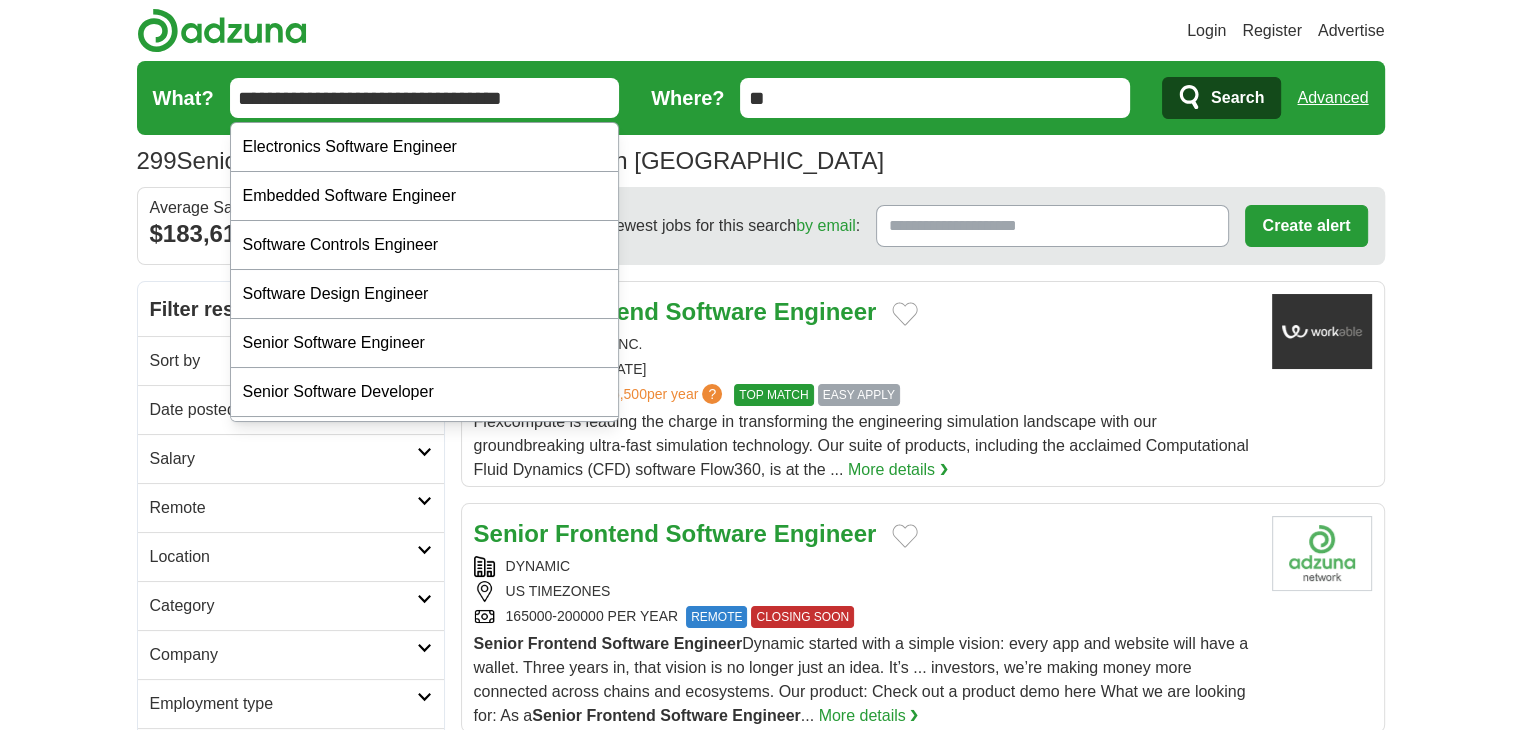 click on "**********" at bounding box center [425, 98] 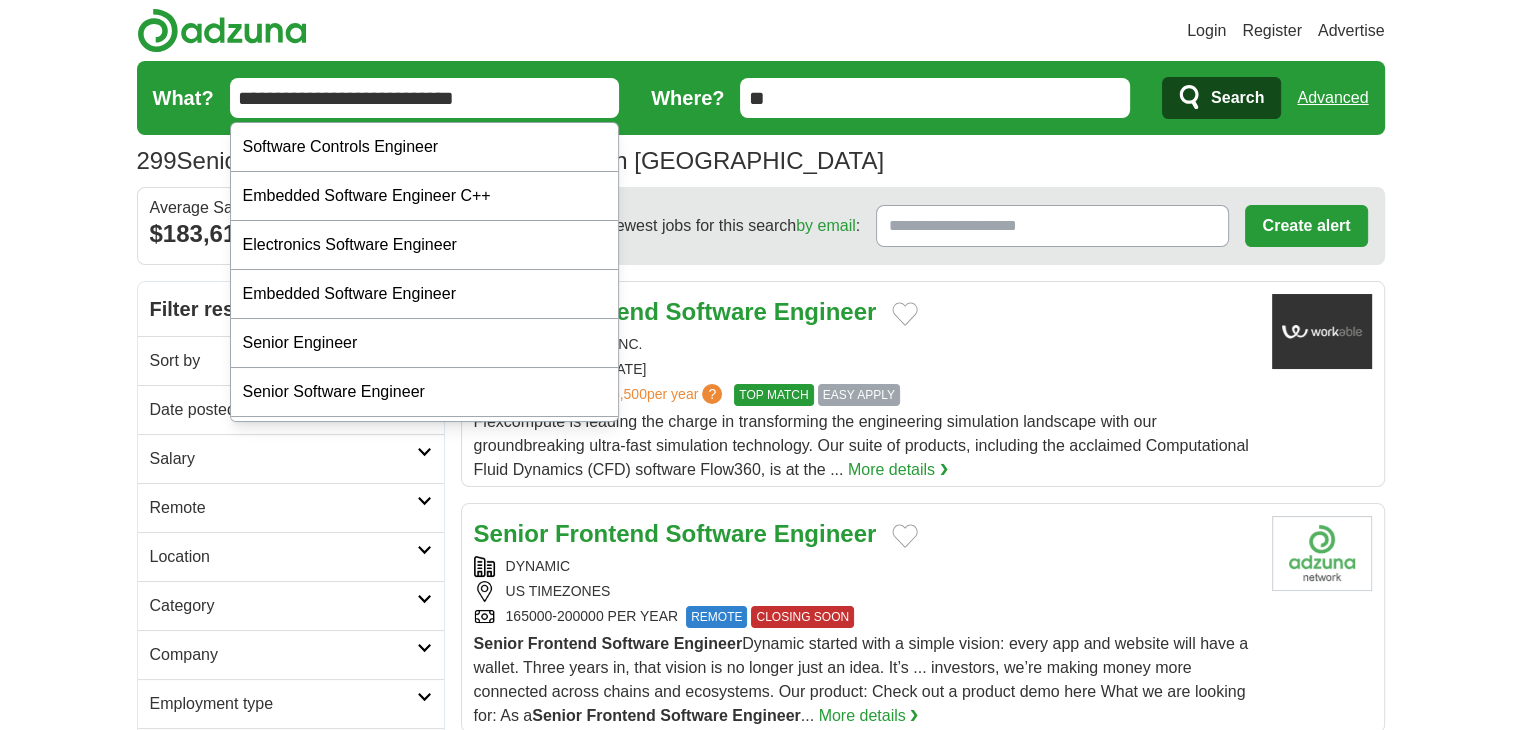 type on "**********" 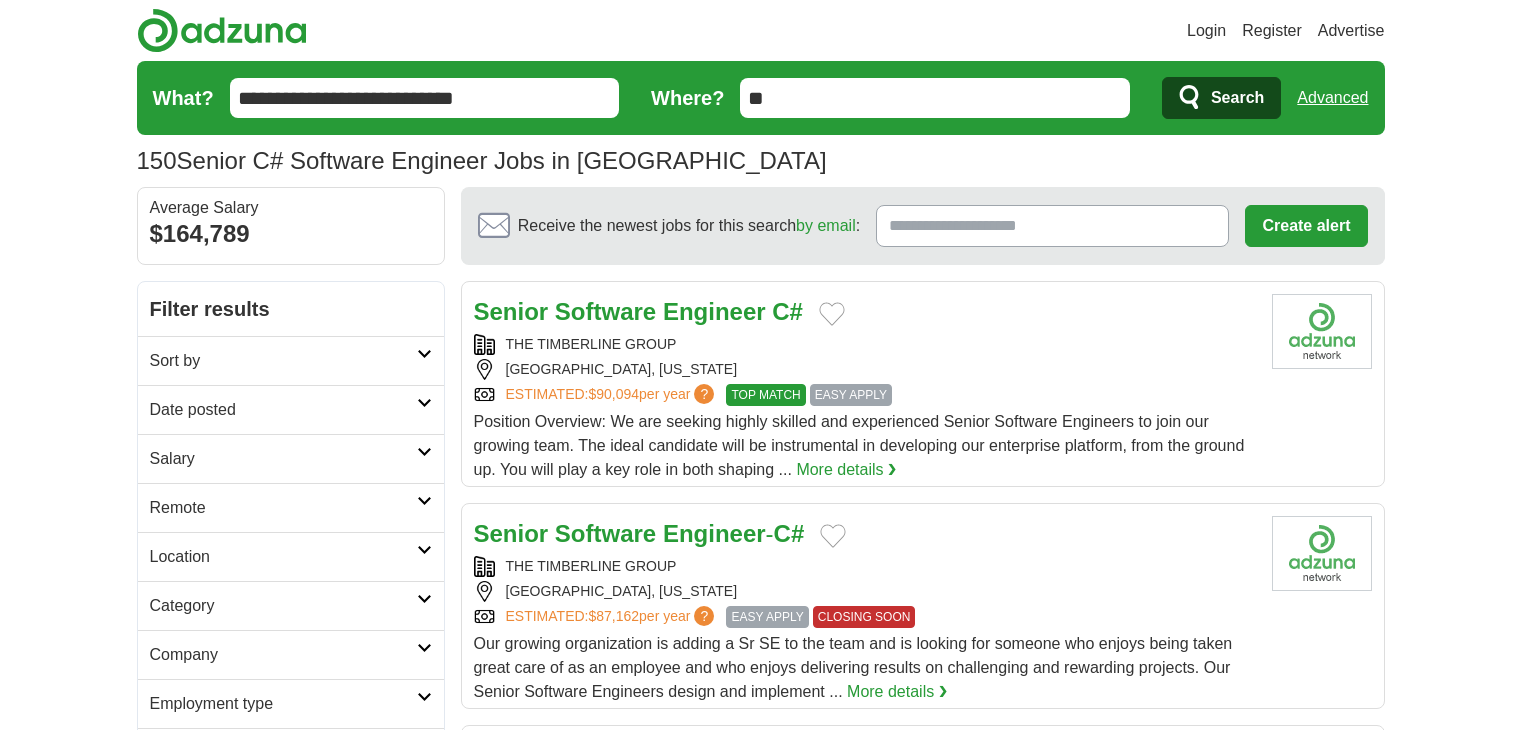 scroll, scrollTop: 0, scrollLeft: 0, axis: both 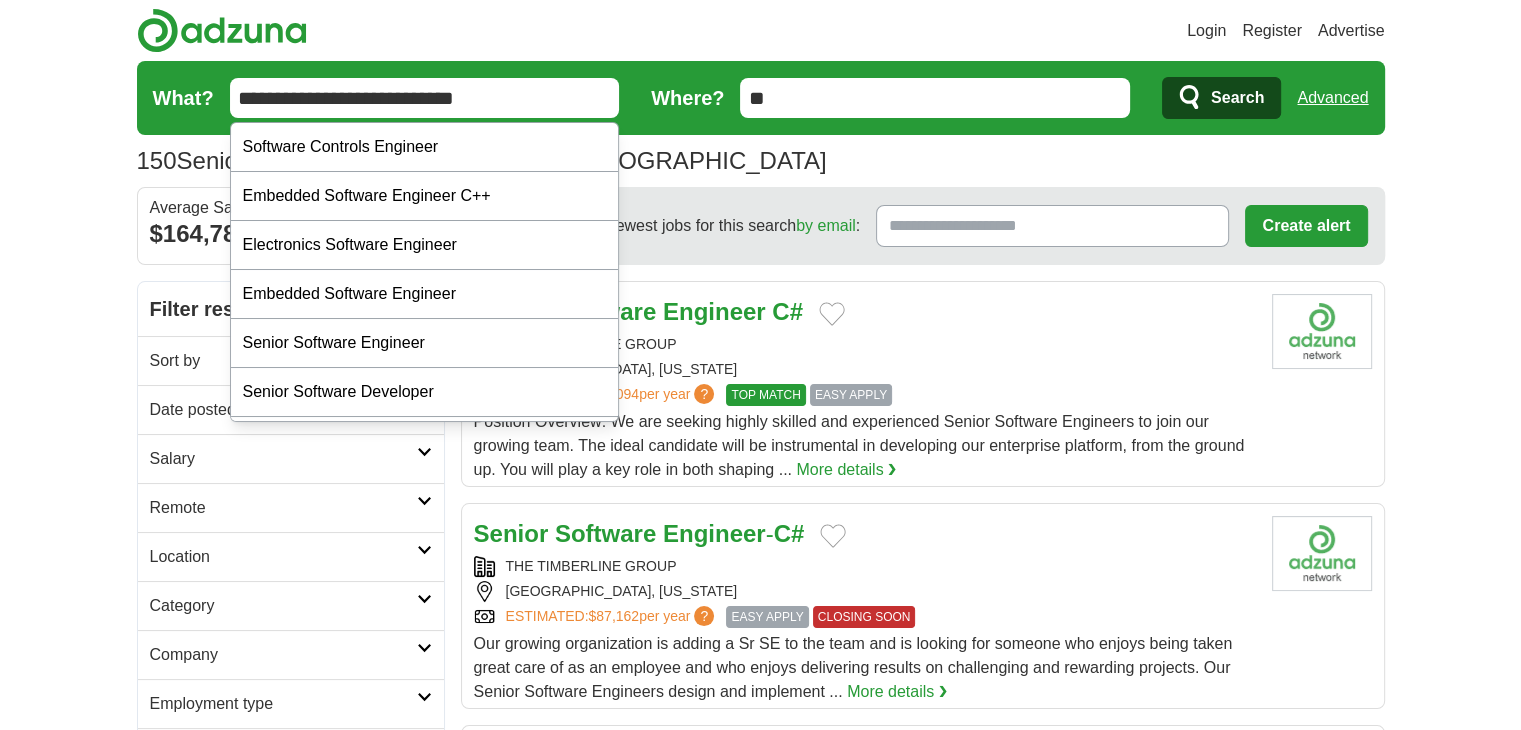 click on "**********" 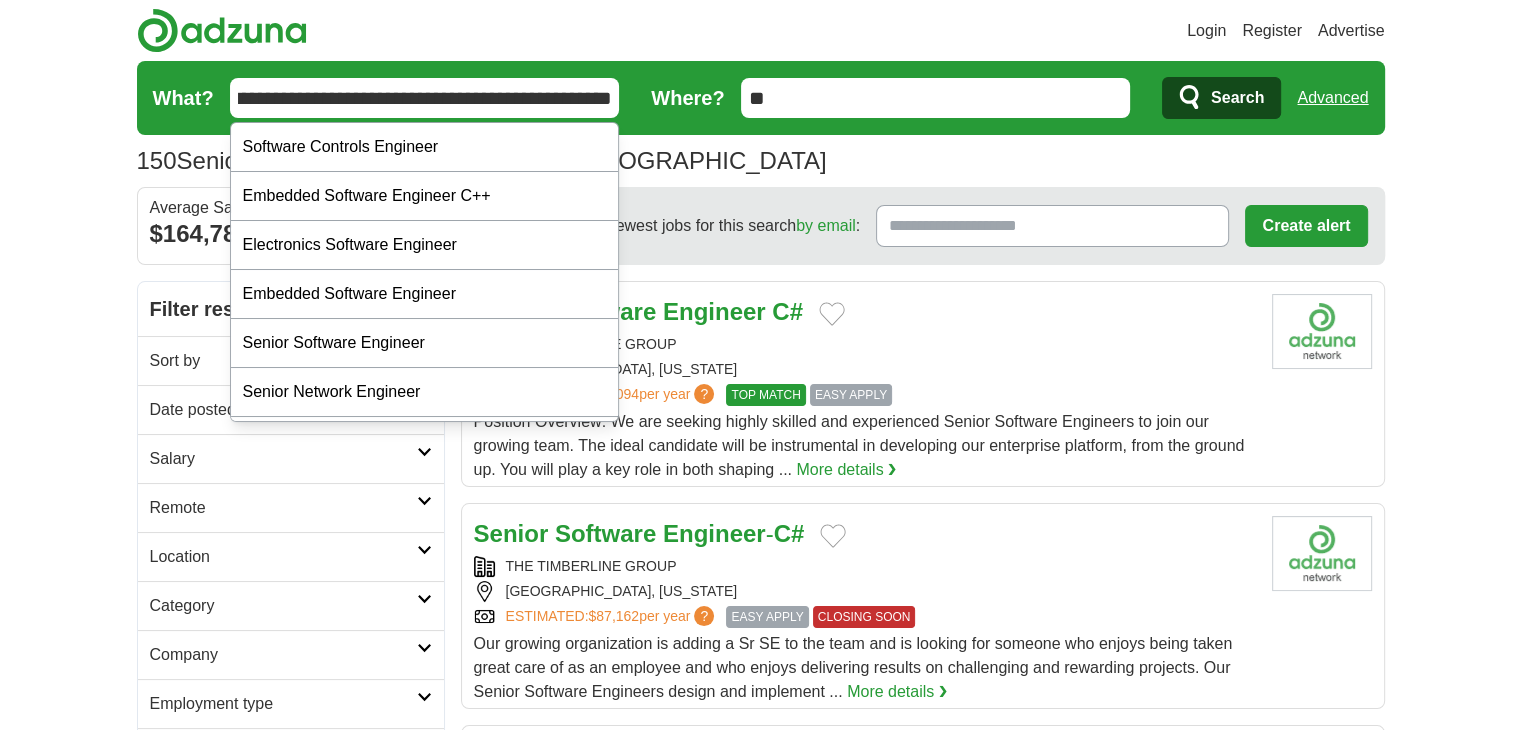 scroll, scrollTop: 0, scrollLeft: 184, axis: horizontal 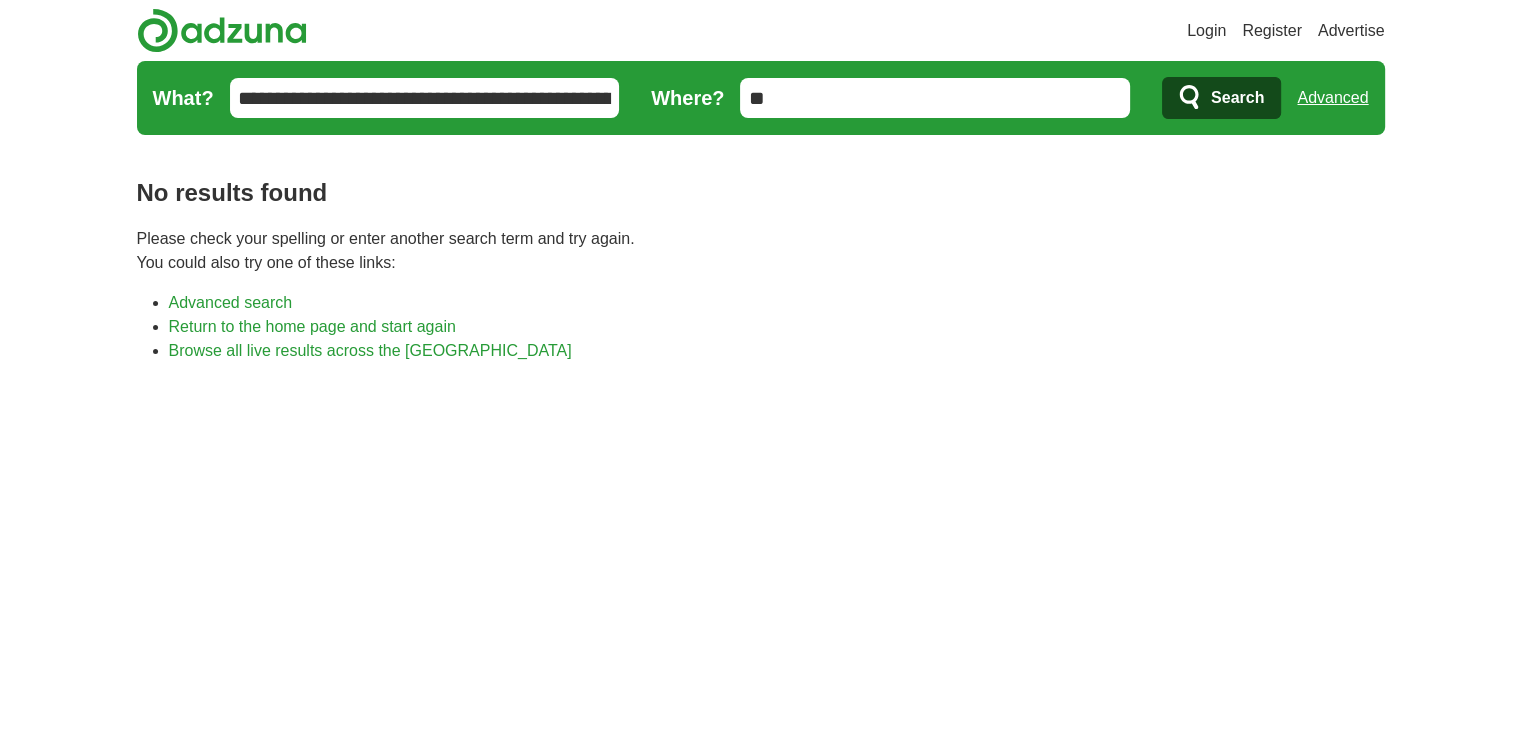 click on "**********" at bounding box center [425, 98] 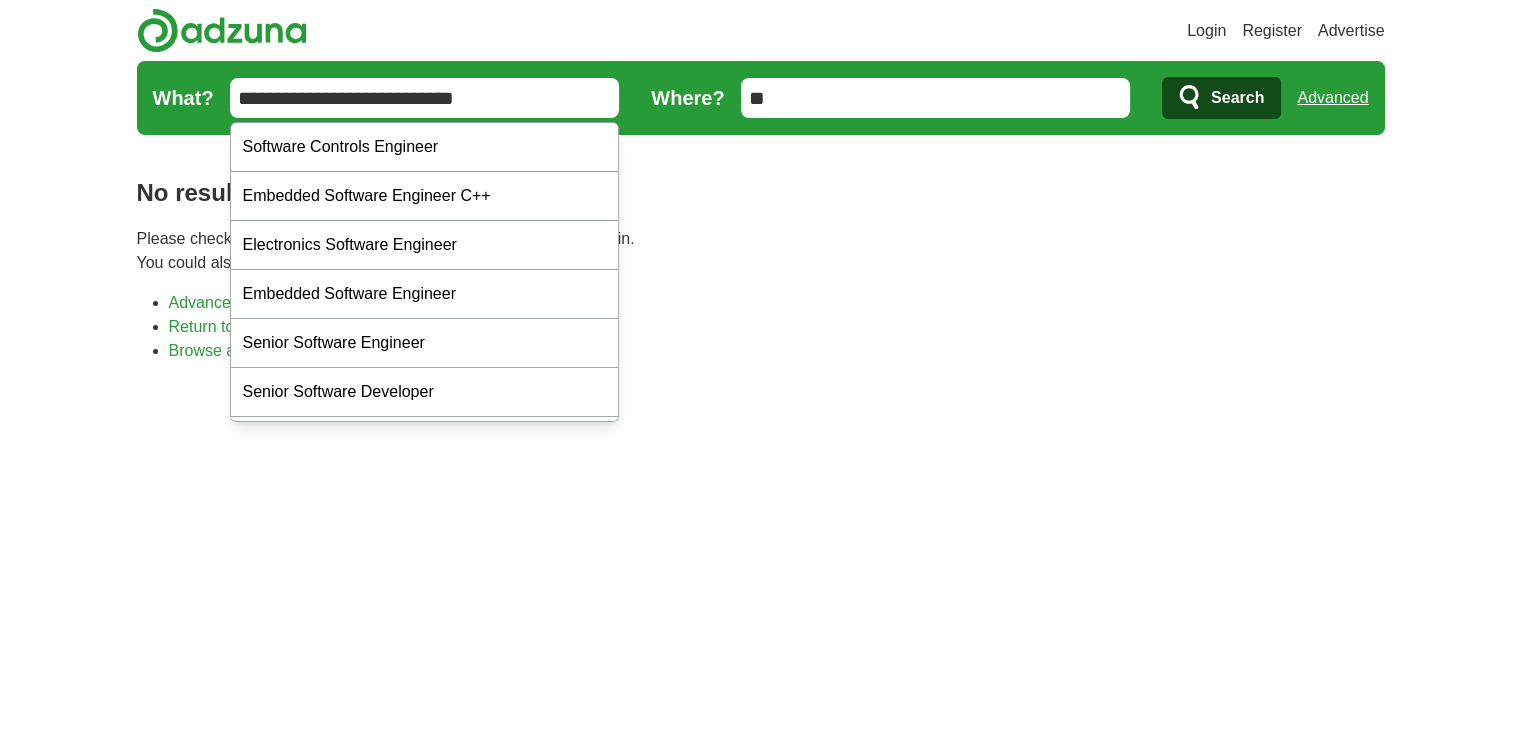 scroll, scrollTop: 0, scrollLeft: 0, axis: both 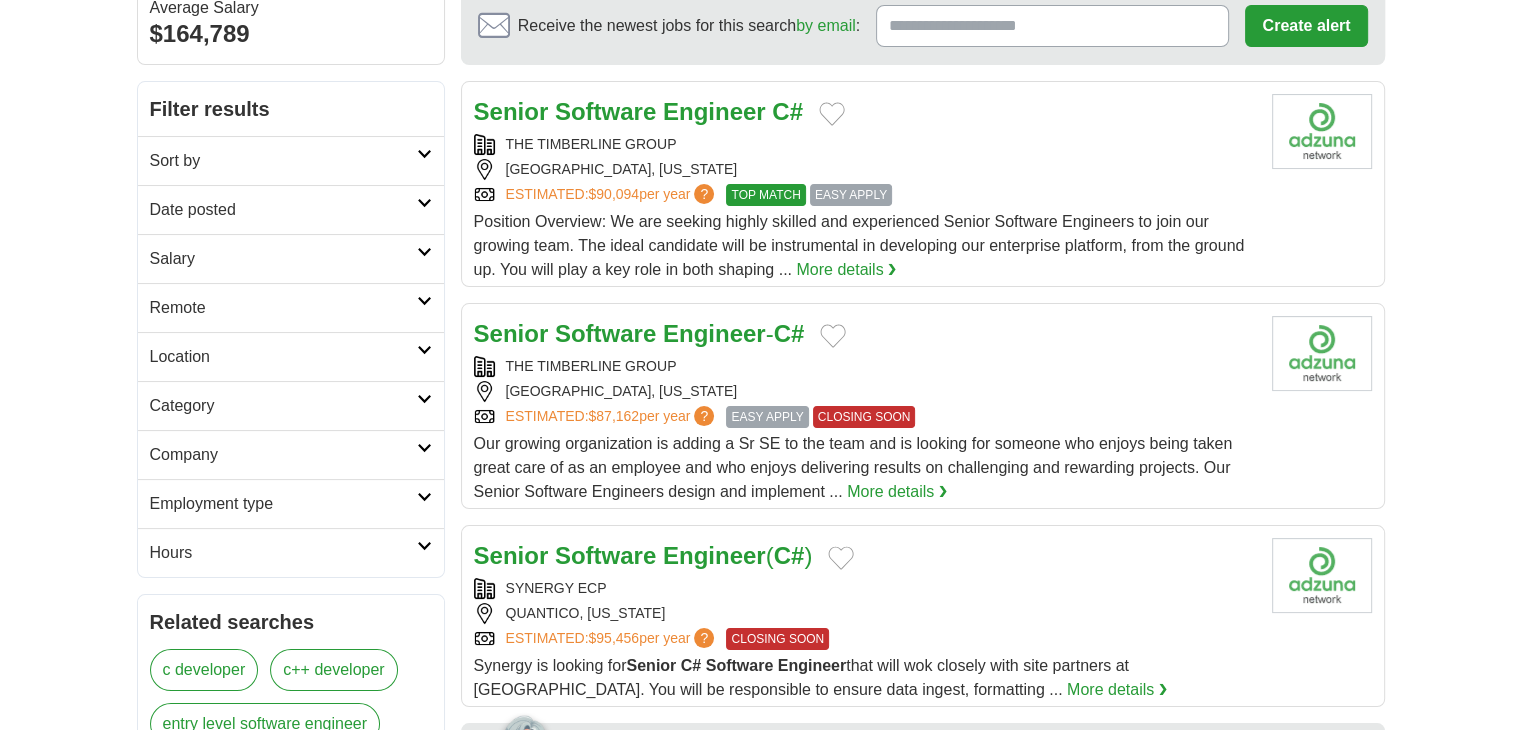 click on "Date posted" at bounding box center [283, 210] 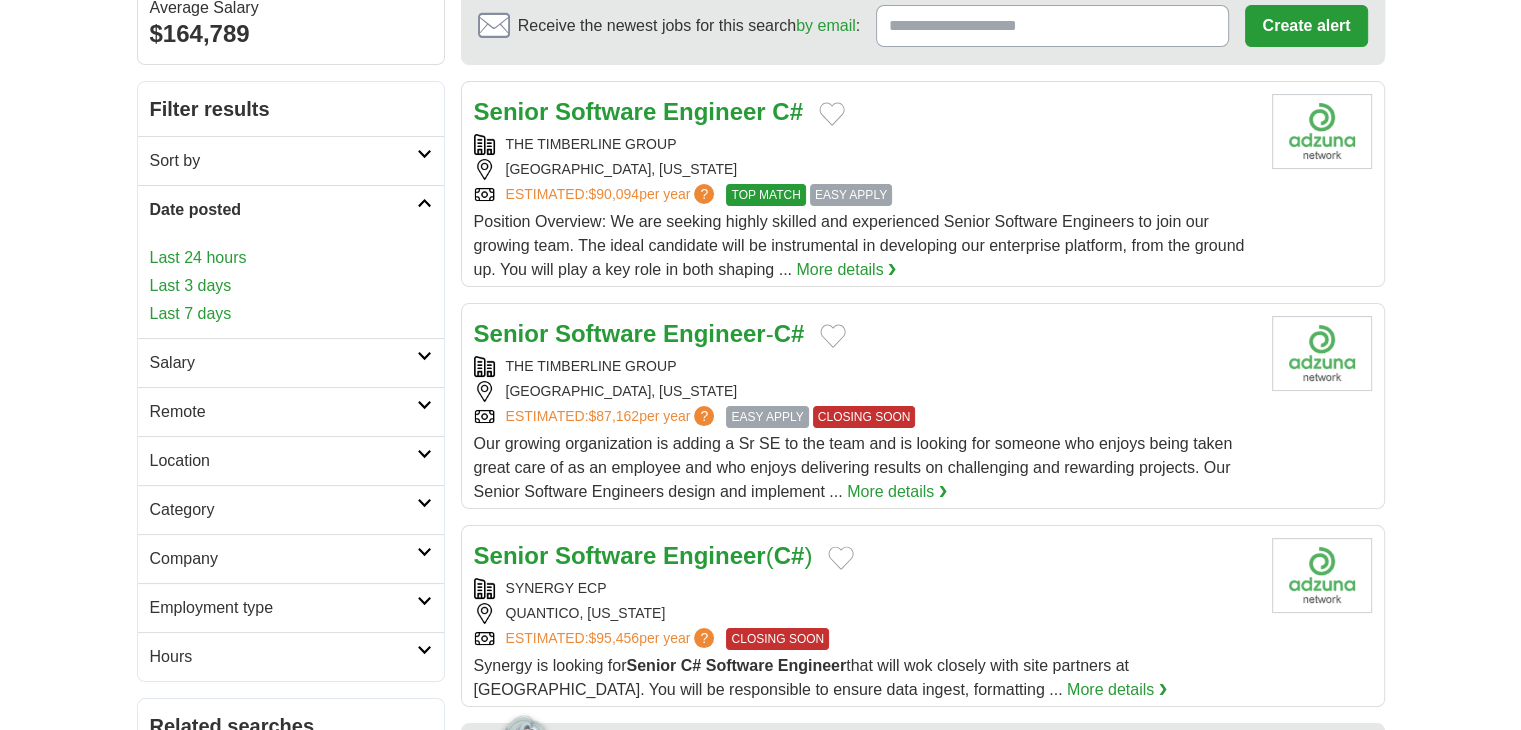 scroll, scrollTop: 0, scrollLeft: 0, axis: both 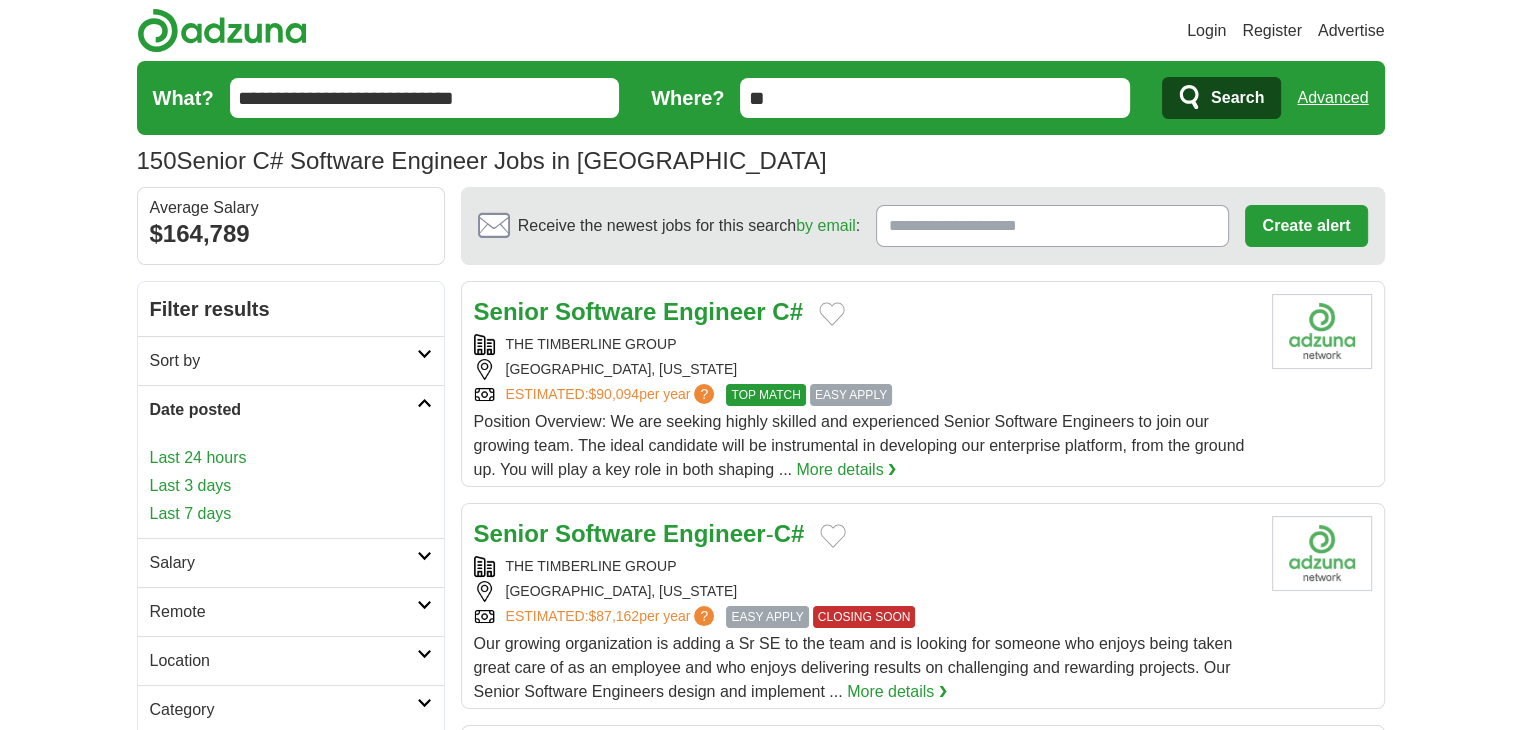 click on "**********" at bounding box center [425, 98] 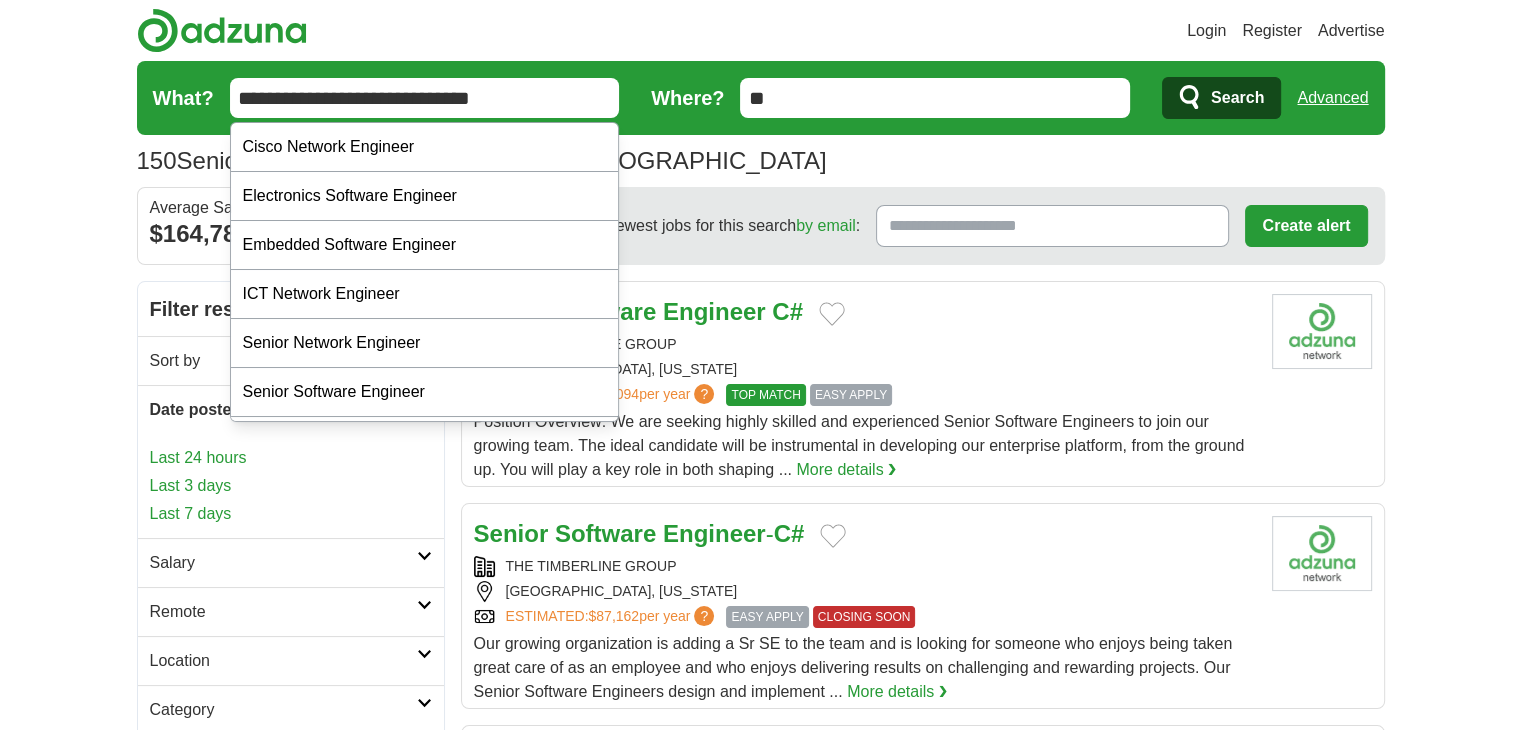 type on "**********" 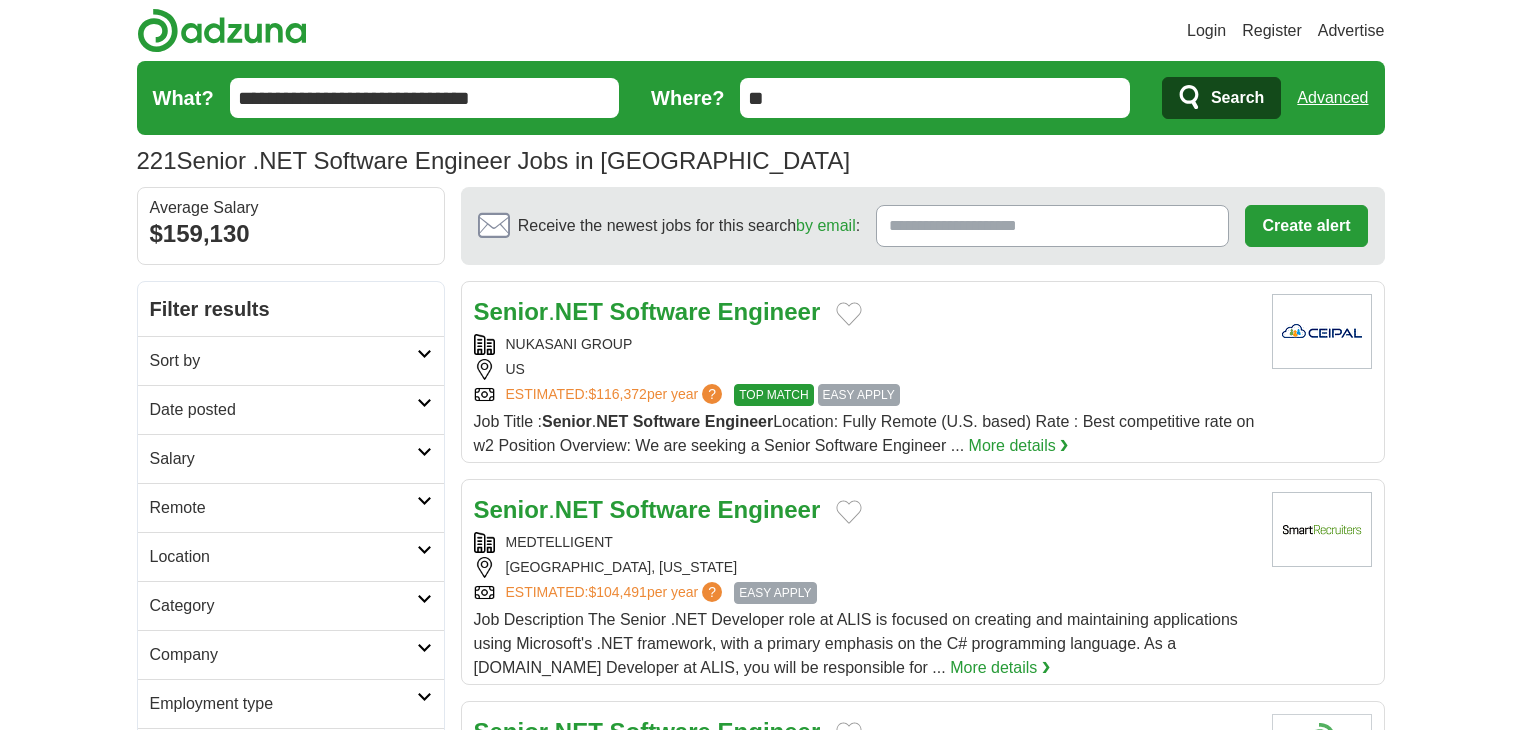scroll, scrollTop: 0, scrollLeft: 0, axis: both 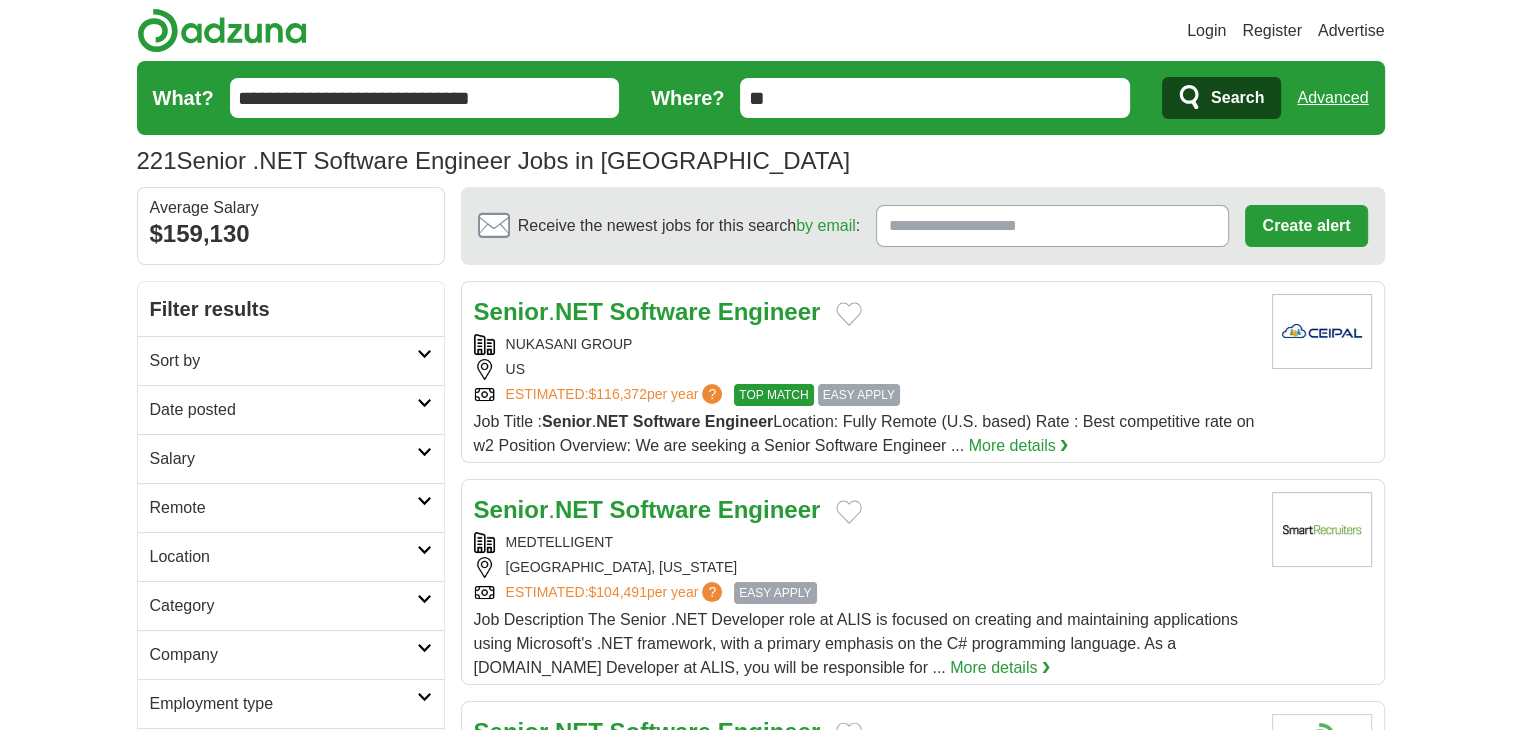 click on "Remote" at bounding box center (283, 508) 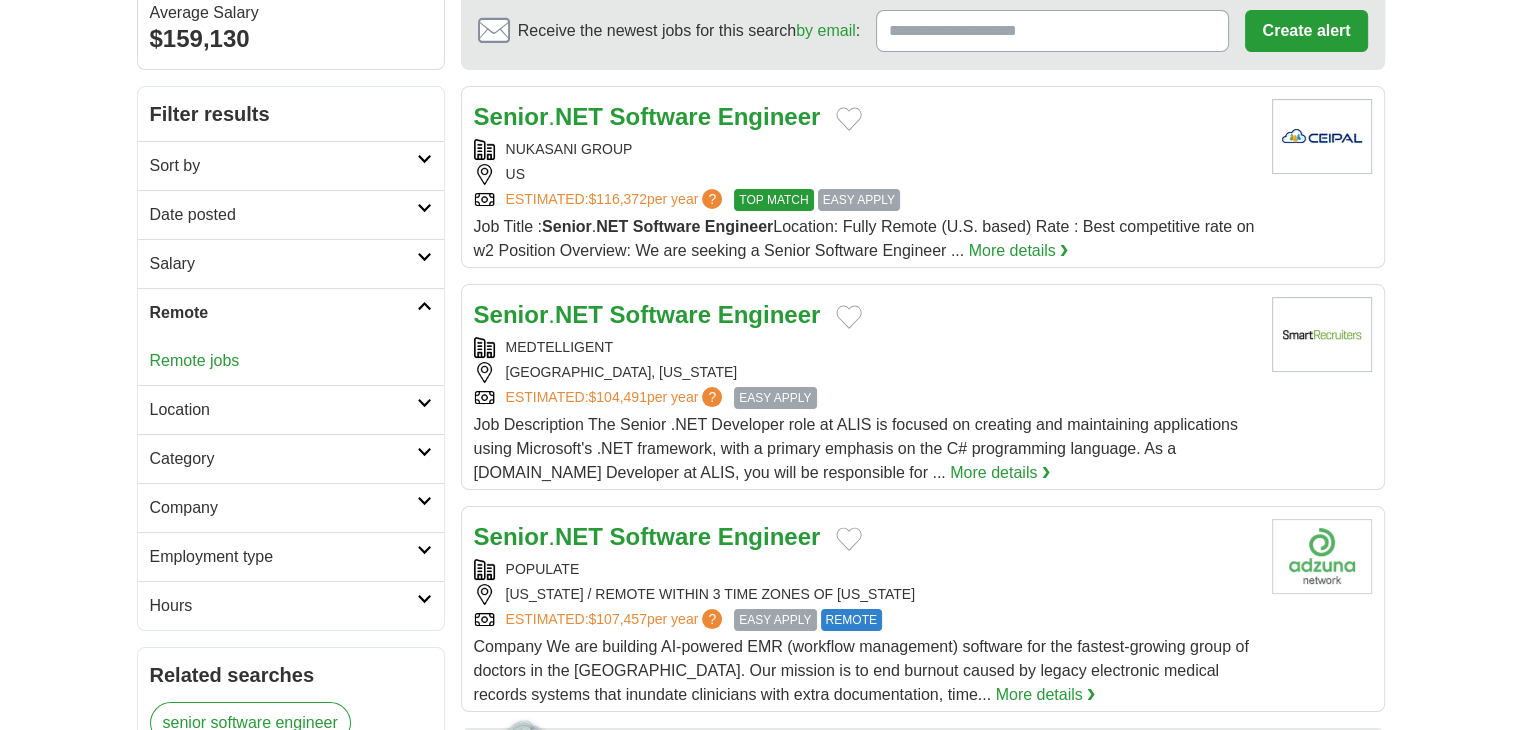 scroll, scrollTop: 200, scrollLeft: 0, axis: vertical 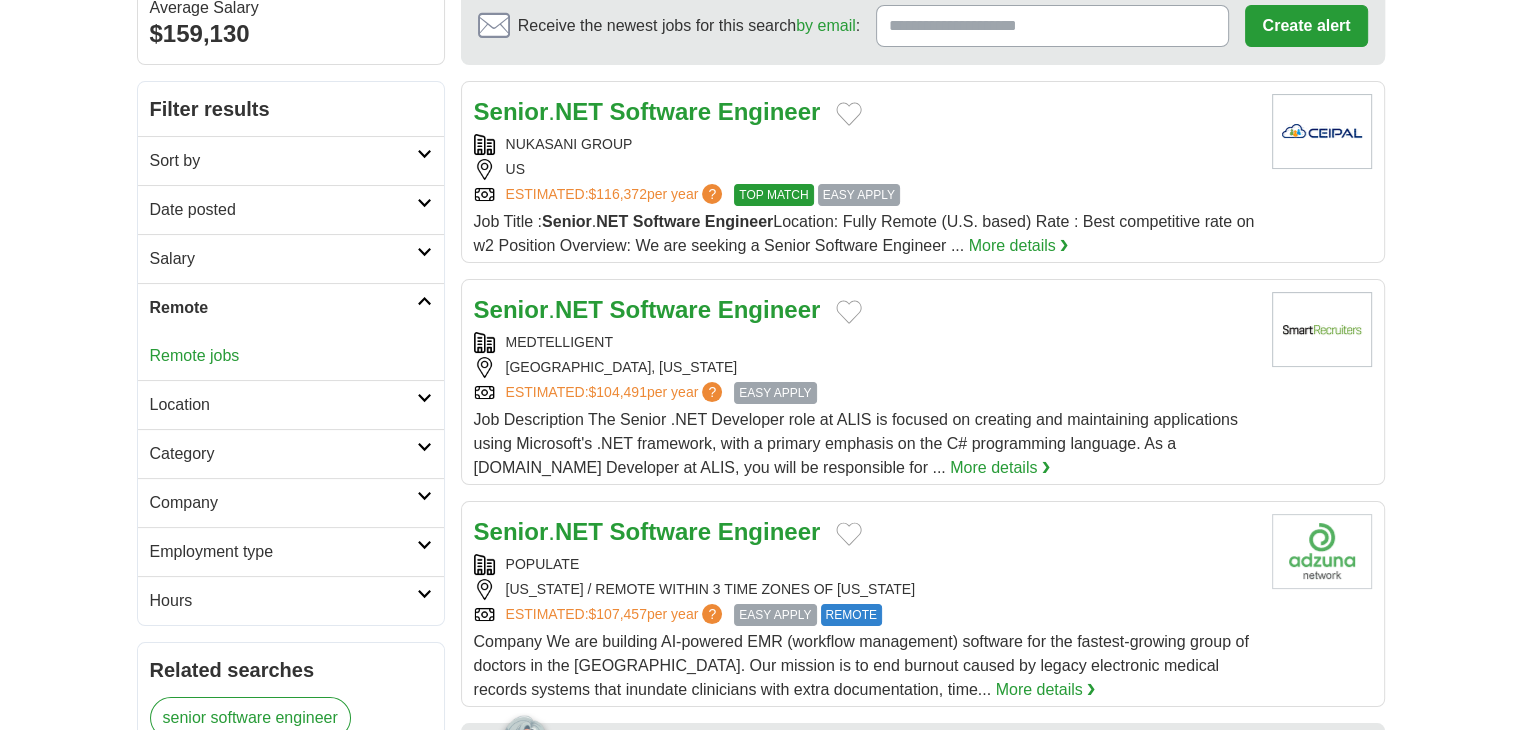 click on "Remote jobs" at bounding box center [195, 355] 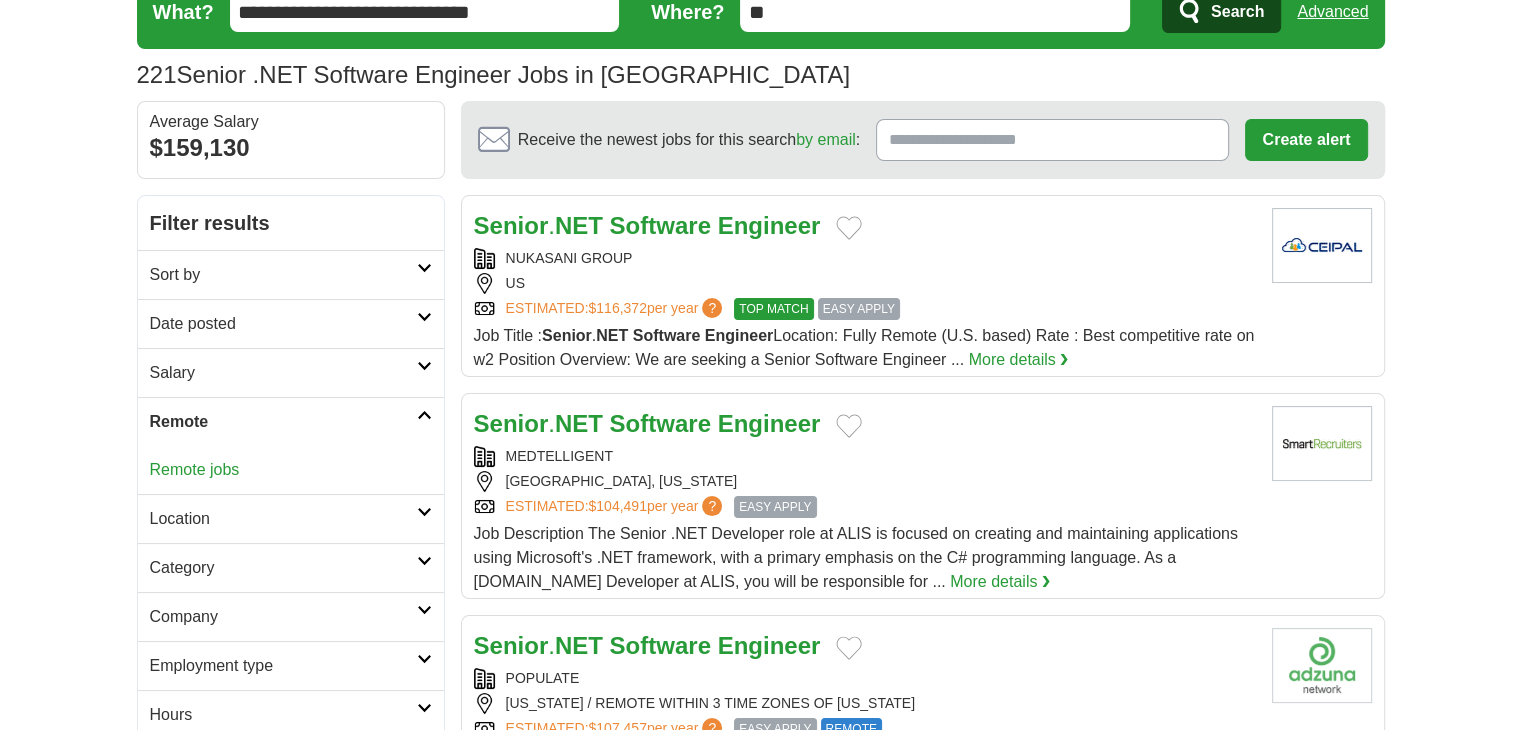scroll, scrollTop: 0, scrollLeft: 0, axis: both 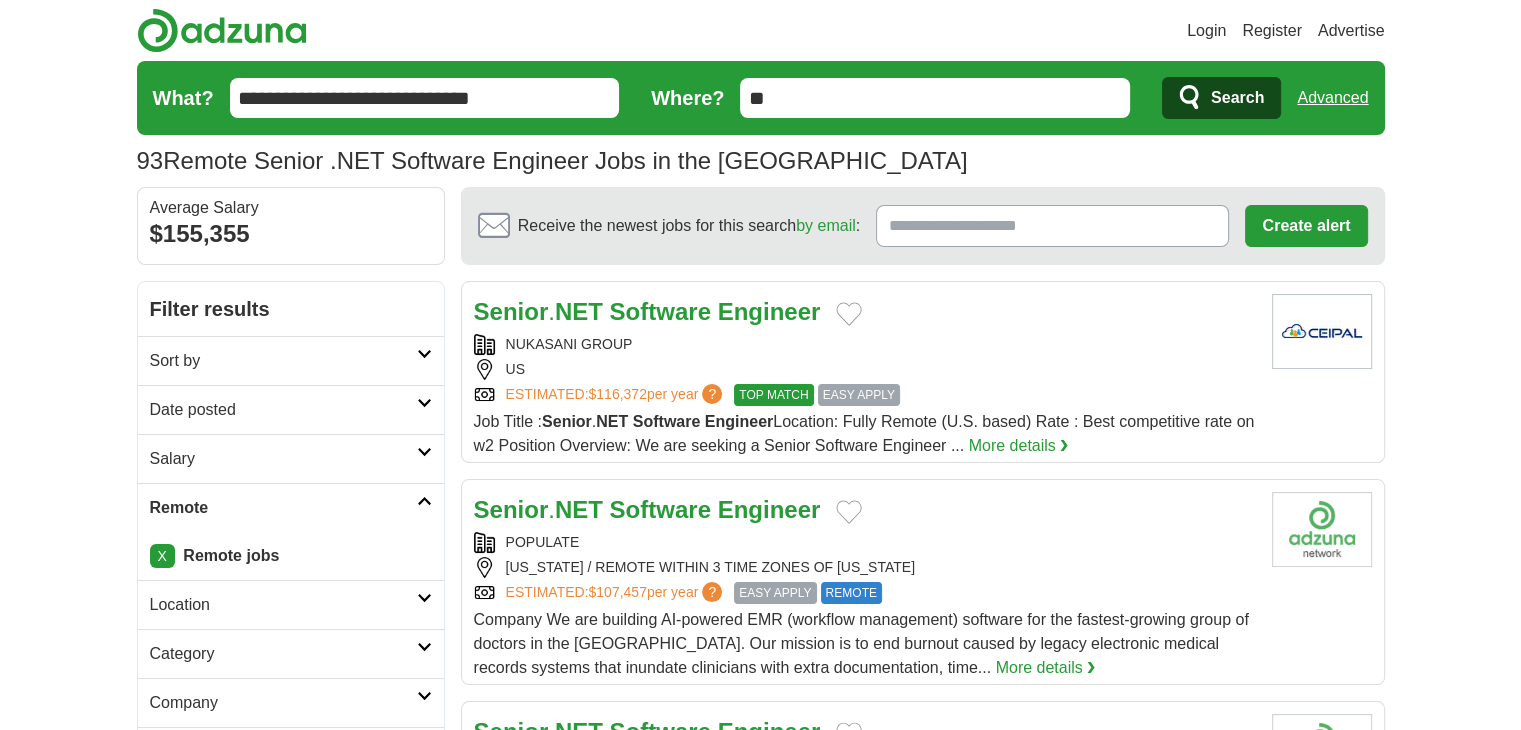 click on "Date posted" at bounding box center (283, 410) 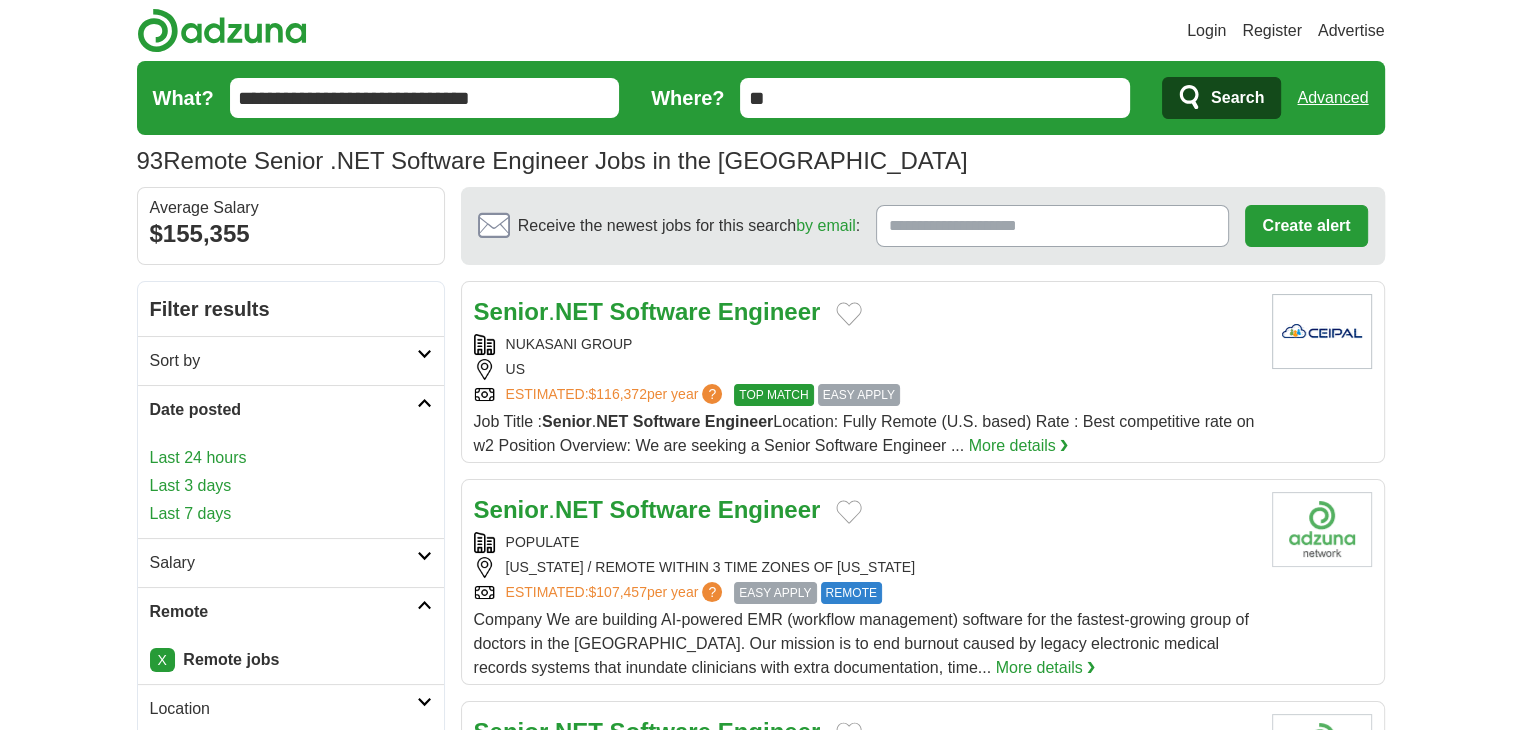 click on "Last 7 days" at bounding box center (291, 514) 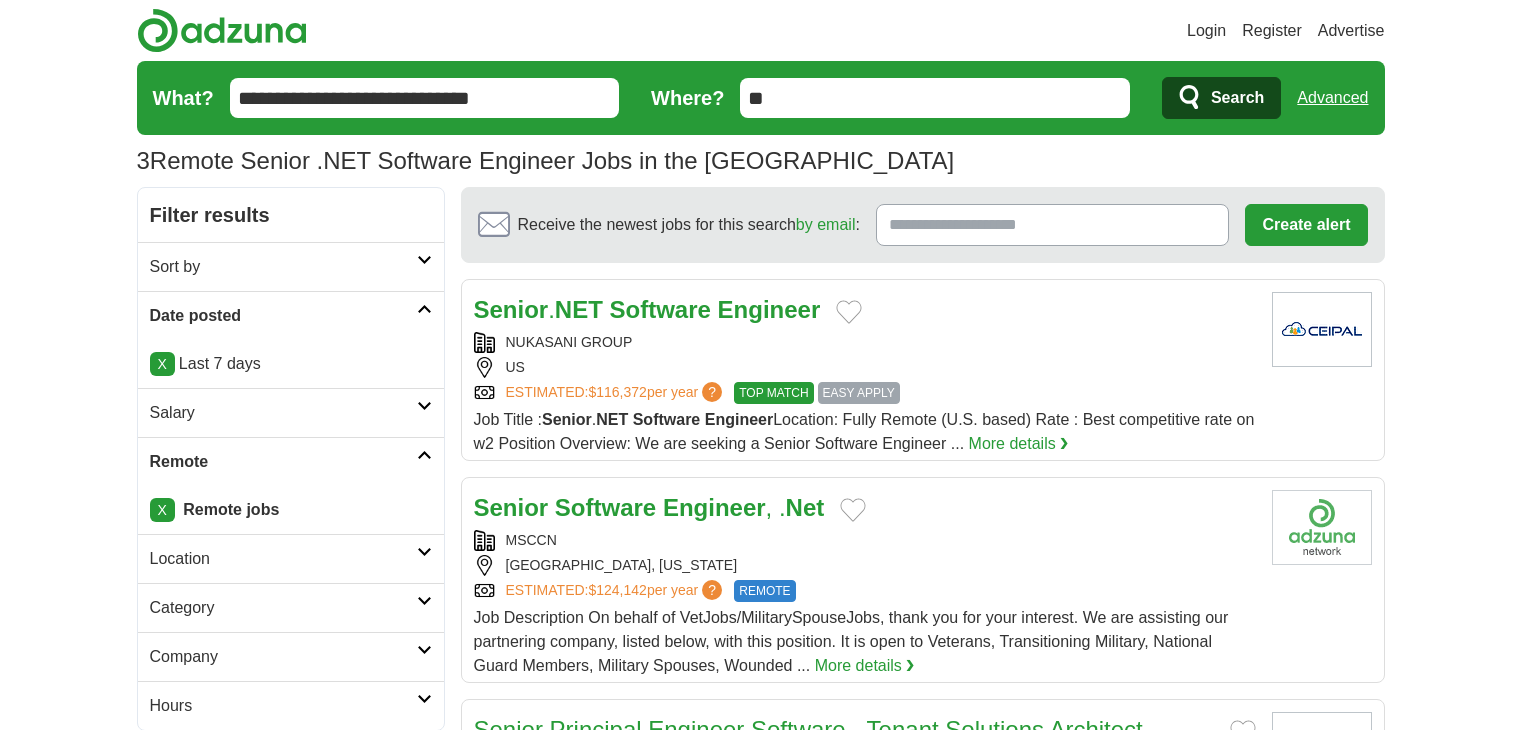 scroll, scrollTop: 0, scrollLeft: 0, axis: both 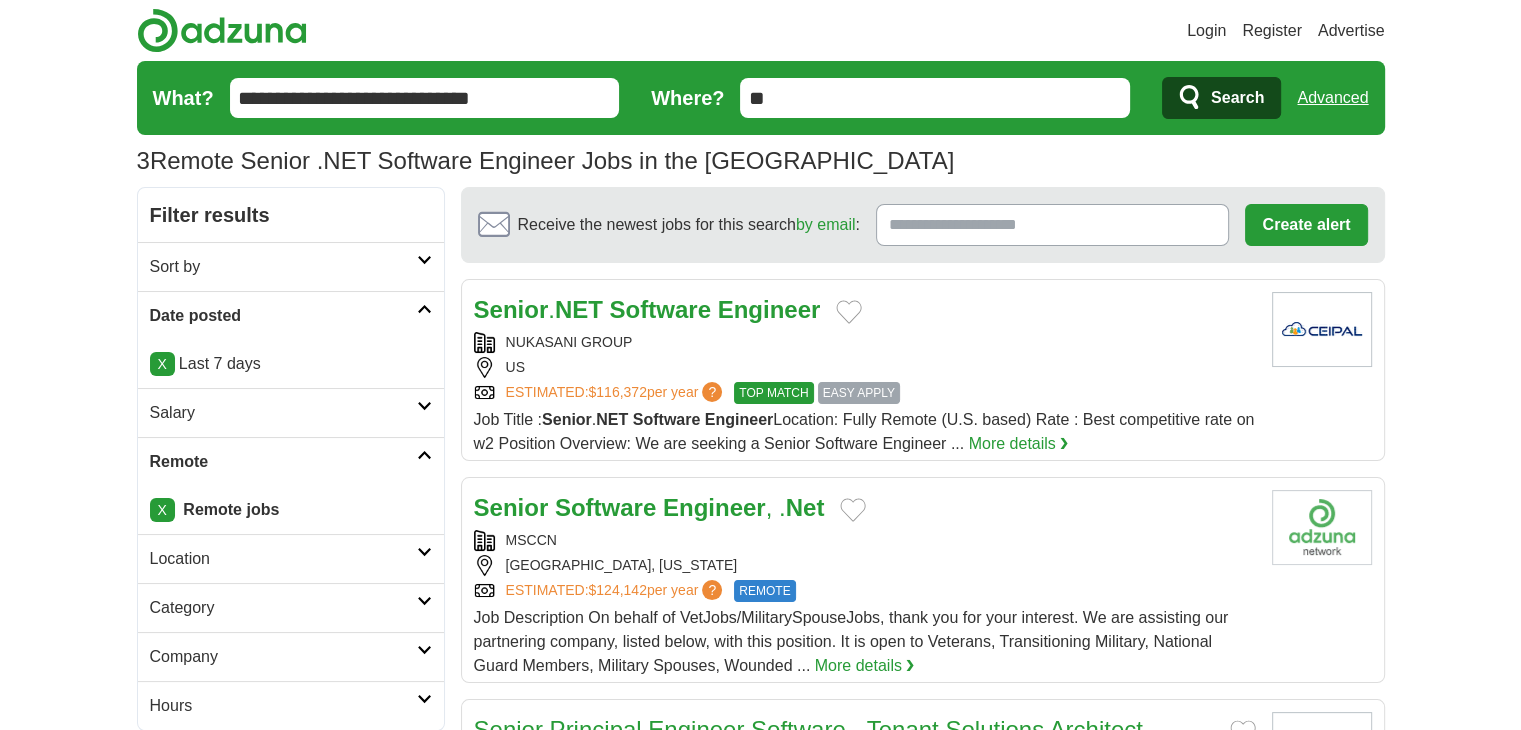 click on "X  Last 7 days" at bounding box center (291, 364) 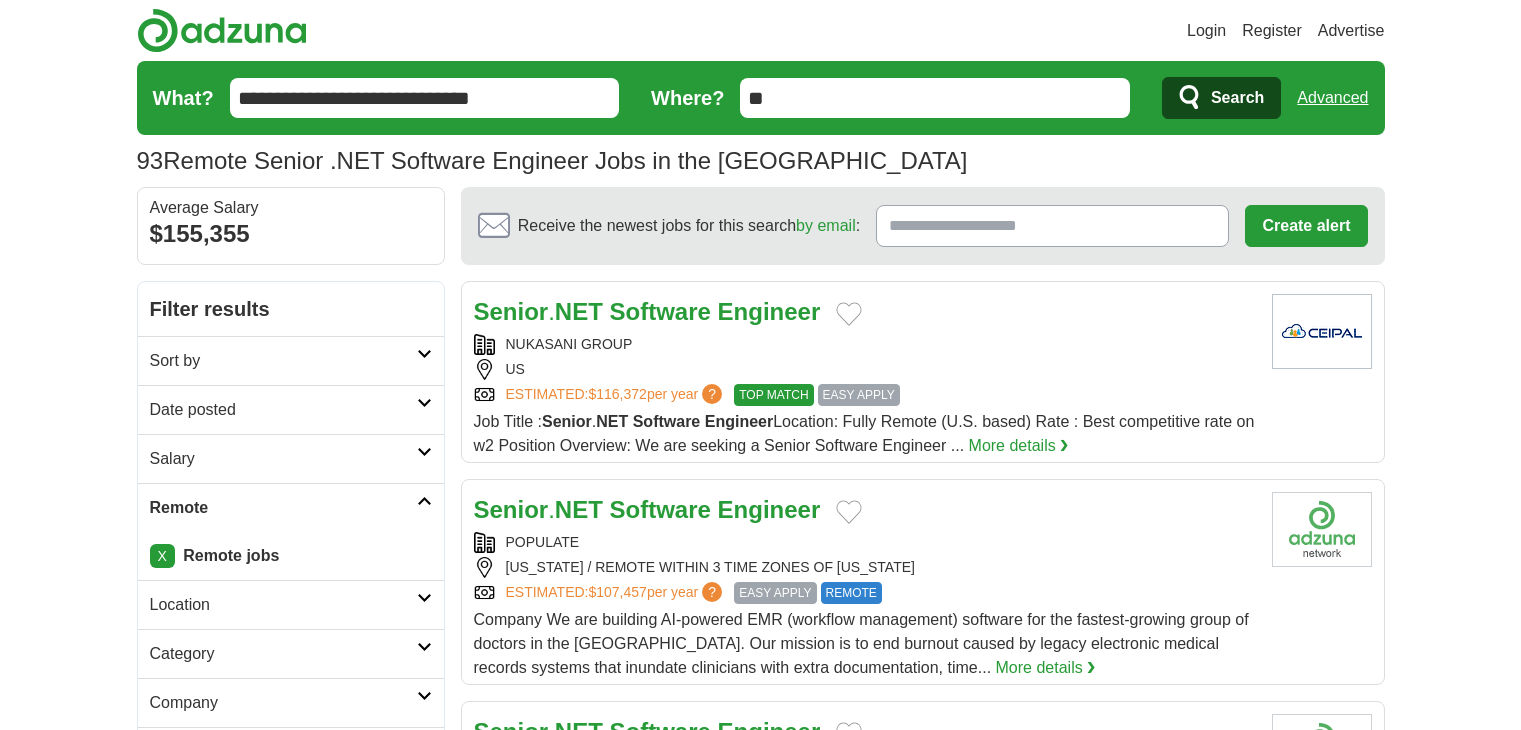 scroll, scrollTop: 0, scrollLeft: 0, axis: both 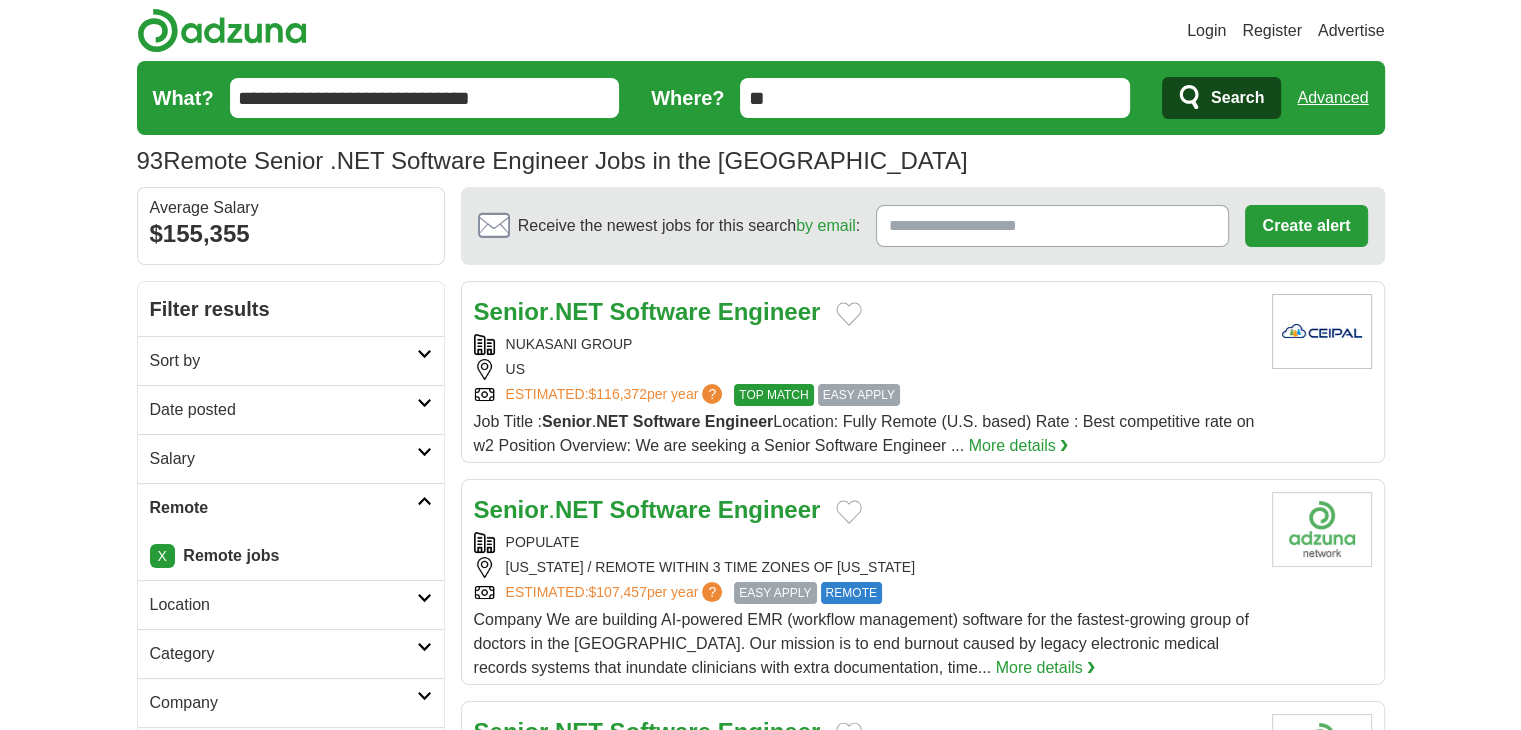 click on "X" at bounding box center [162, 556] 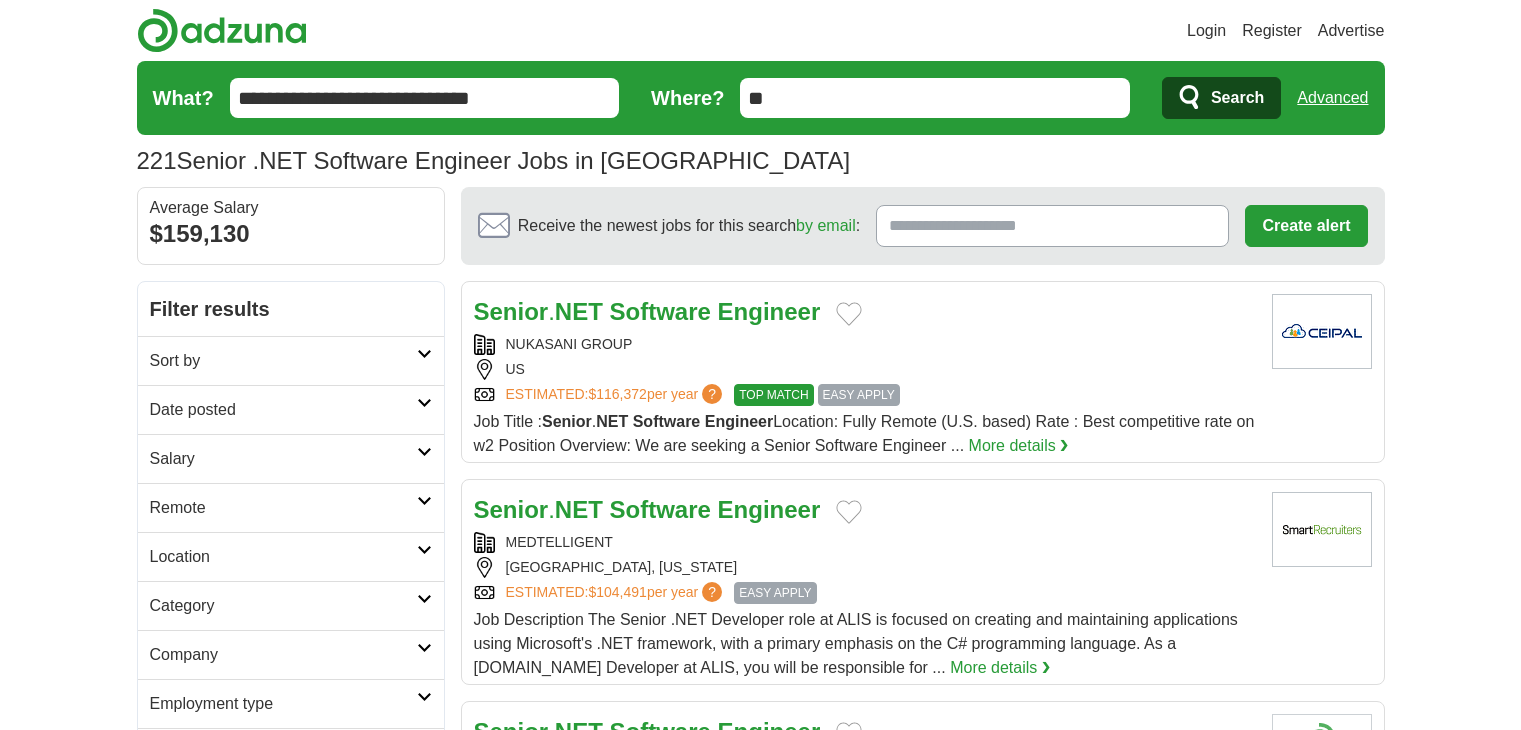 scroll, scrollTop: 600, scrollLeft: 0, axis: vertical 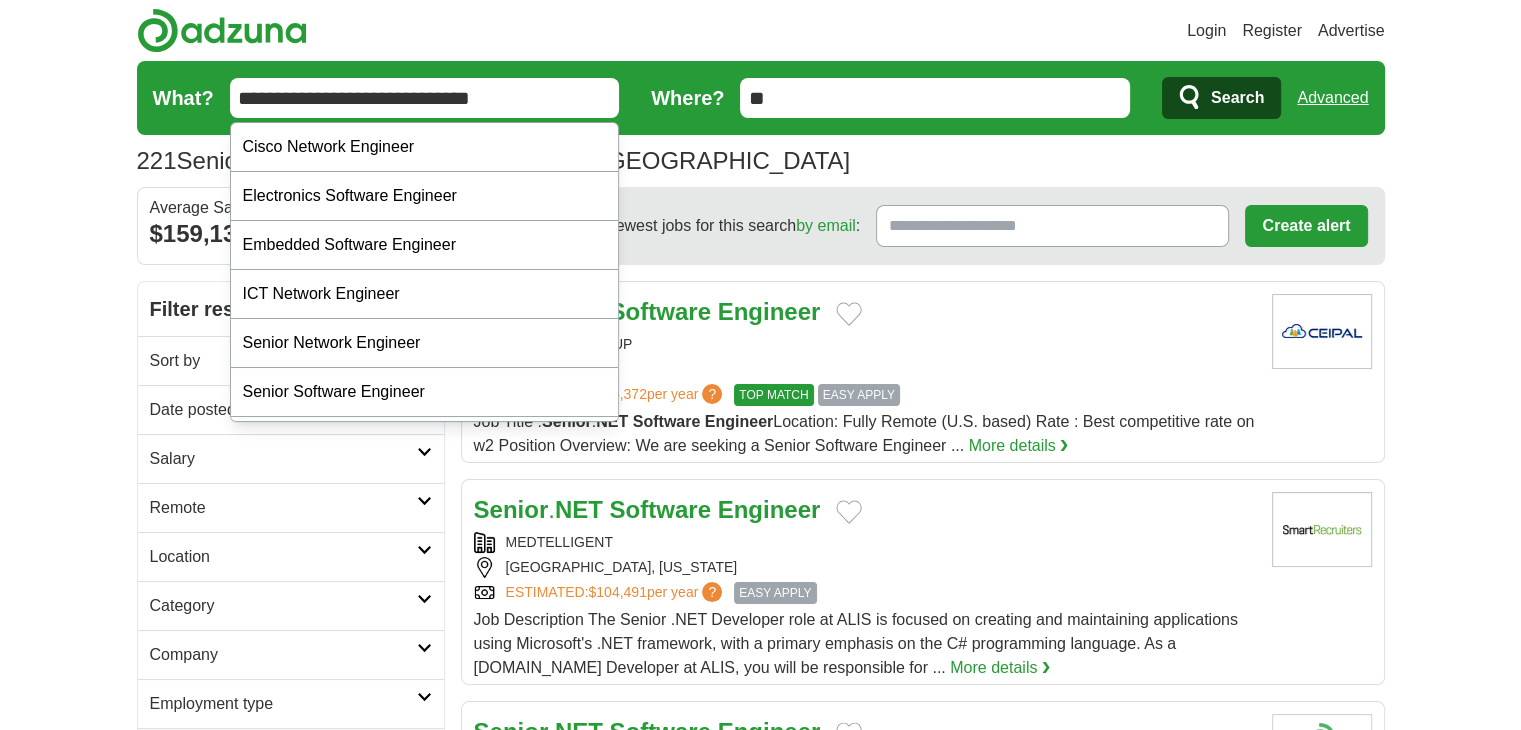 drag, startPoint x: 356, startPoint y: 101, endPoint x: 301, endPoint y: 104, distance: 55.081757 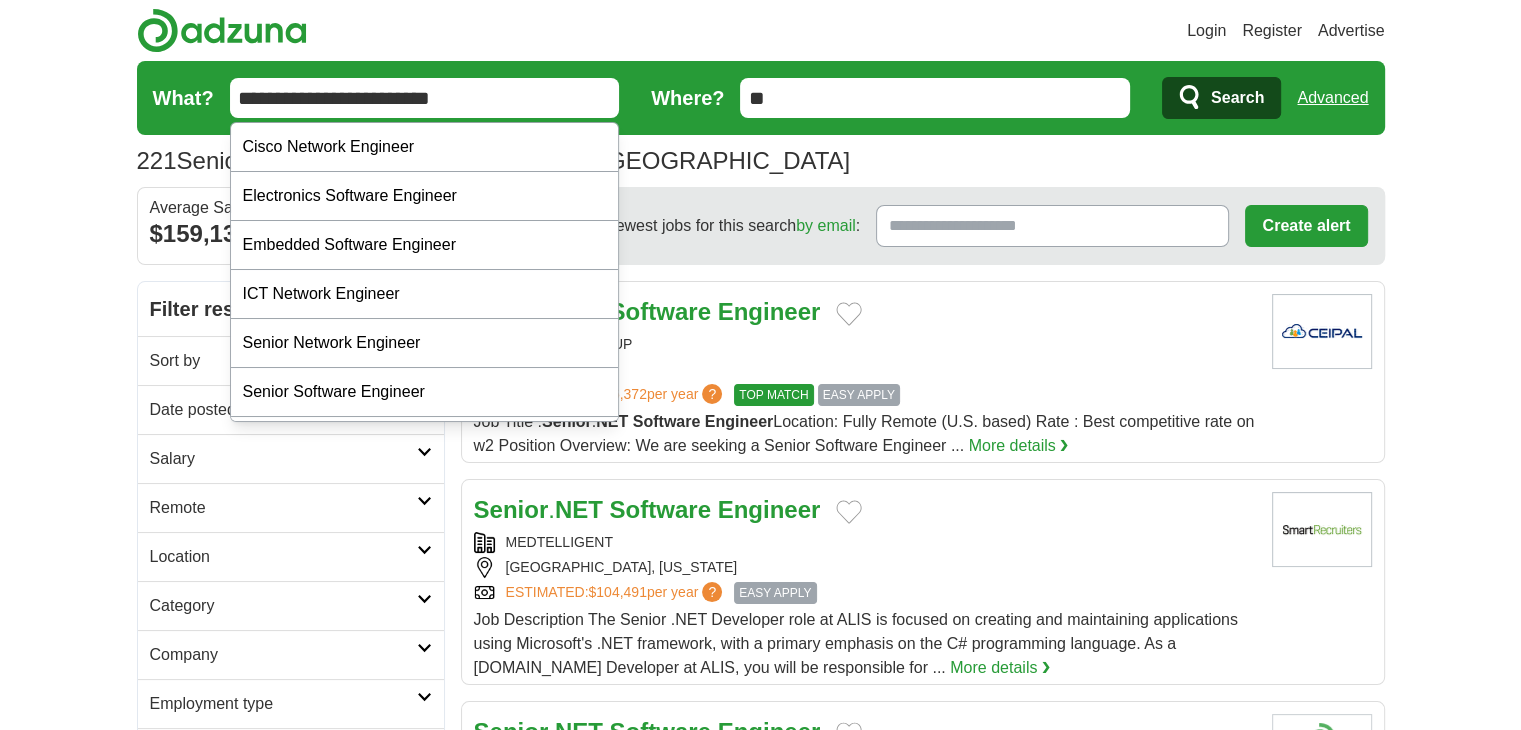 type on "**********" 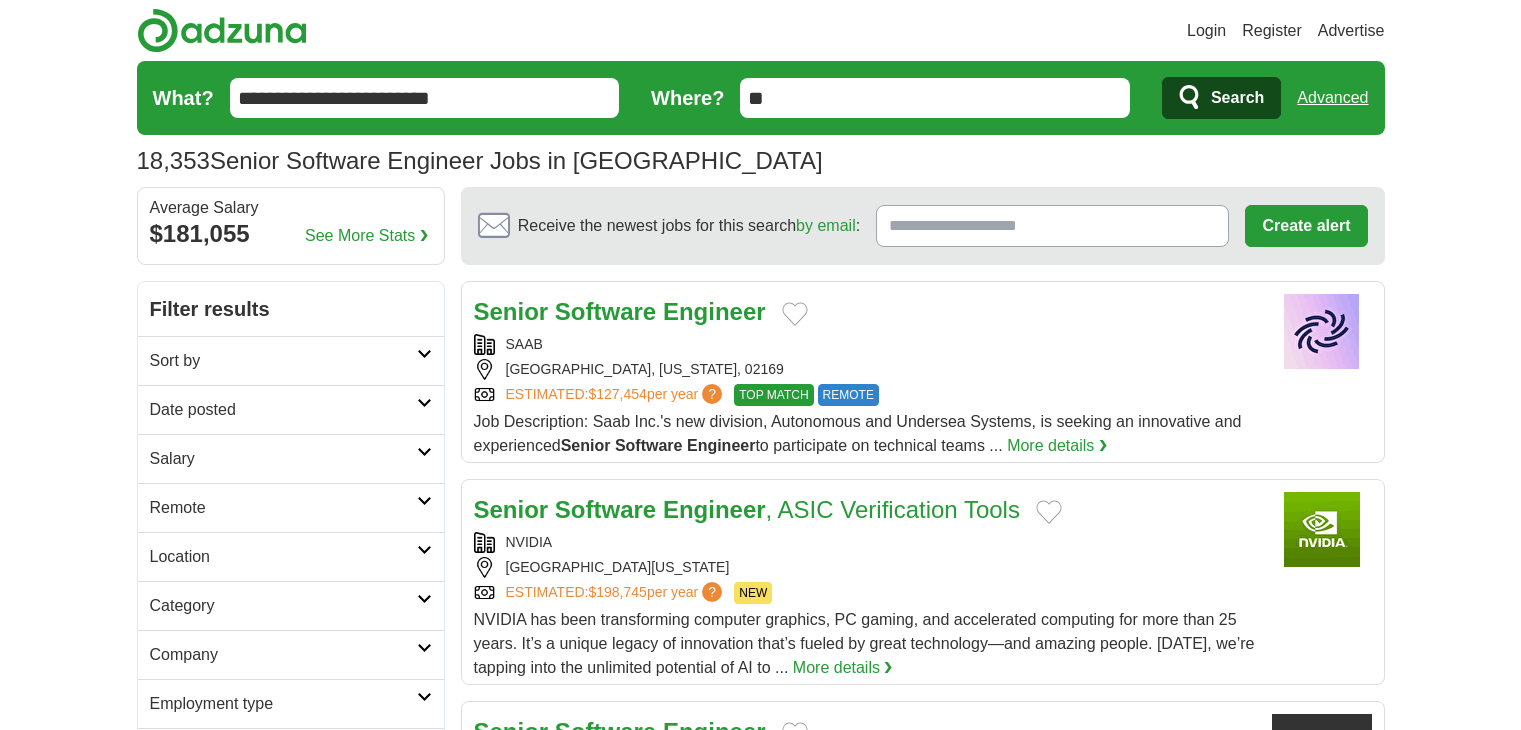 scroll, scrollTop: 0, scrollLeft: 0, axis: both 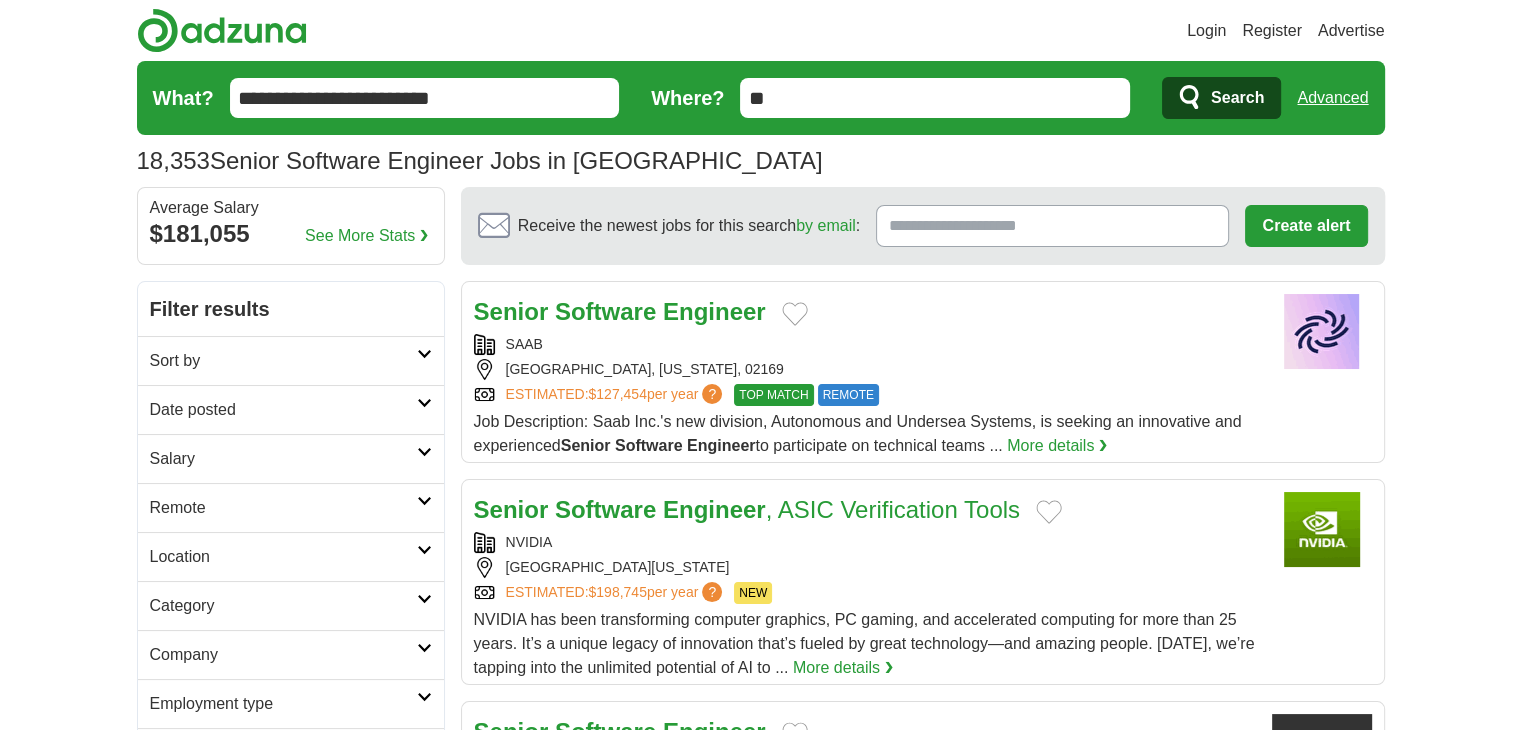 click on "**********" at bounding box center [425, 98] 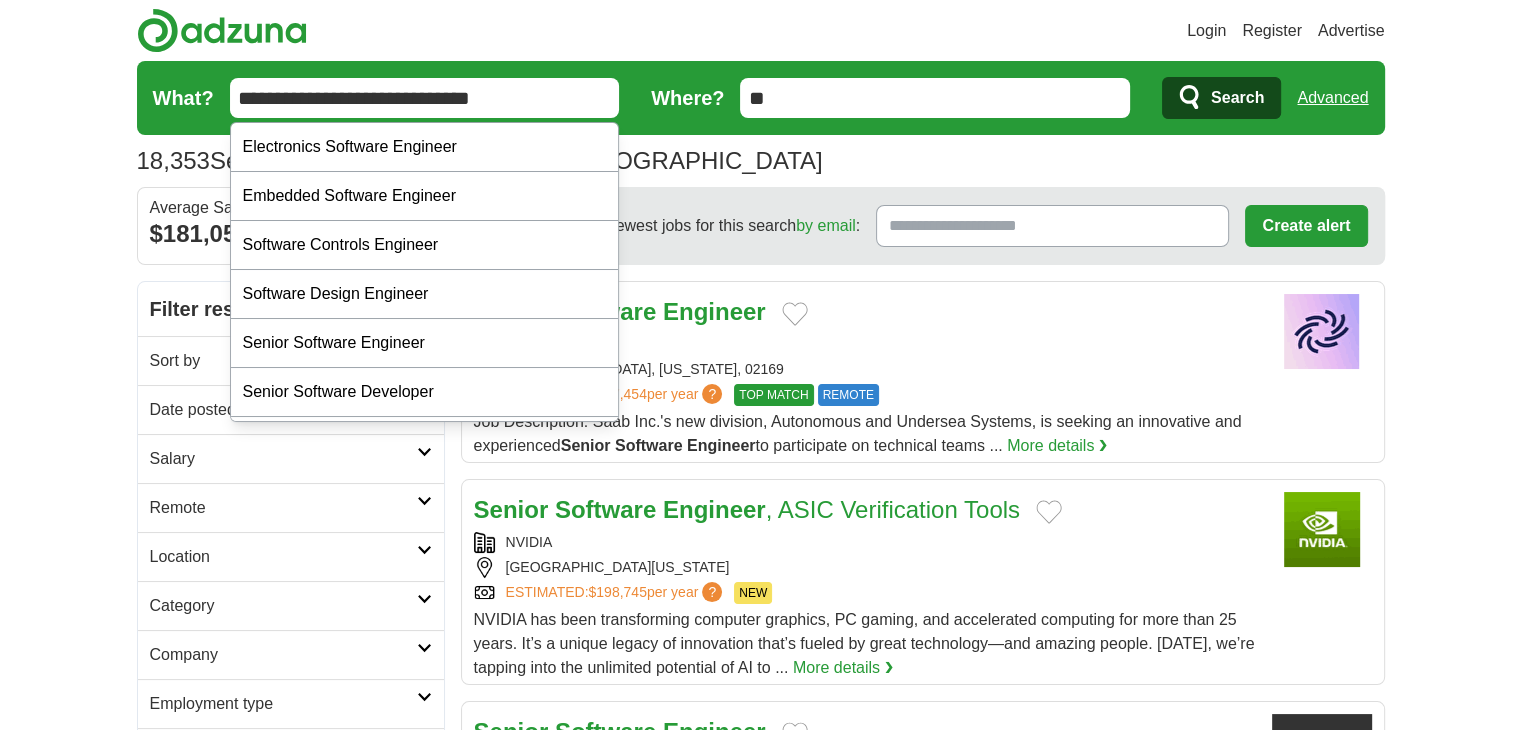 type on "**********" 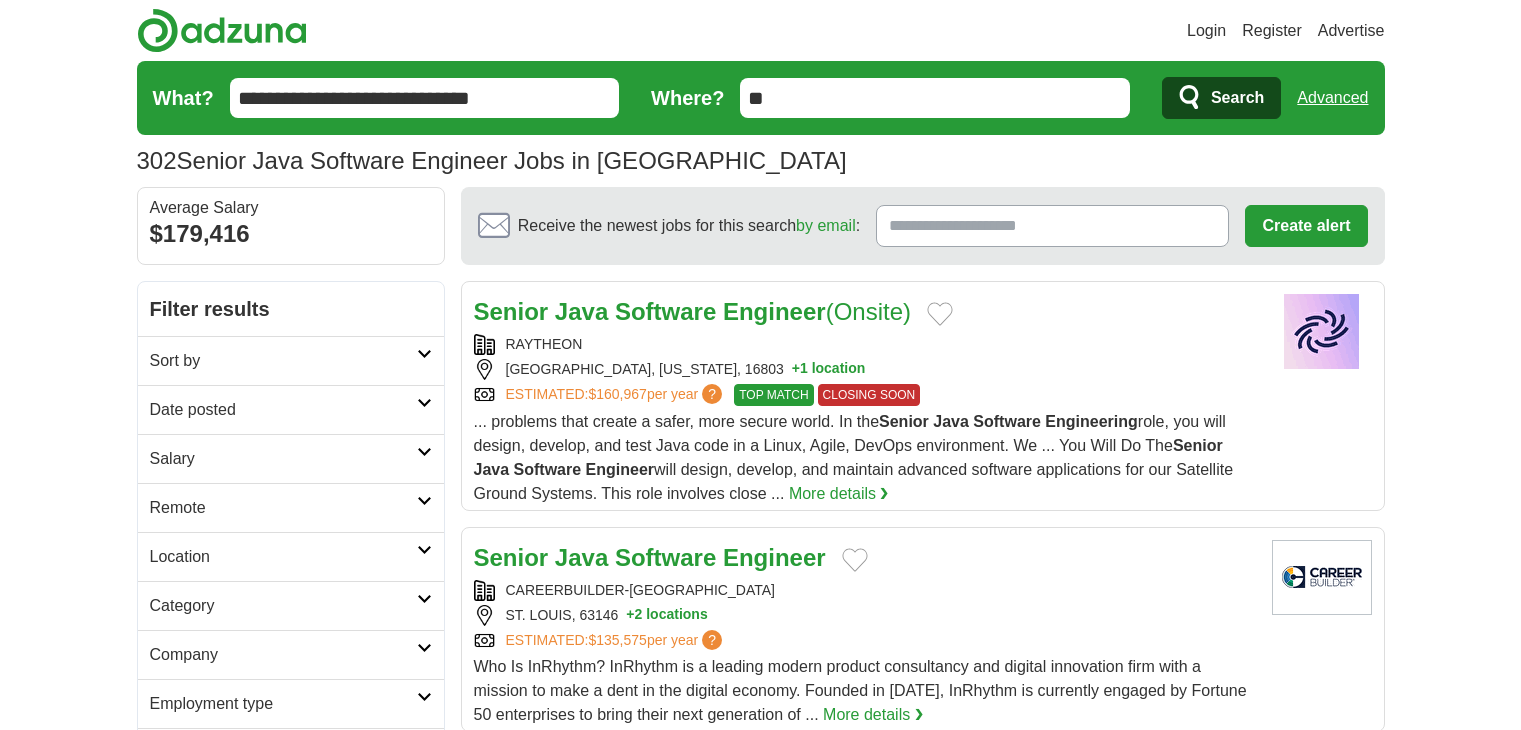 scroll, scrollTop: 0, scrollLeft: 0, axis: both 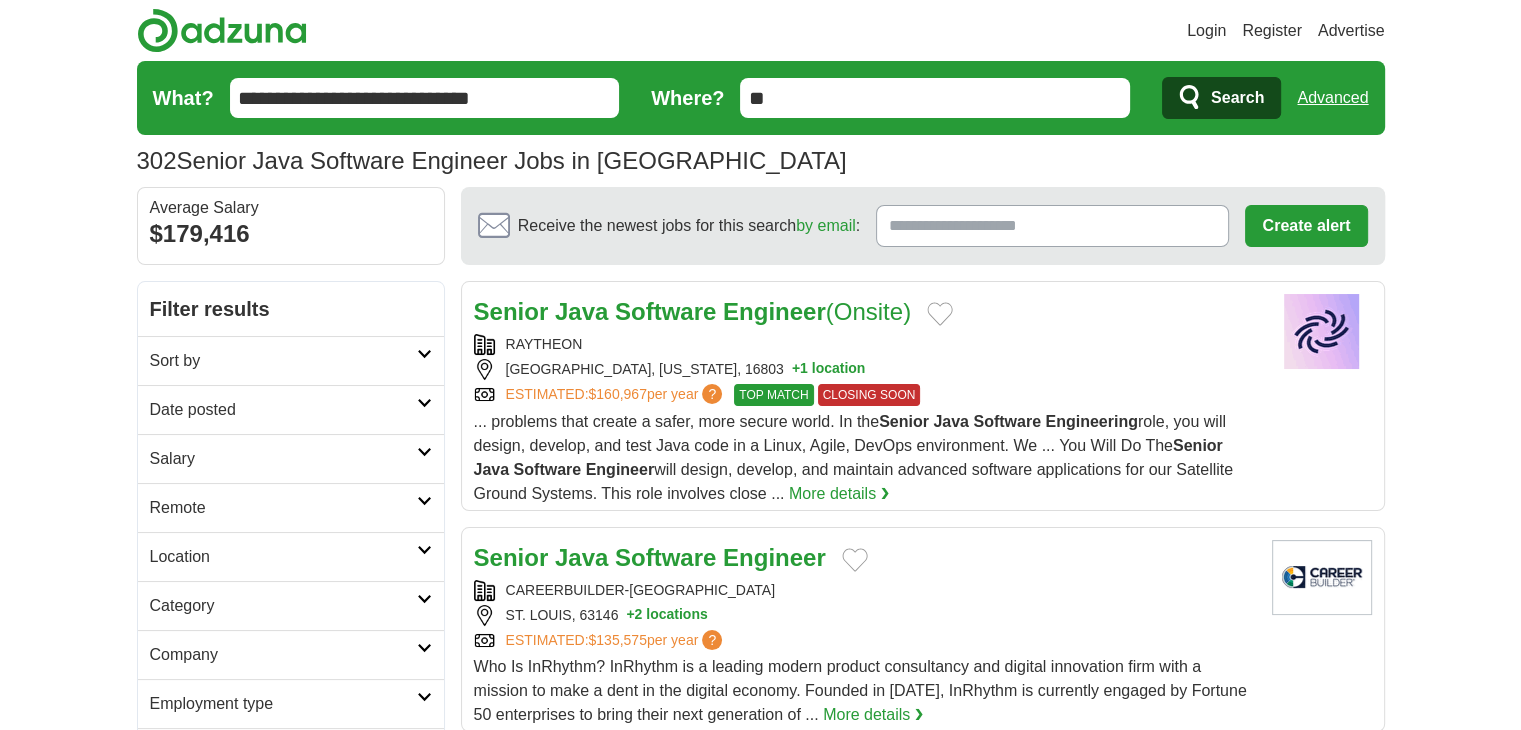 click on "**********" at bounding box center (425, 98) 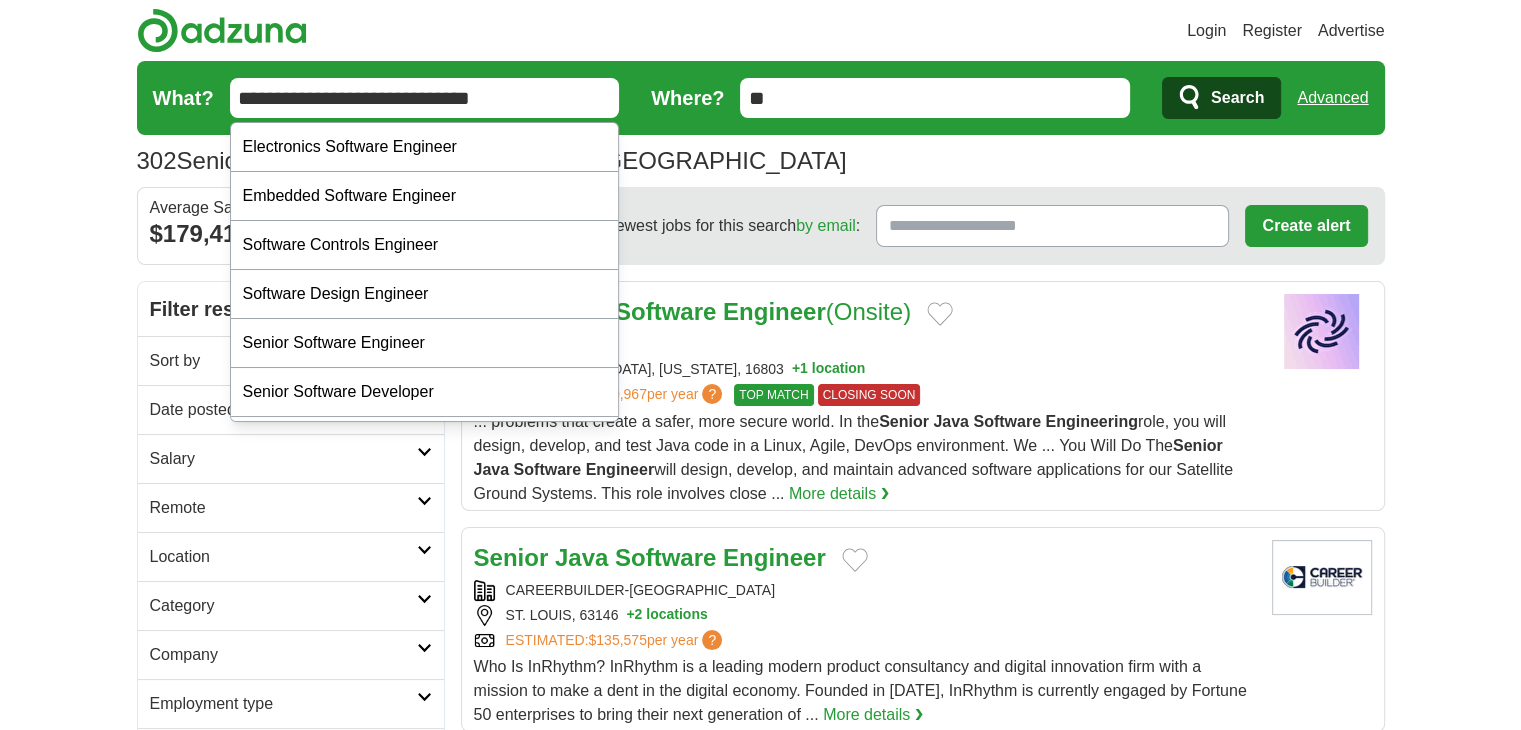 click on "**********" at bounding box center [425, 98] 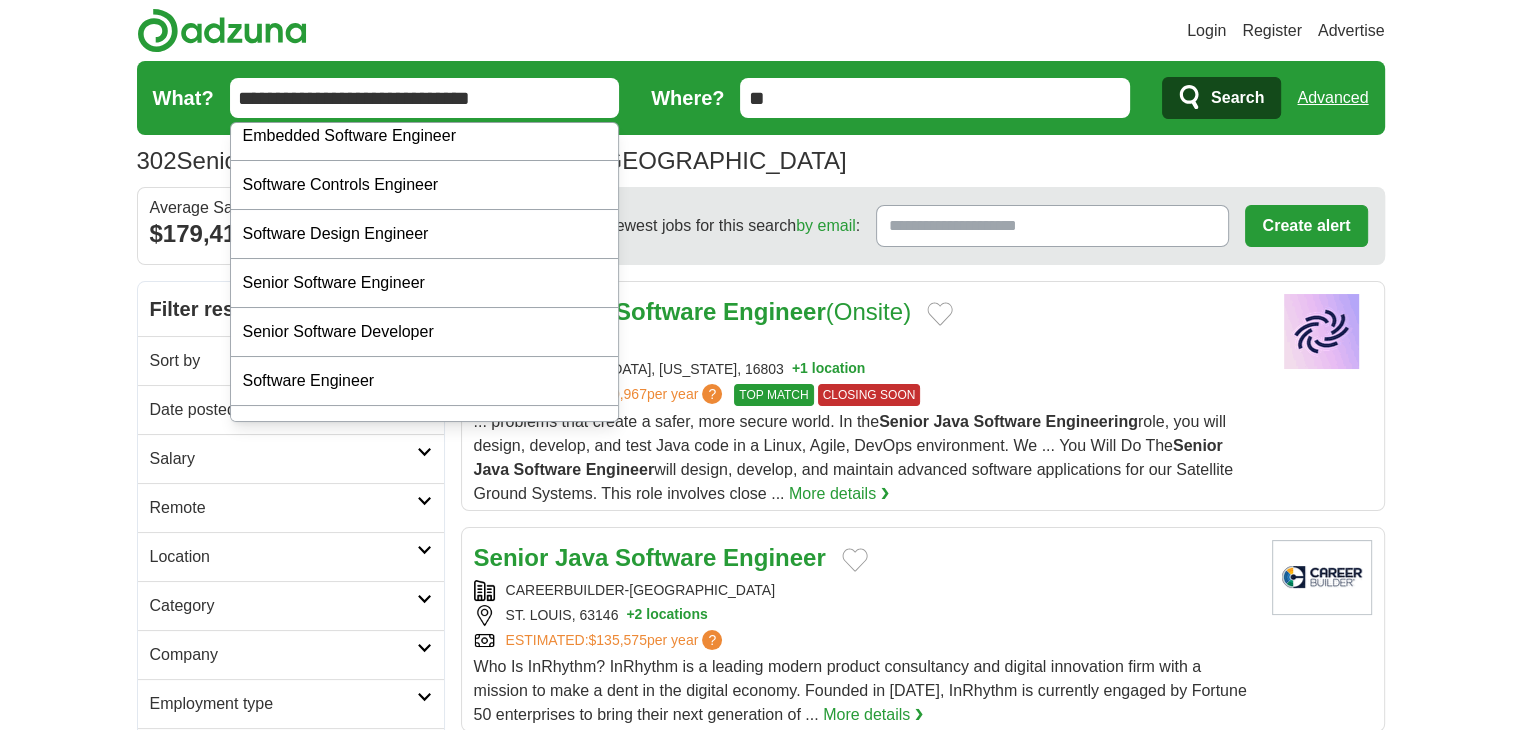 scroll, scrollTop: 92, scrollLeft: 0, axis: vertical 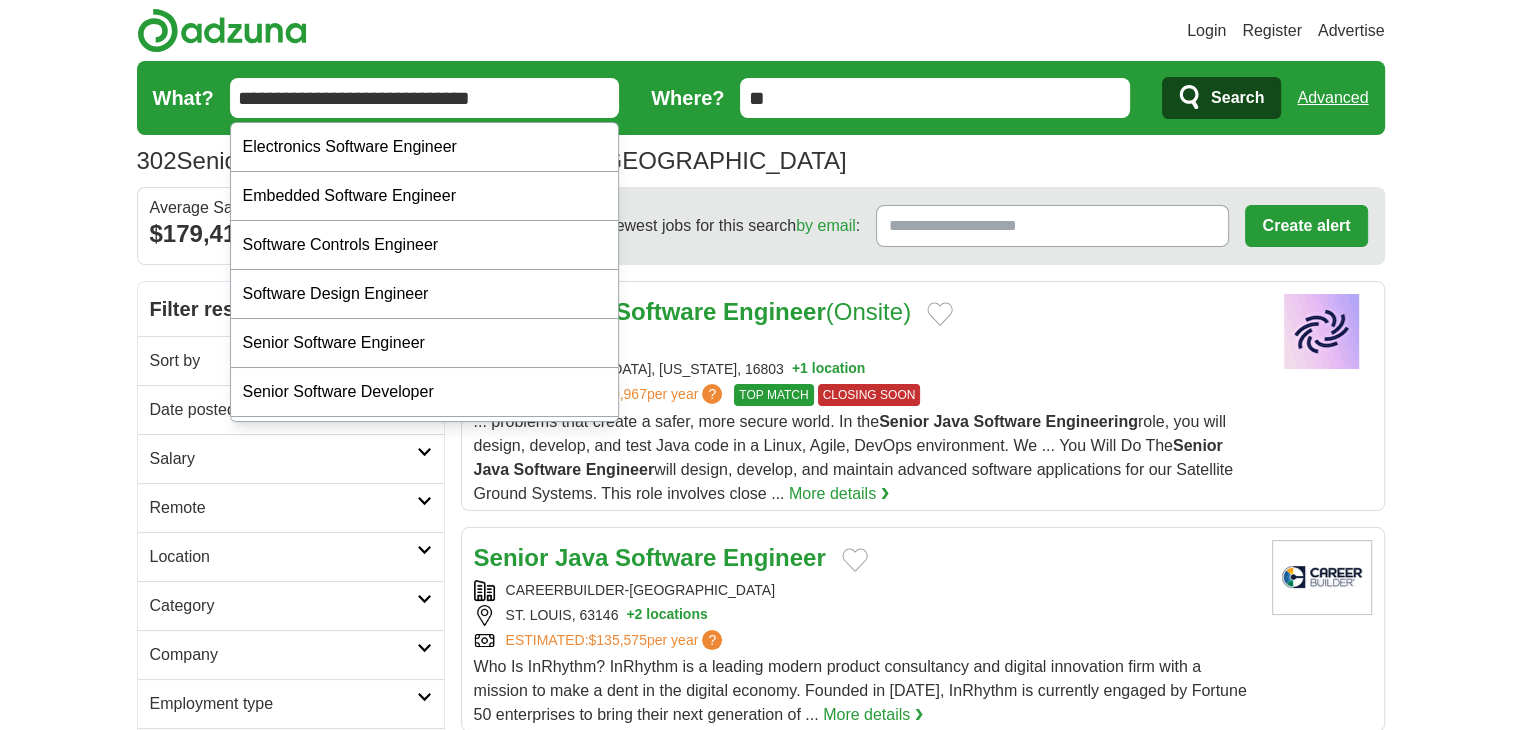click on "**********" at bounding box center [425, 98] 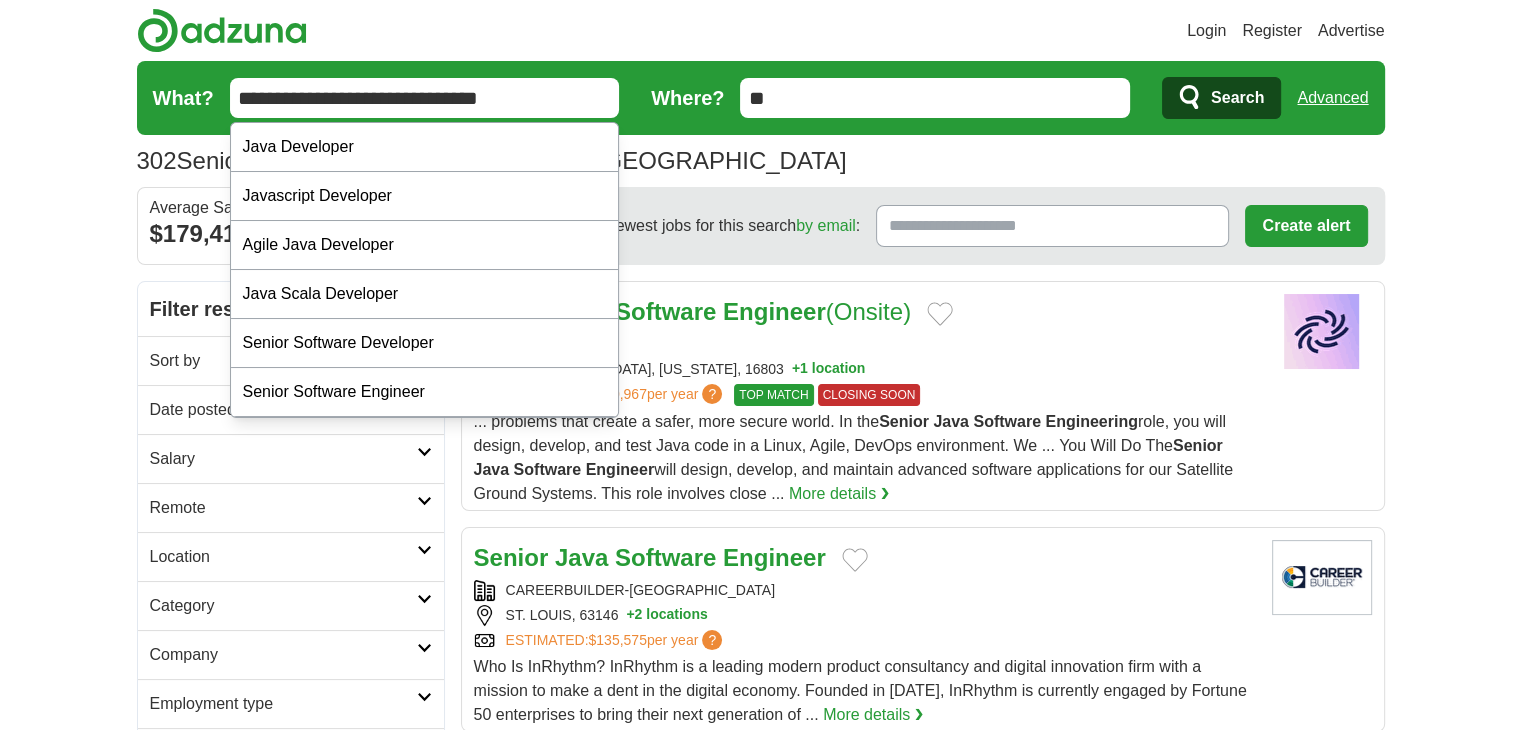 type on "**********" 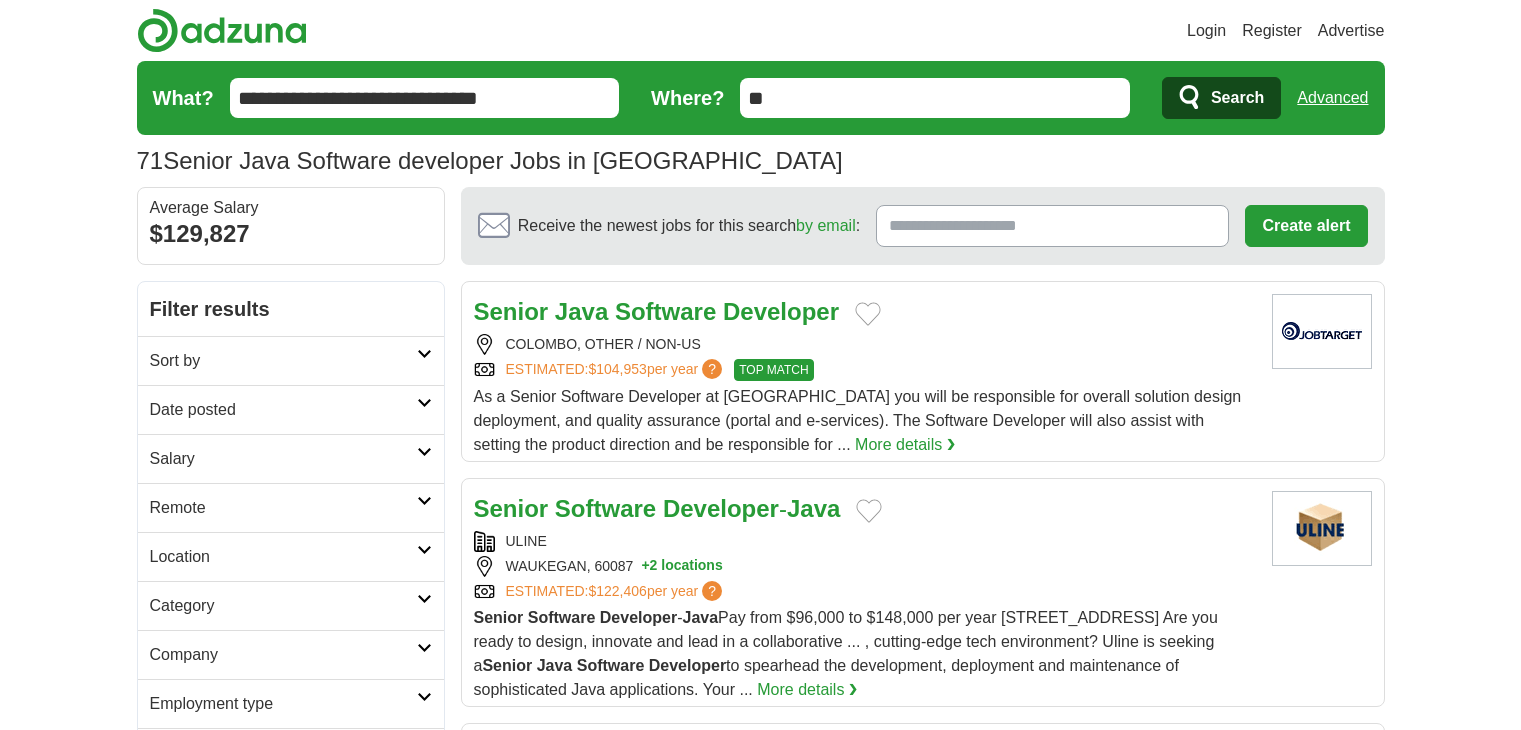 scroll, scrollTop: 0, scrollLeft: 0, axis: both 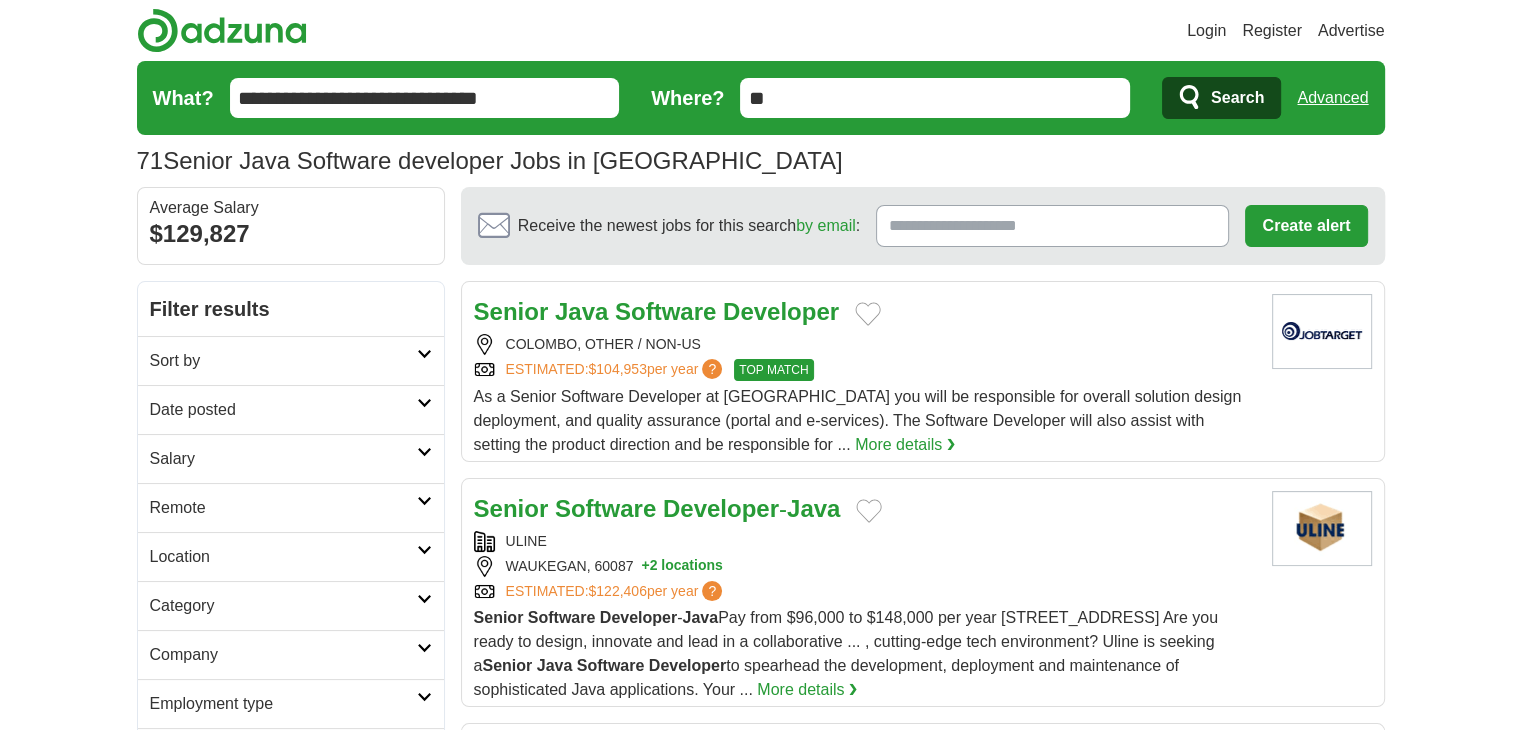 click on "**********" at bounding box center (425, 98) 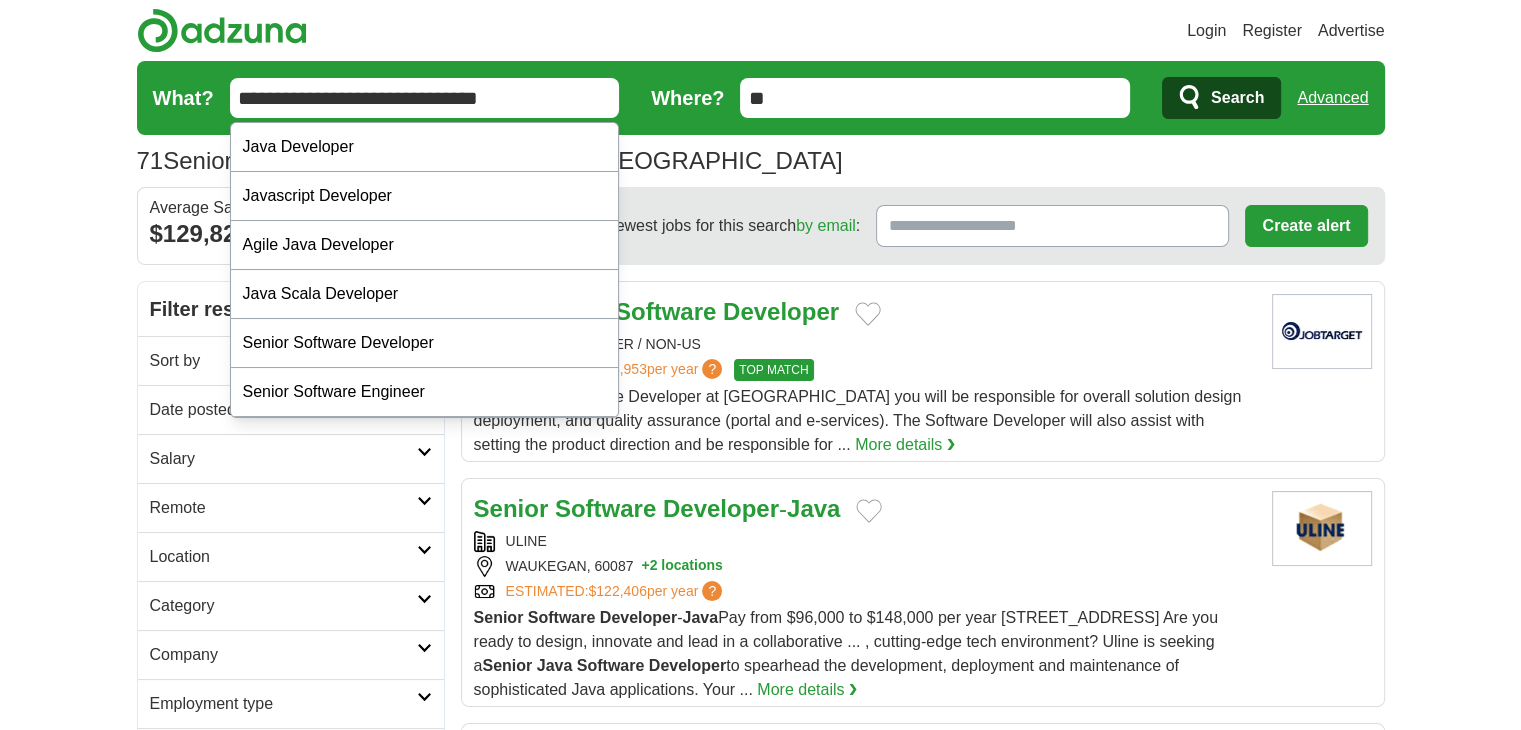 click on "**********" at bounding box center [425, 98] 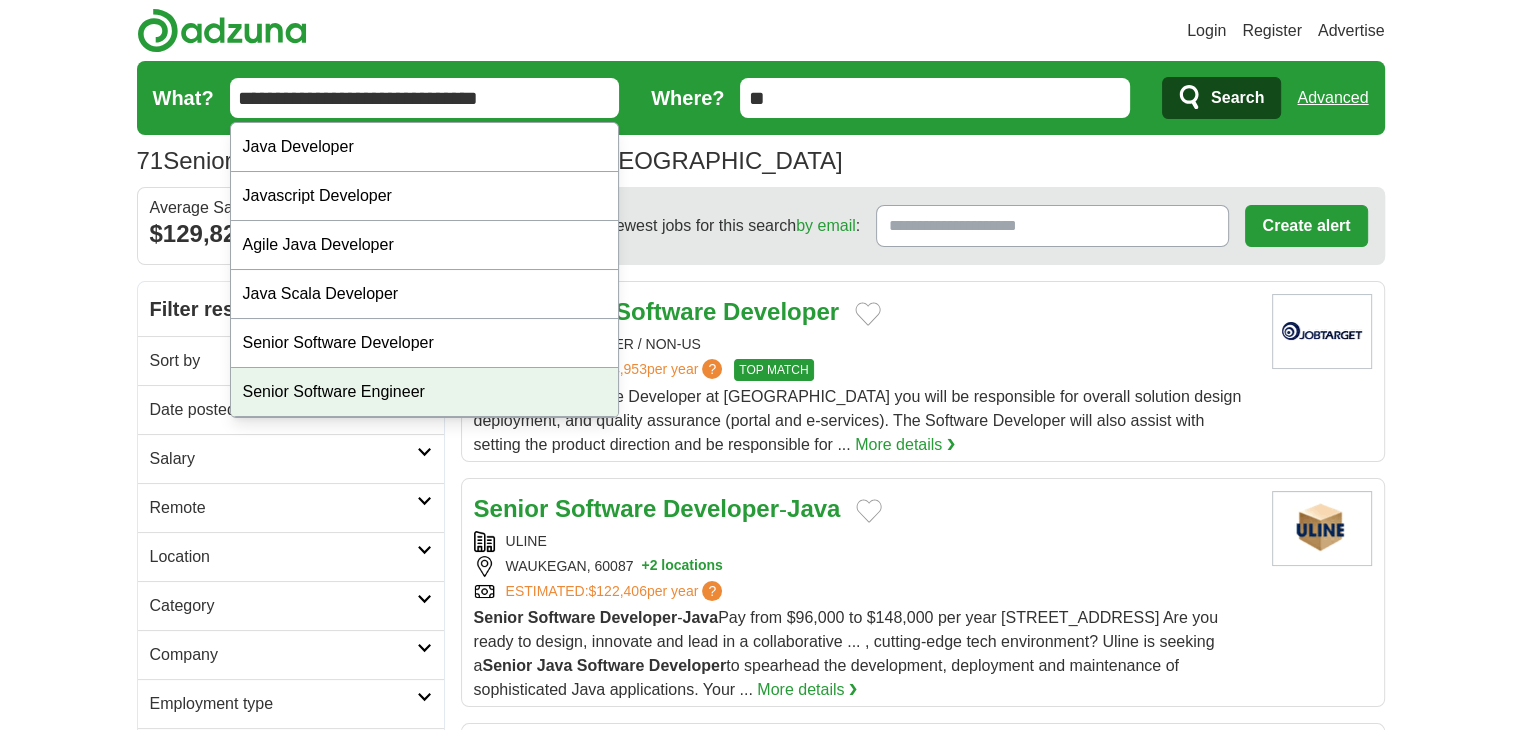 click on "Senior Software Engineer" at bounding box center [425, 392] 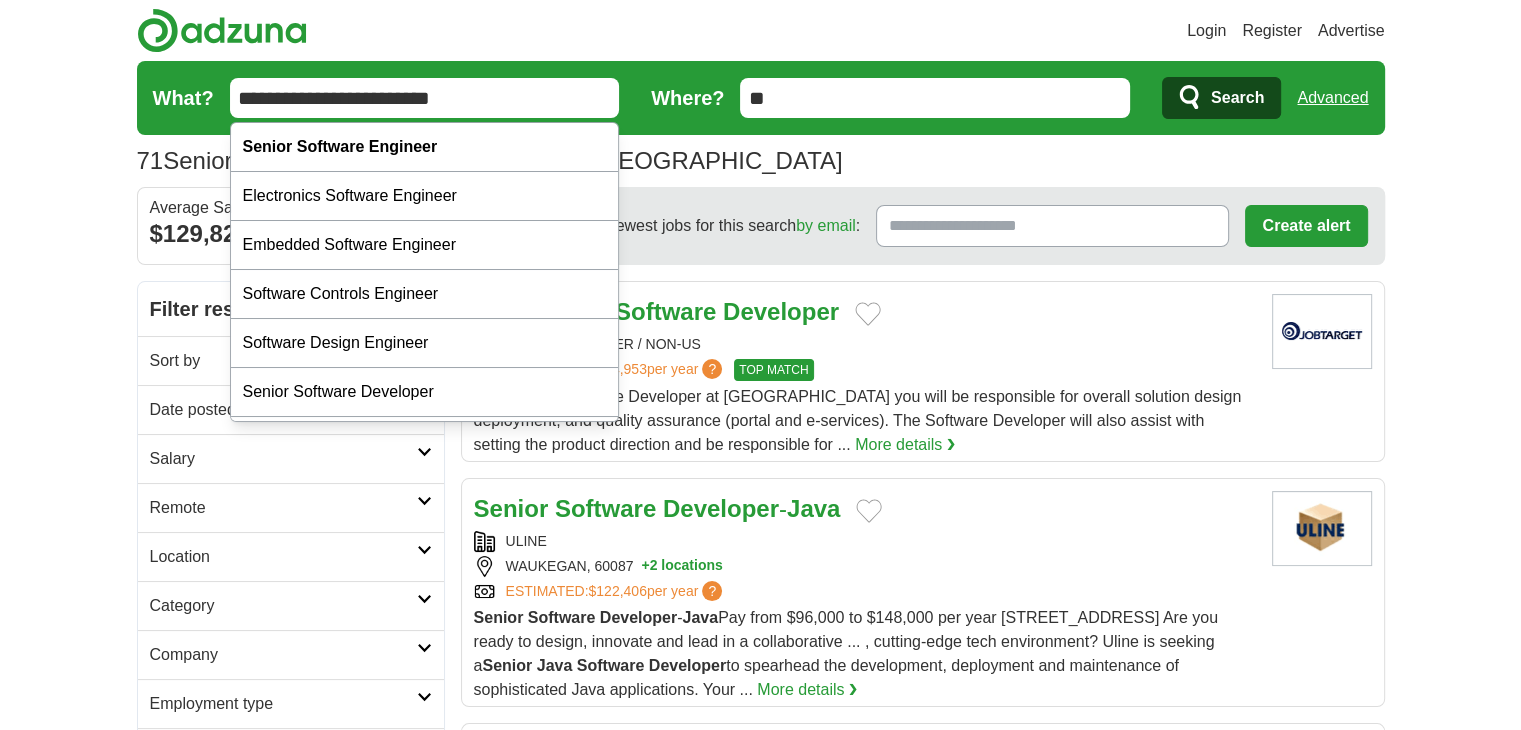 click on "**********" at bounding box center [425, 98] 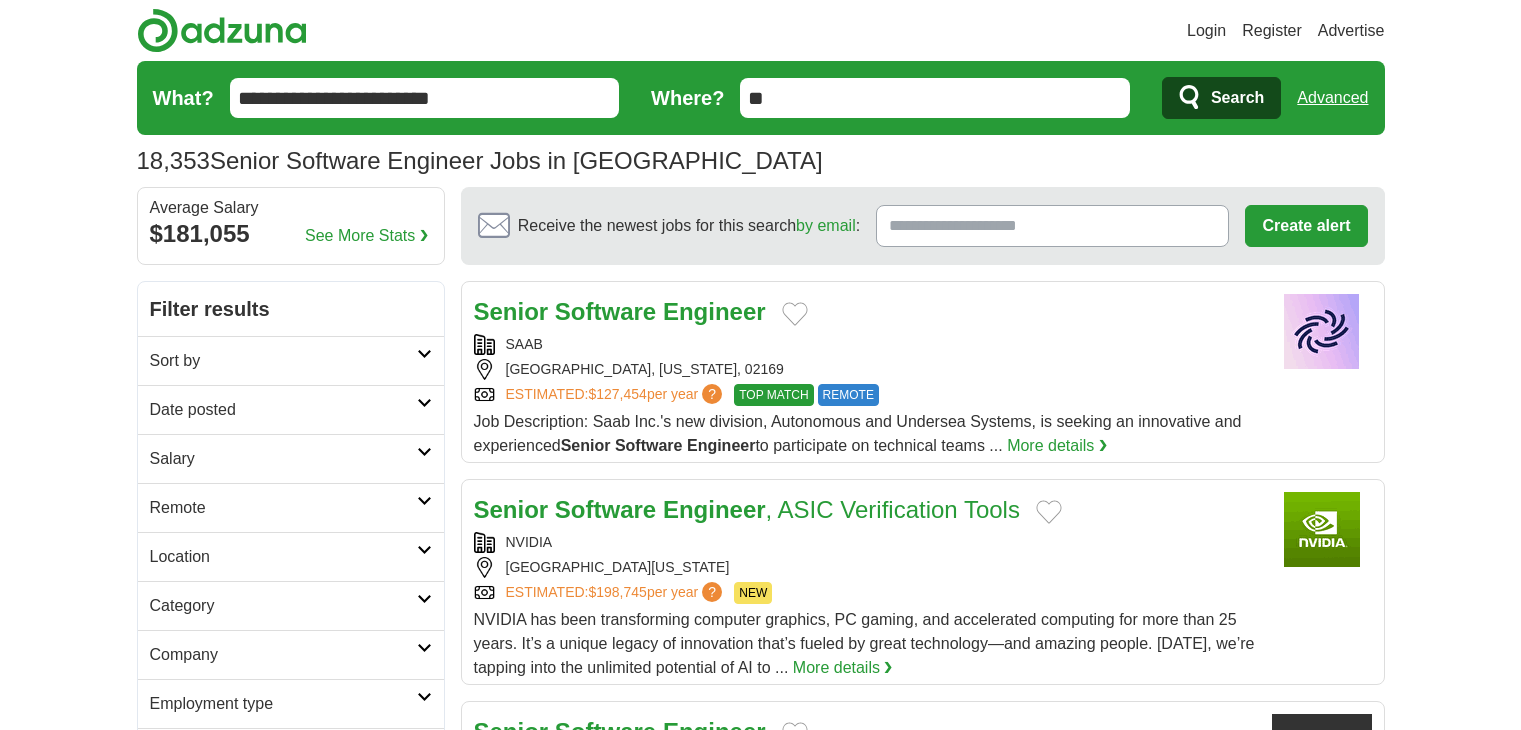 scroll, scrollTop: 0, scrollLeft: 0, axis: both 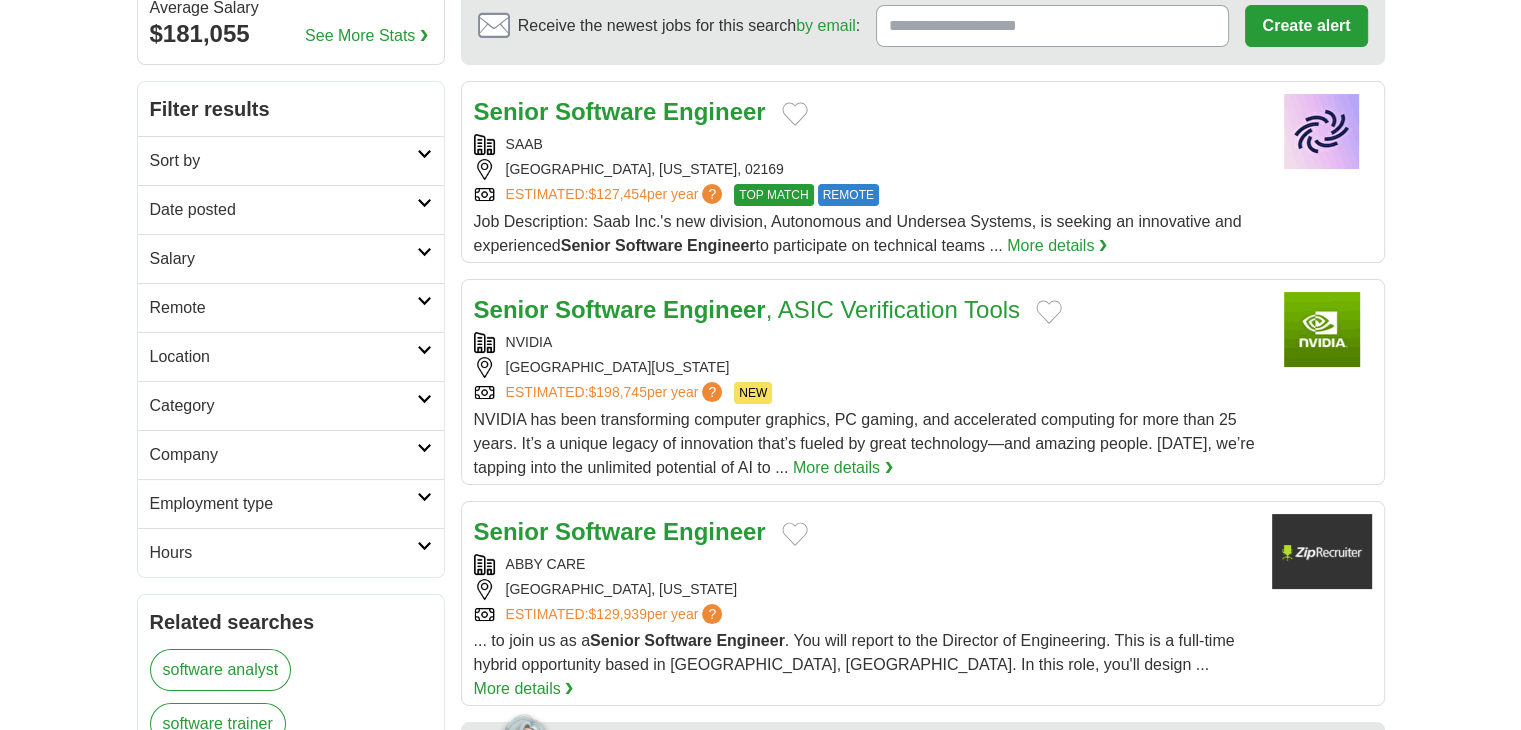 click on "Remote" at bounding box center [283, 308] 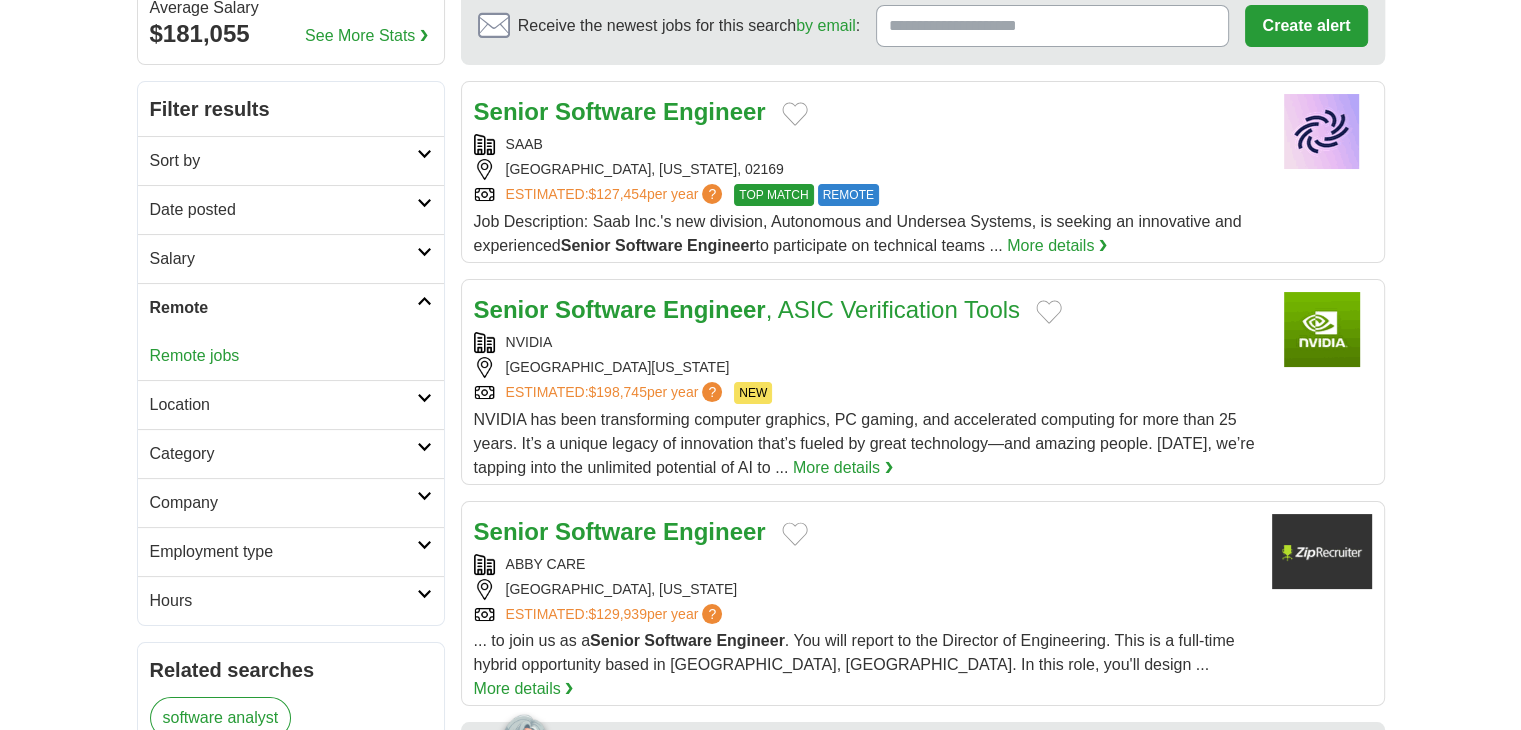 click on "Remote" at bounding box center (283, 308) 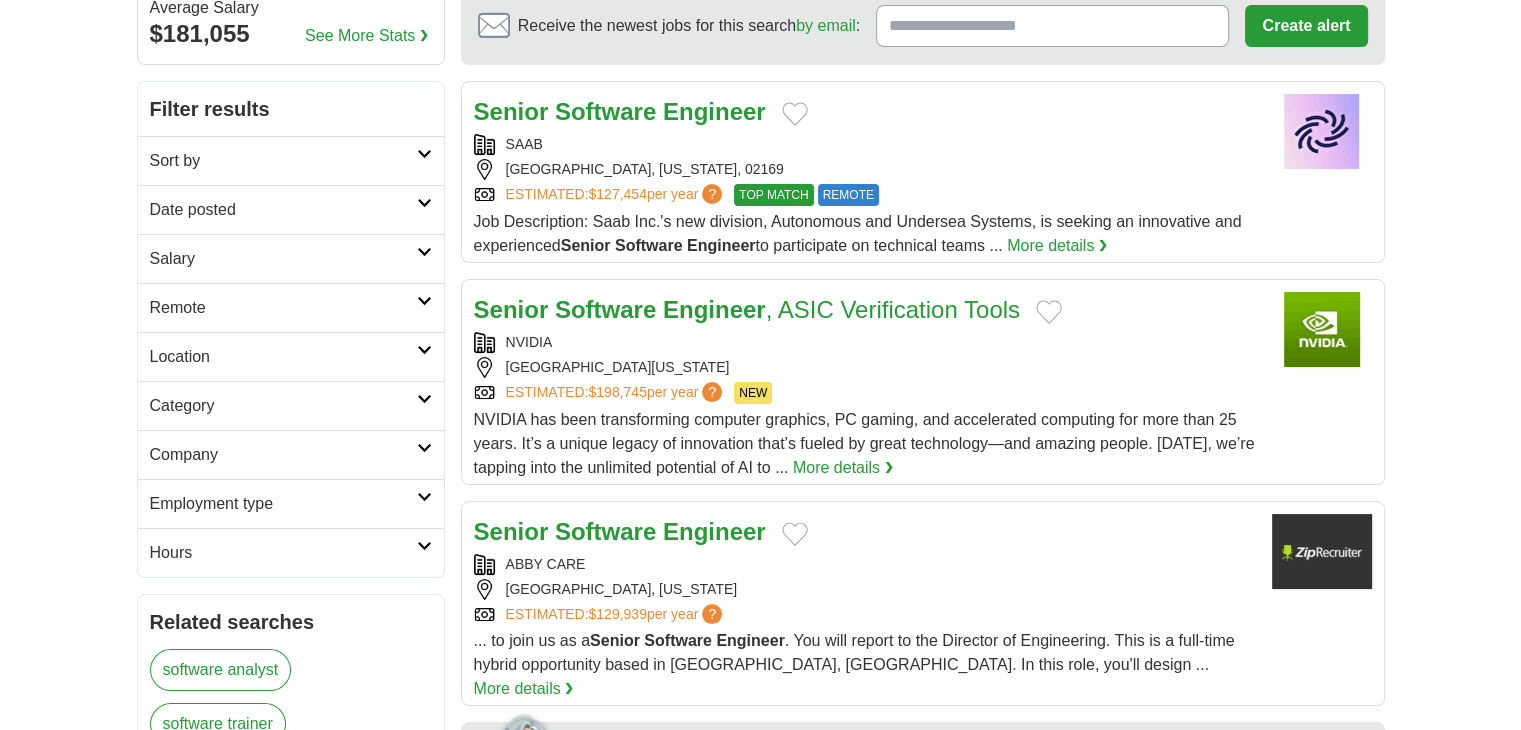 click on "Salary" at bounding box center [283, 259] 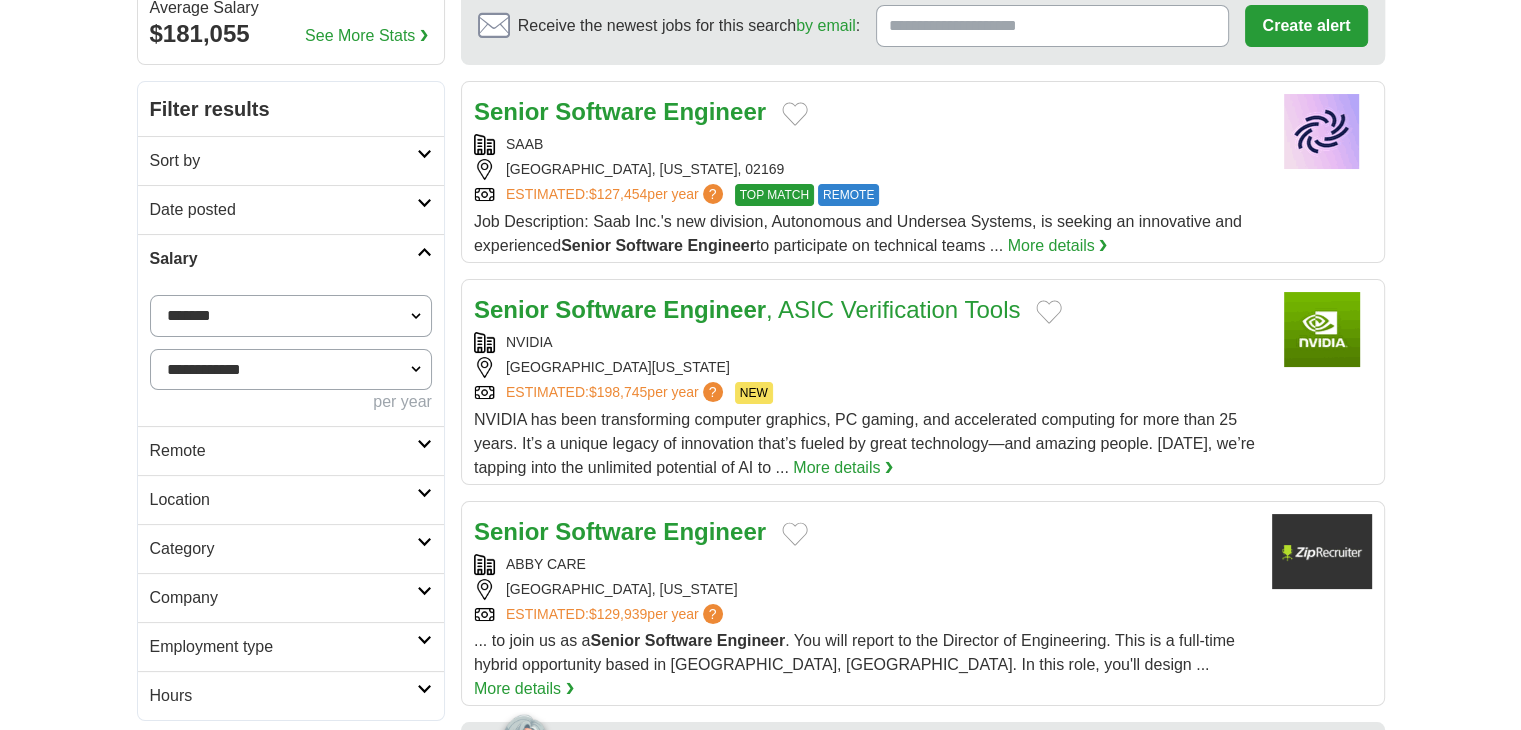 click on "Salary" at bounding box center [283, 259] 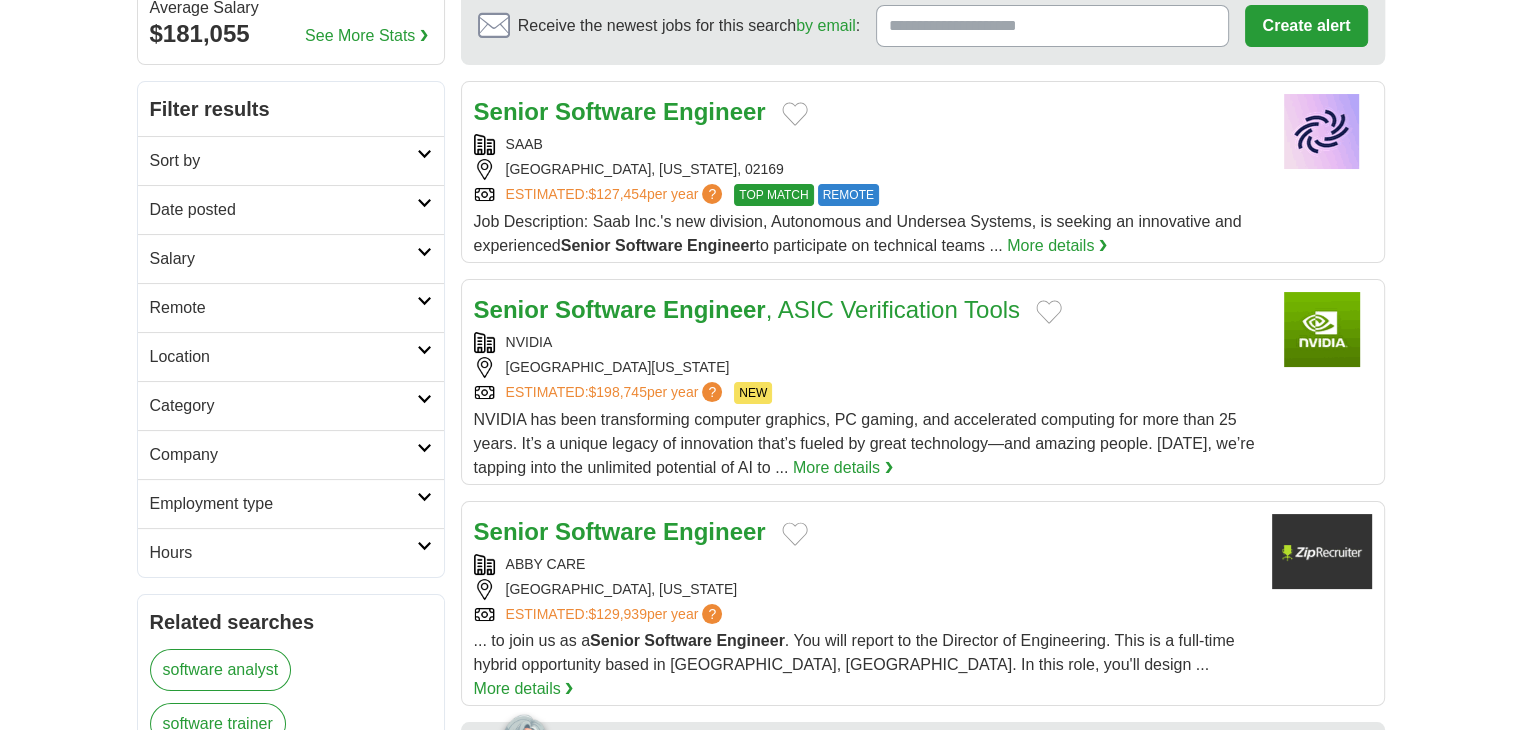 click on "Date posted" at bounding box center (283, 210) 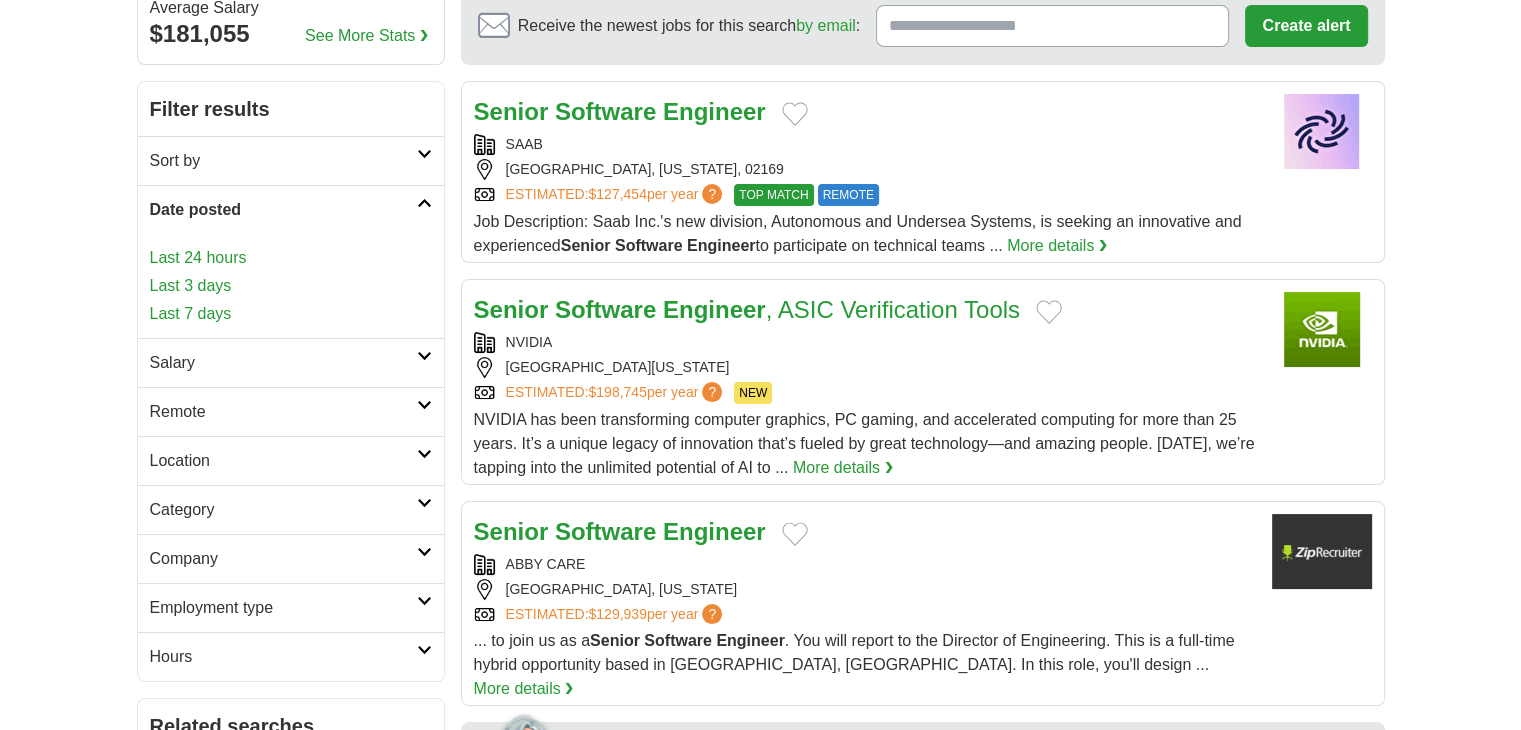 click on "Date posted" at bounding box center (283, 210) 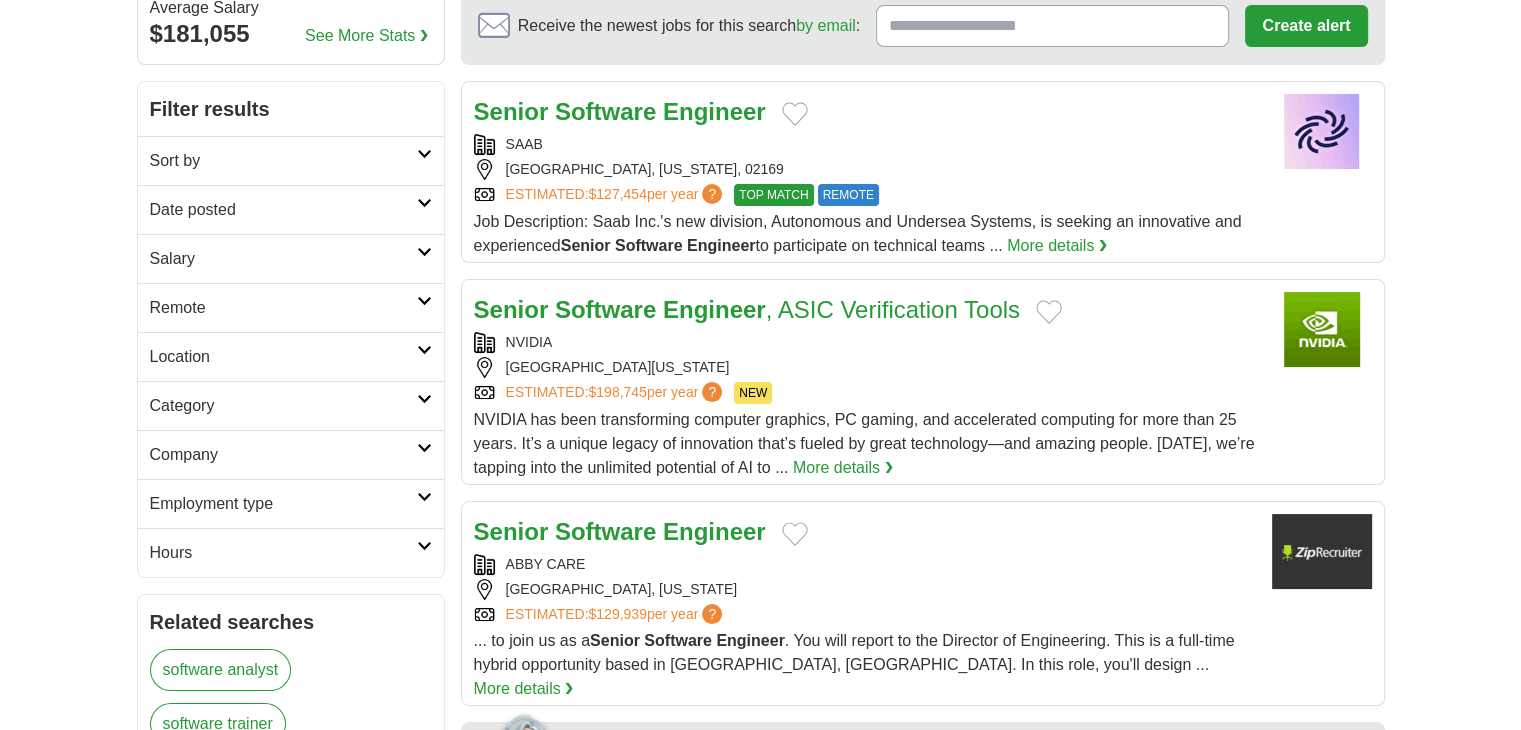 click on "Date posted" at bounding box center [283, 210] 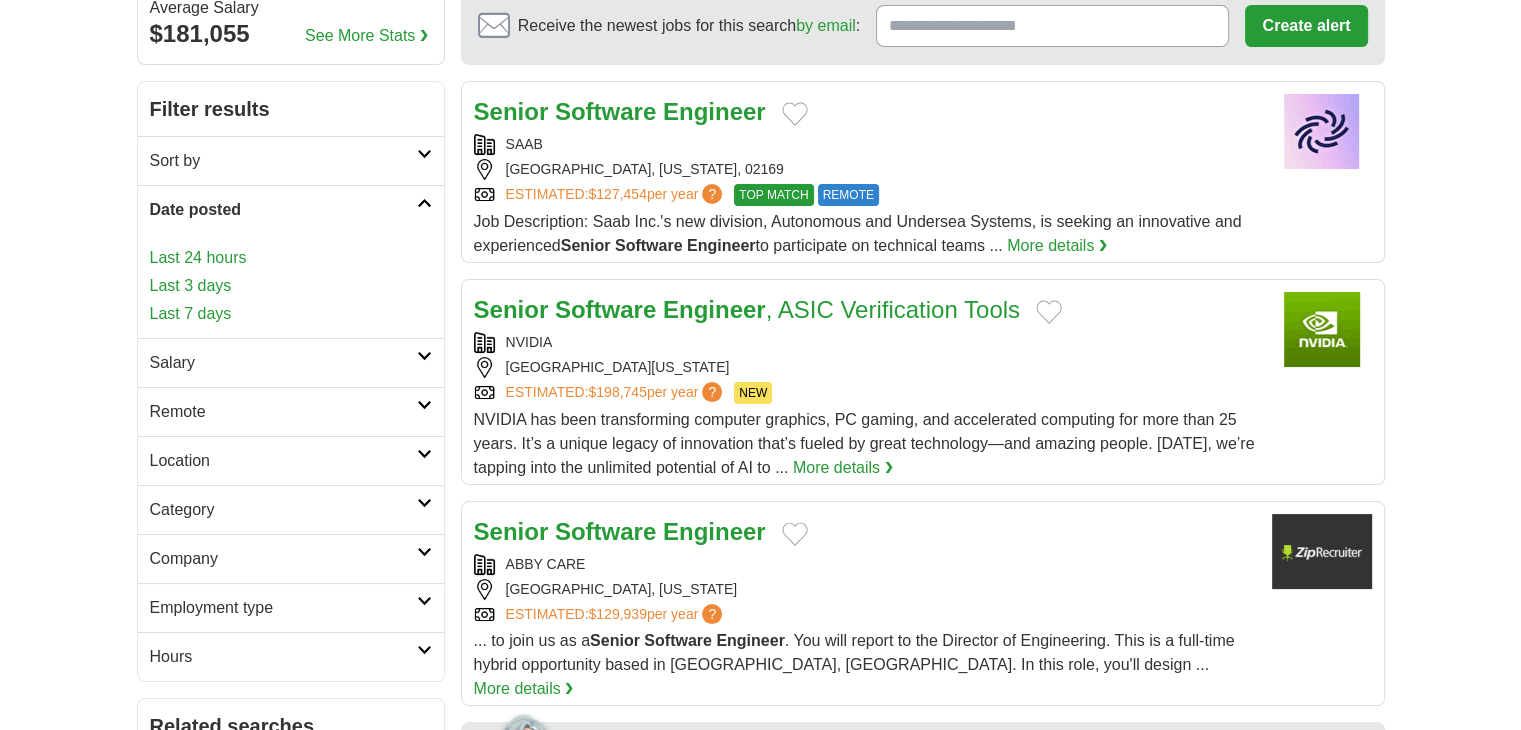 click on "Last 7 days" at bounding box center (291, 314) 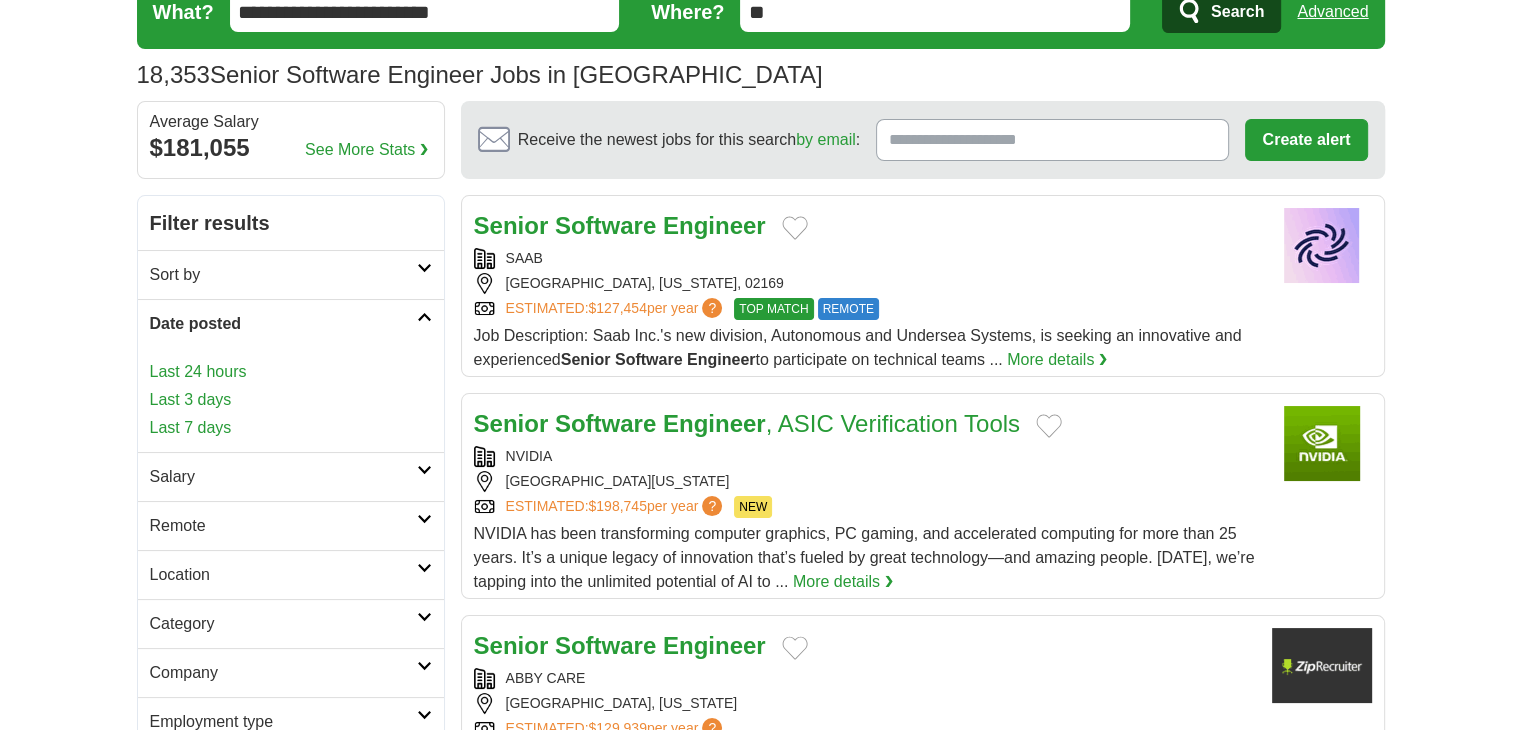 scroll, scrollTop: 0, scrollLeft: 0, axis: both 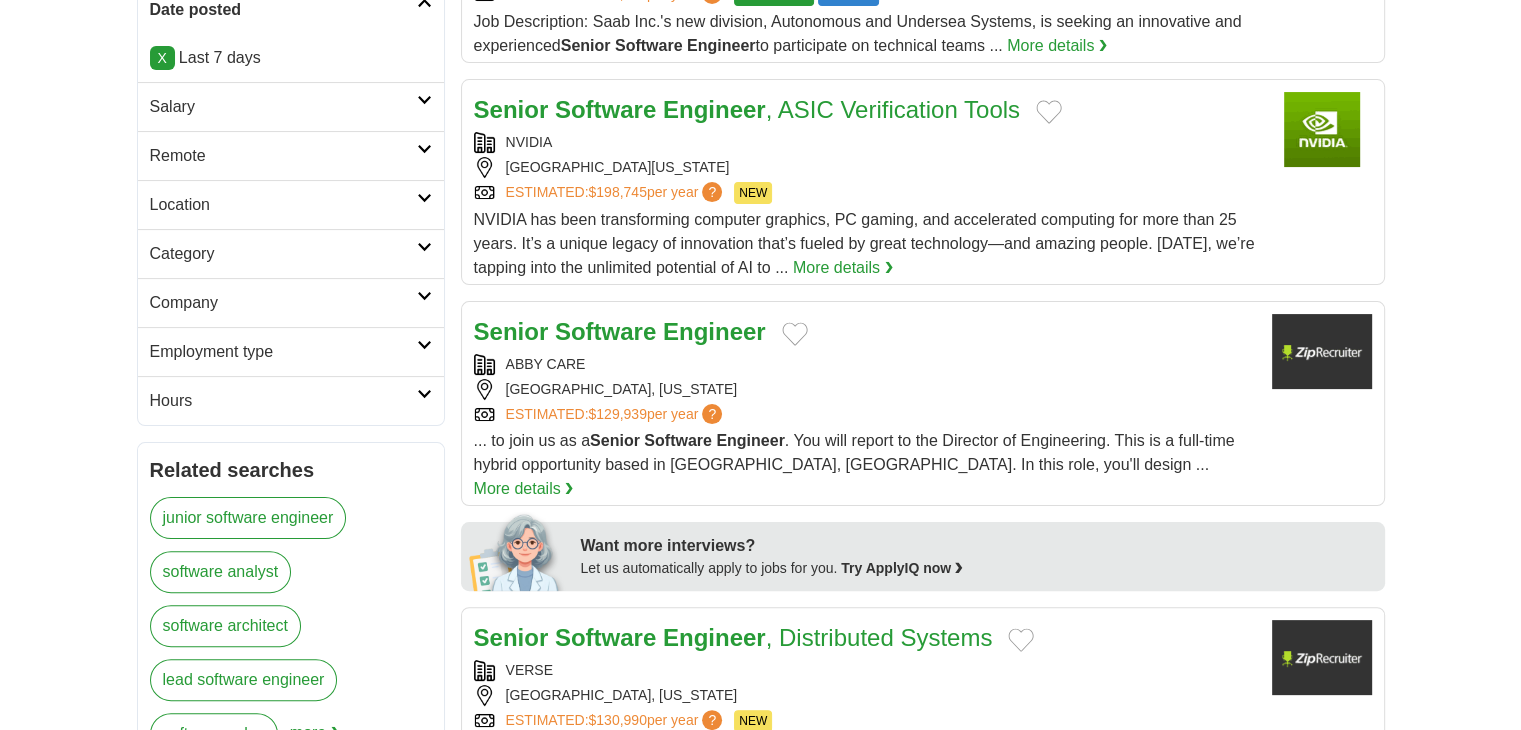 click on "Company" at bounding box center [283, 303] 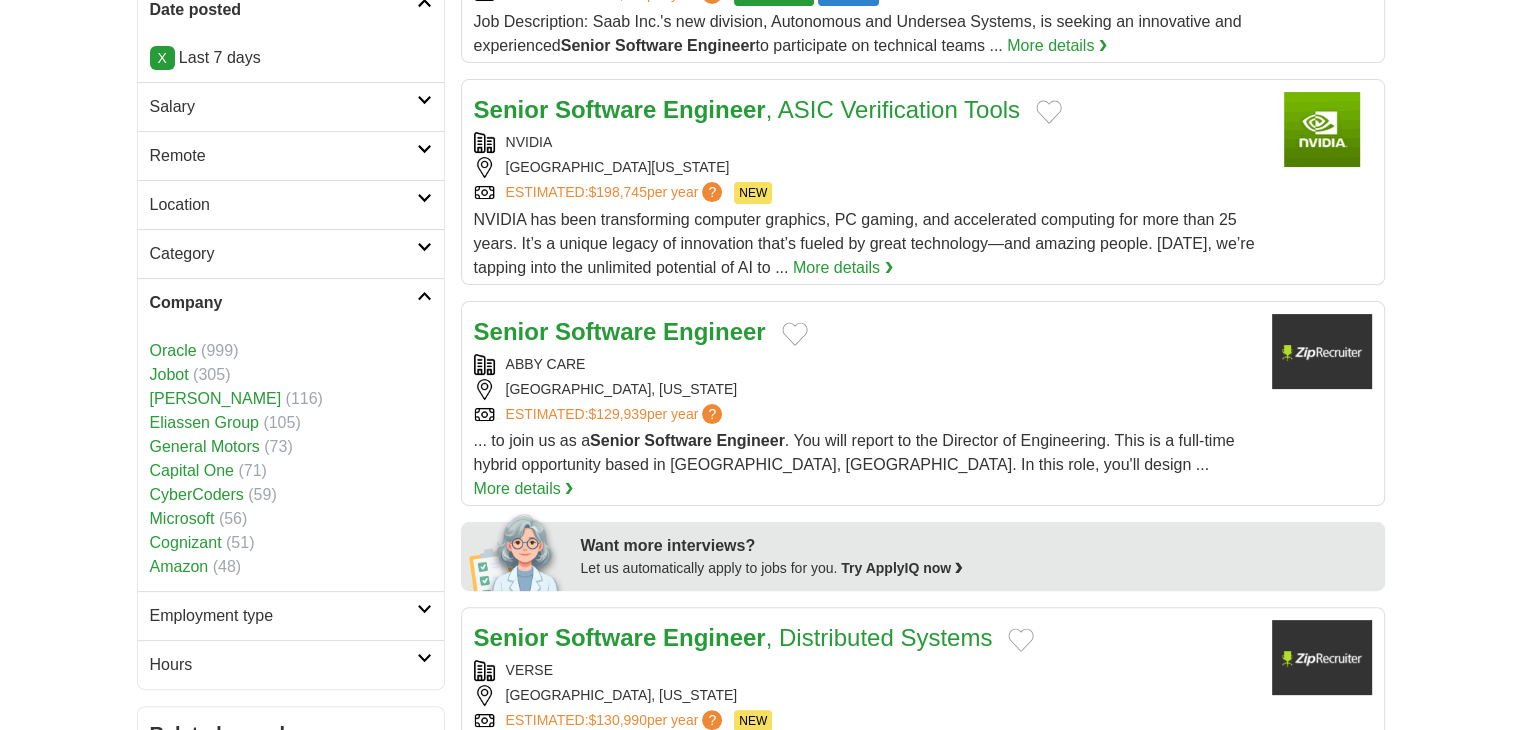click on "Company" at bounding box center [283, 303] 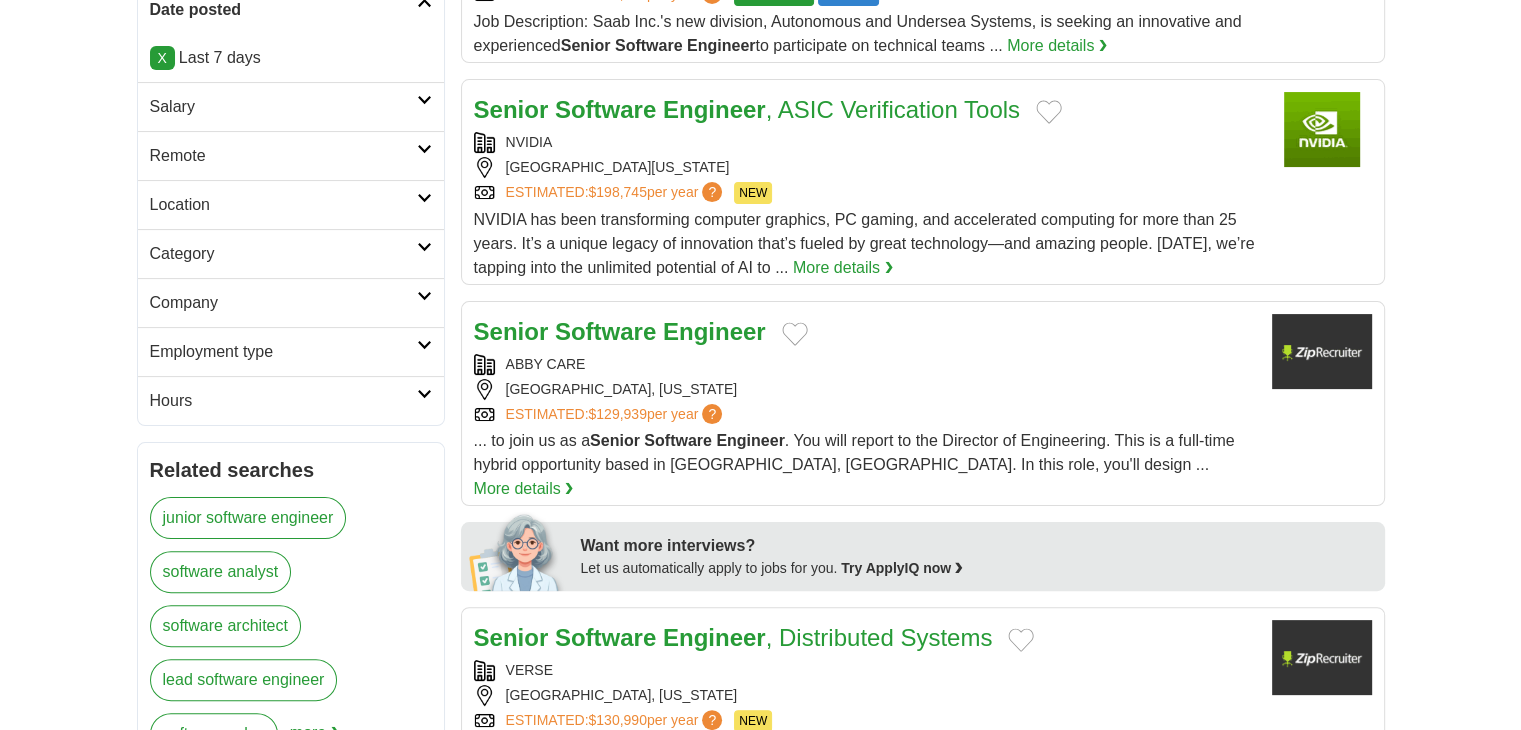 click on "Location" at bounding box center [291, 204] 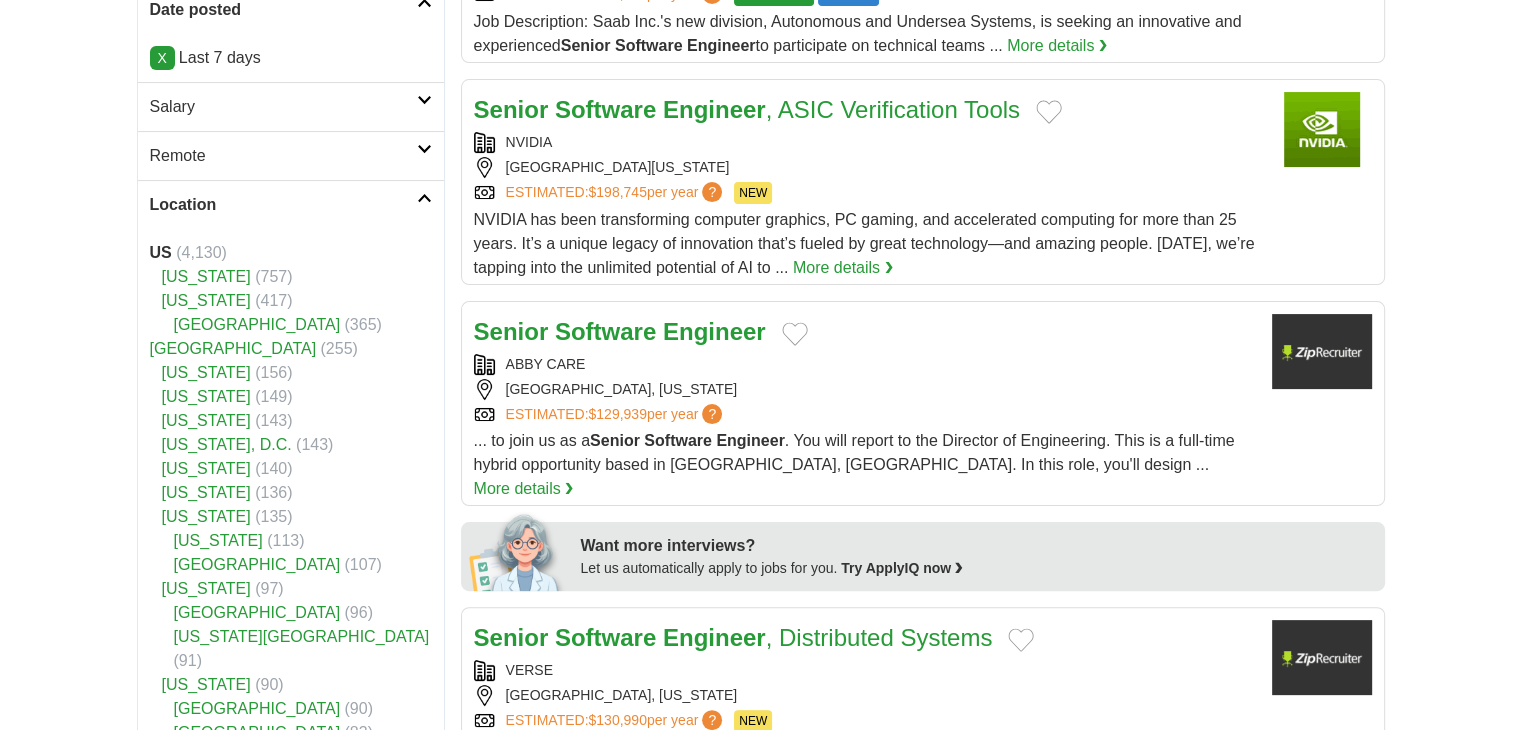 click on "Location" at bounding box center (291, 204) 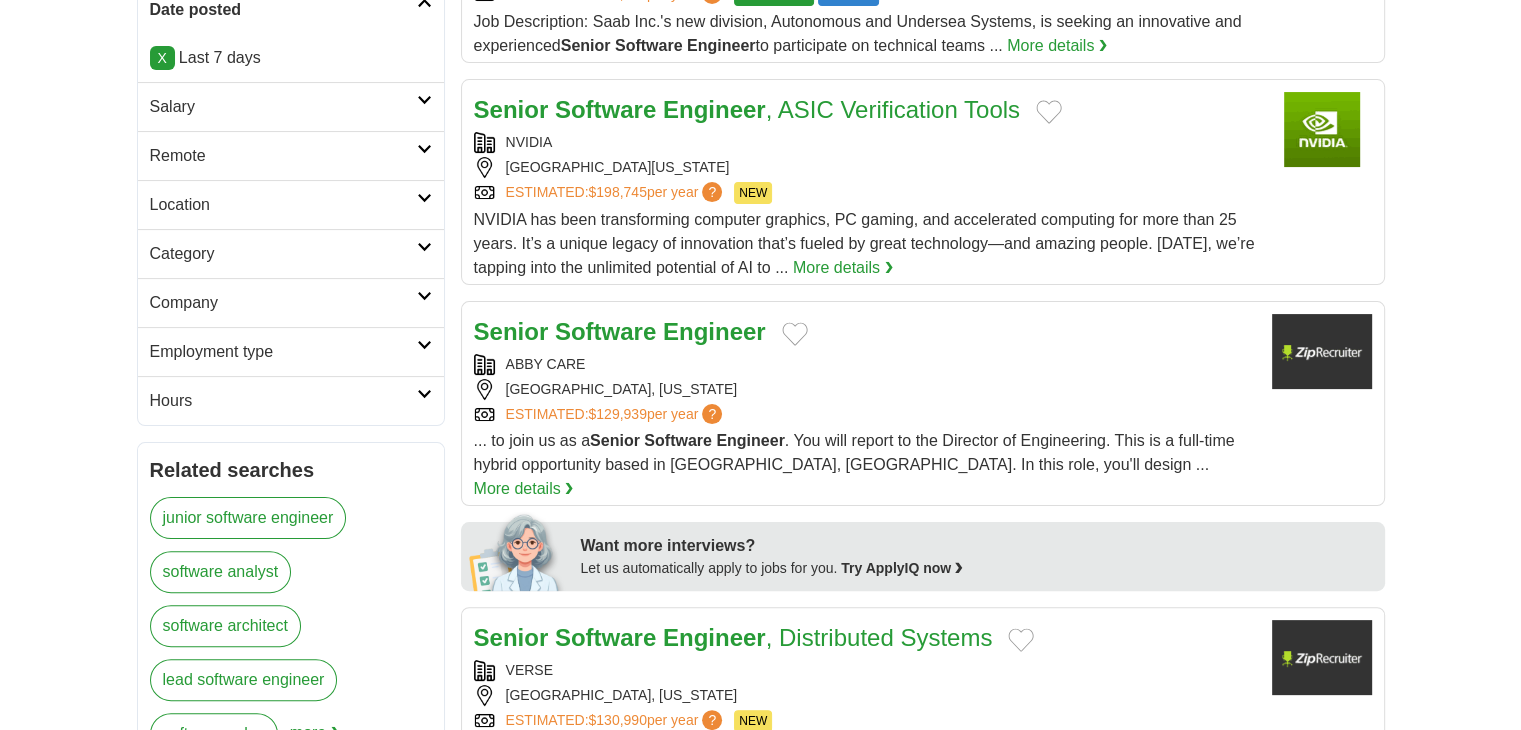 click on "Location" at bounding box center (291, 204) 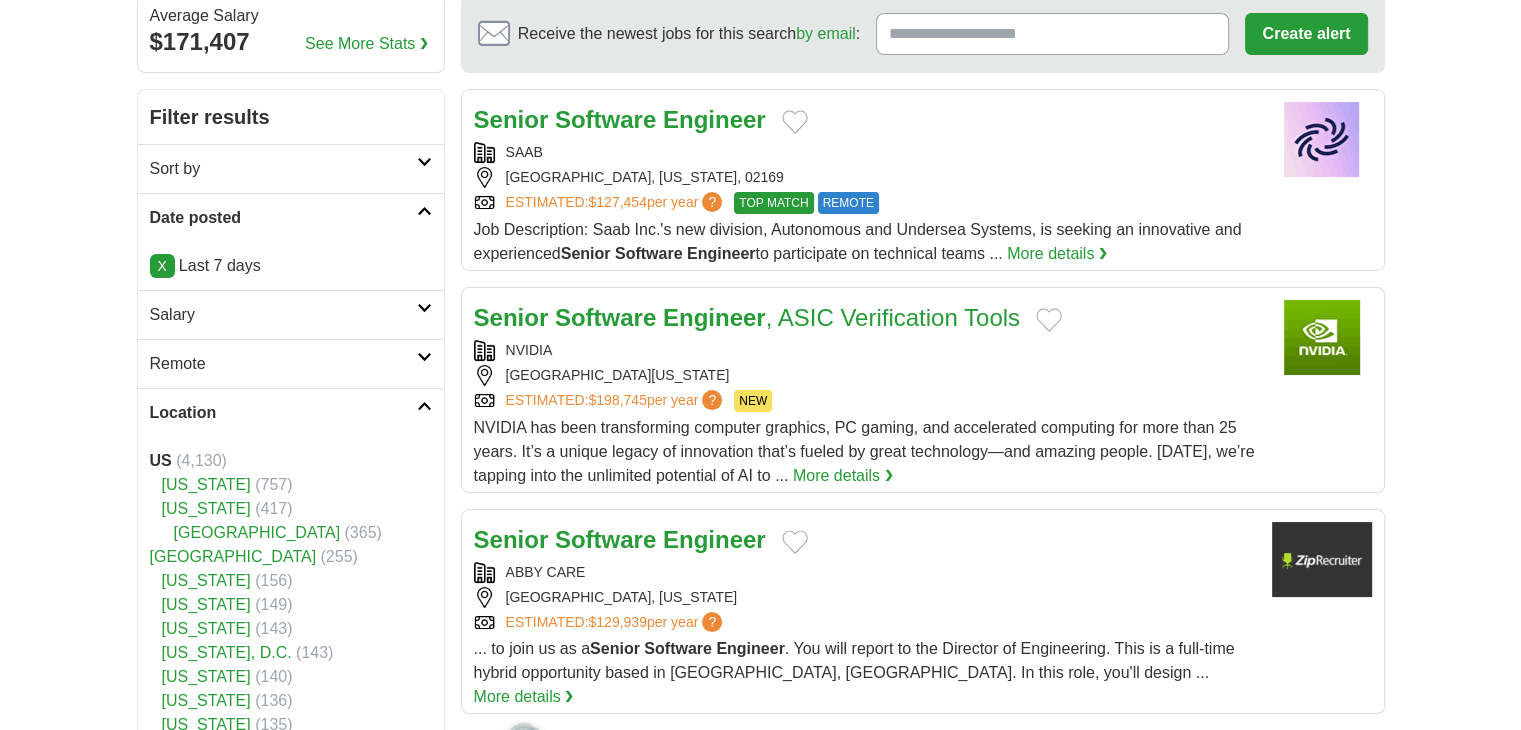 scroll, scrollTop: 200, scrollLeft: 0, axis: vertical 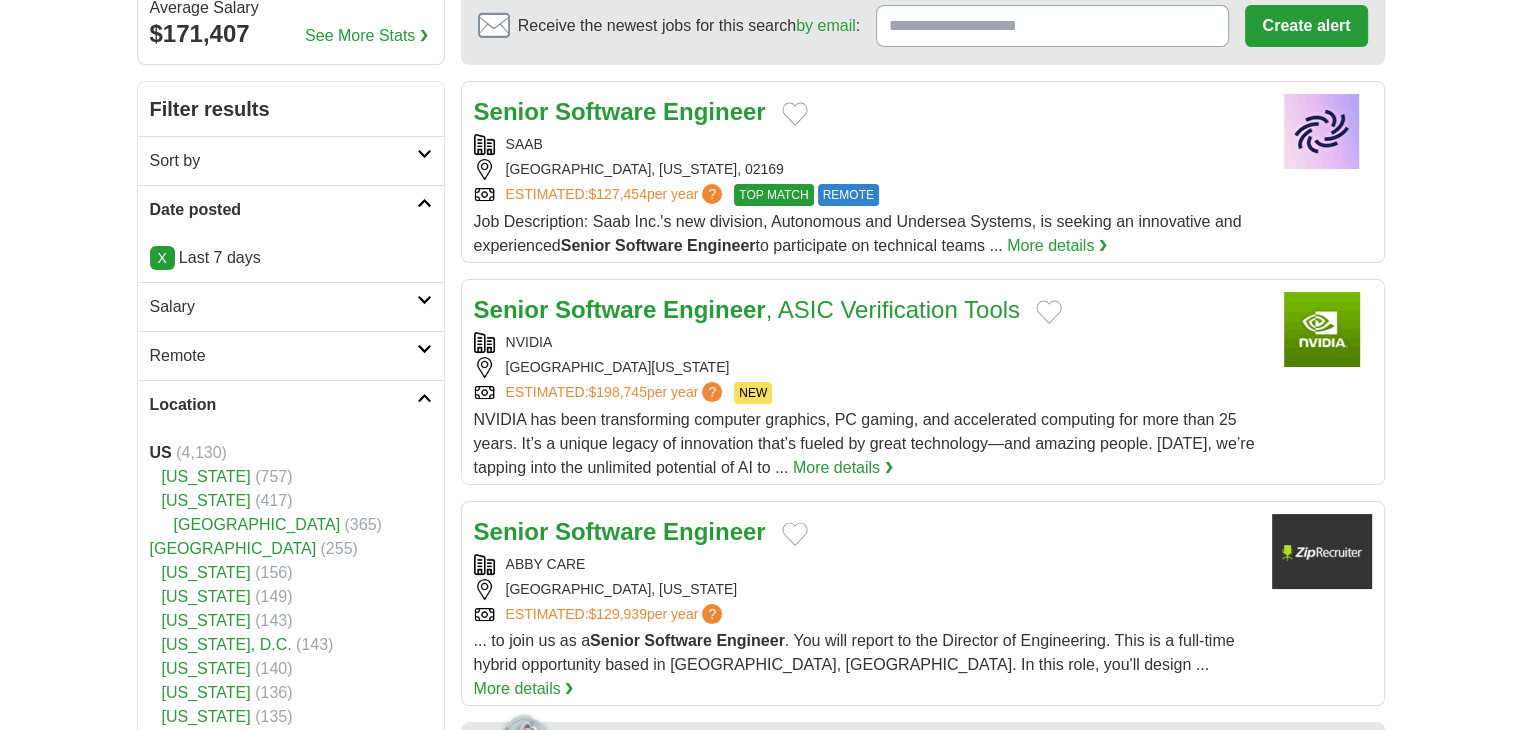 click on "Remote" at bounding box center [283, 356] 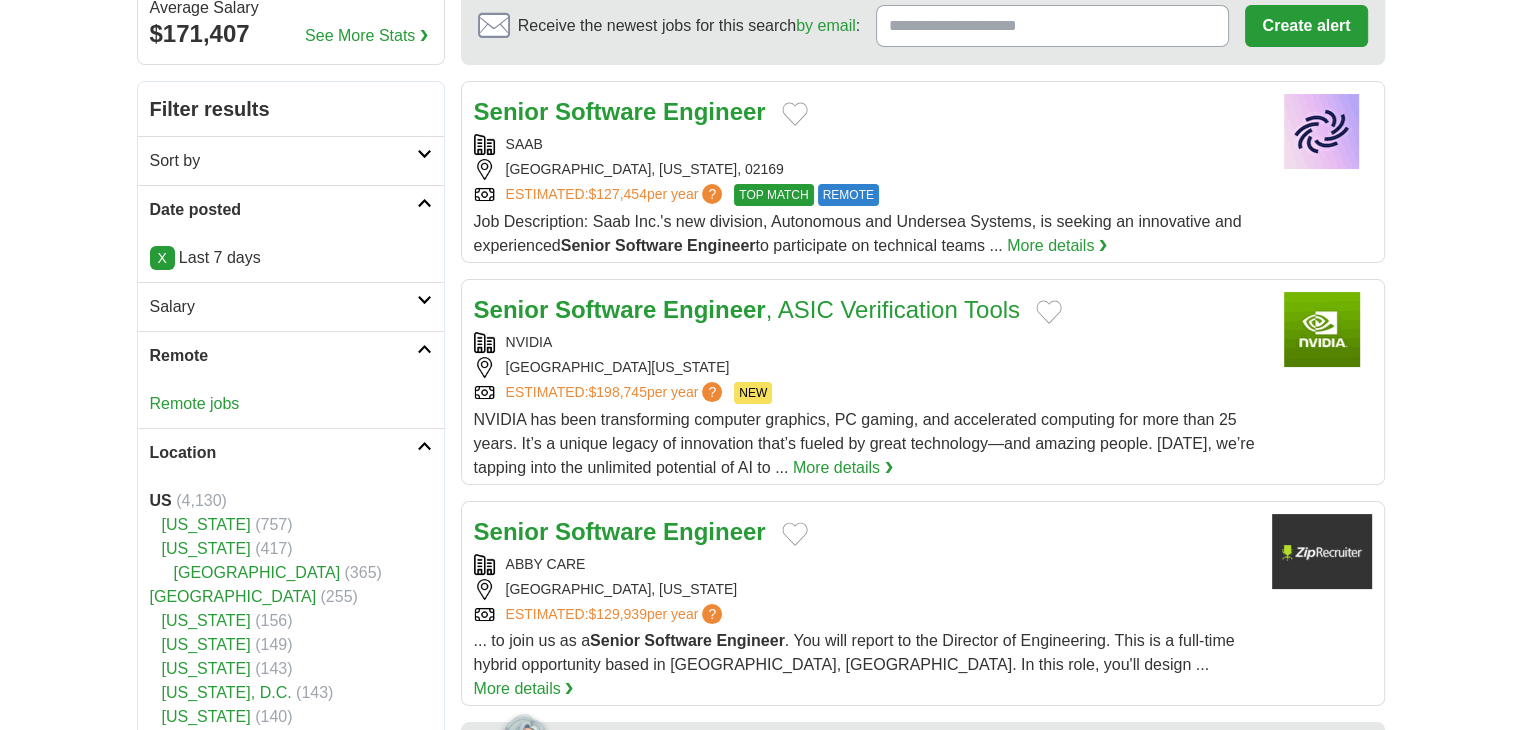 click on "Remote jobs" at bounding box center [195, 403] 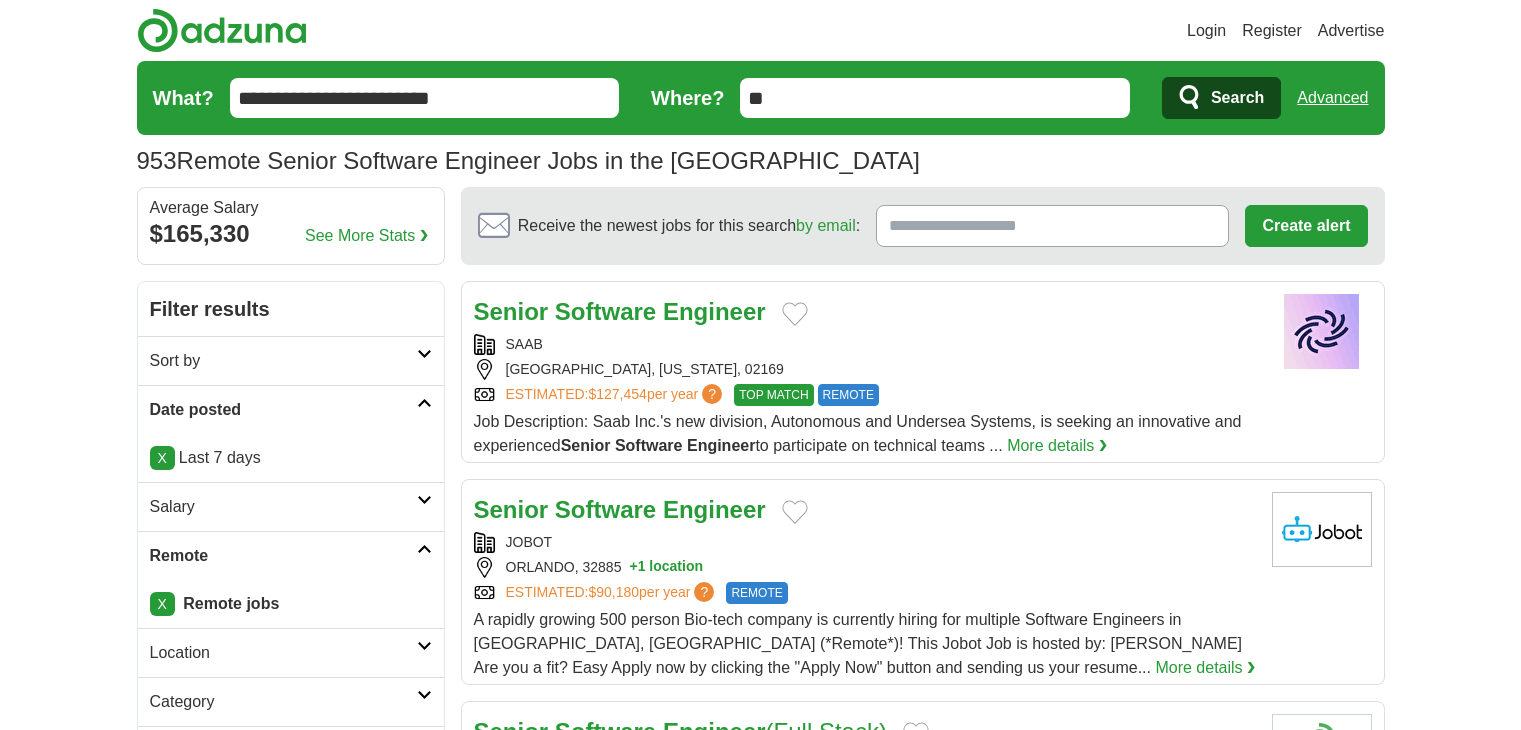 scroll, scrollTop: 0, scrollLeft: 0, axis: both 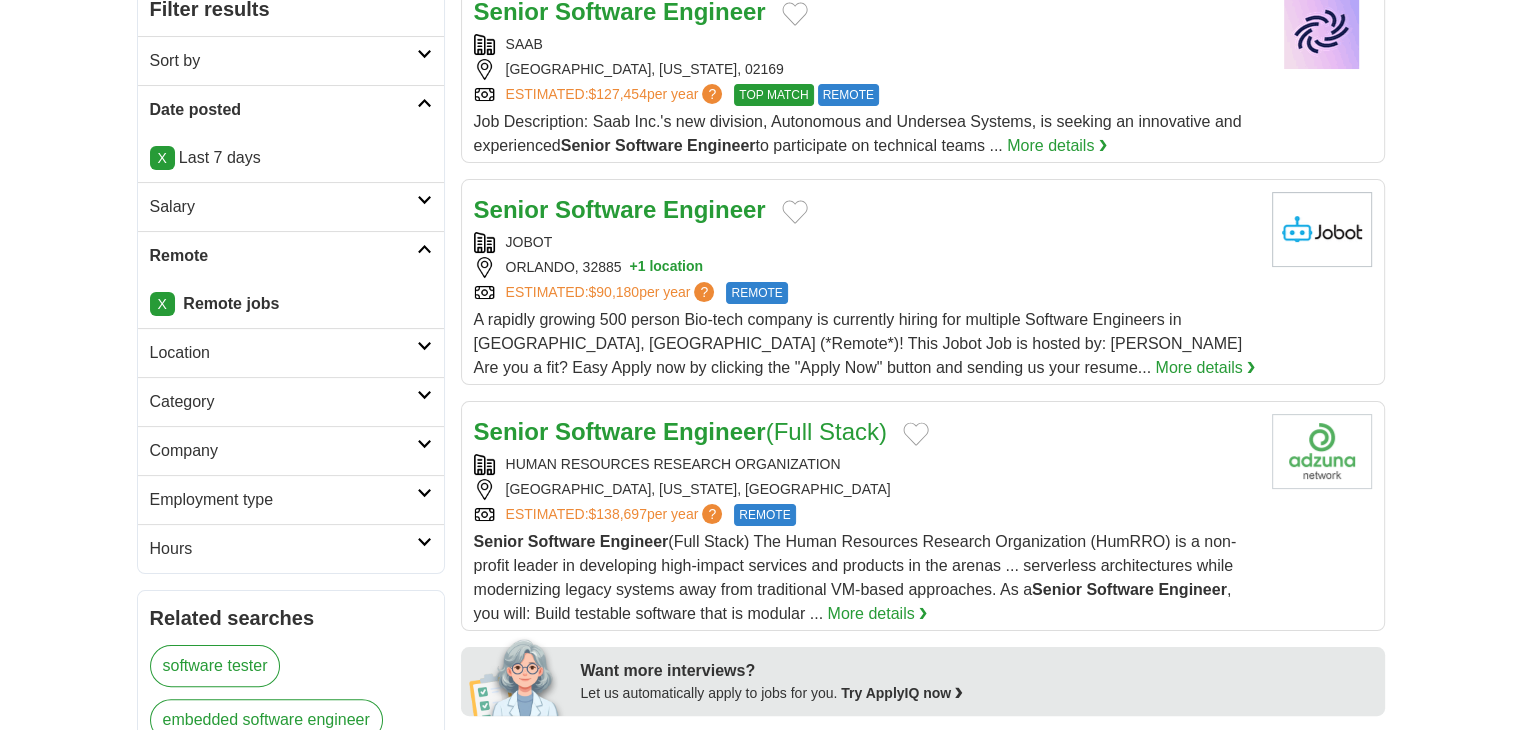 click on "Location" at bounding box center [283, 353] 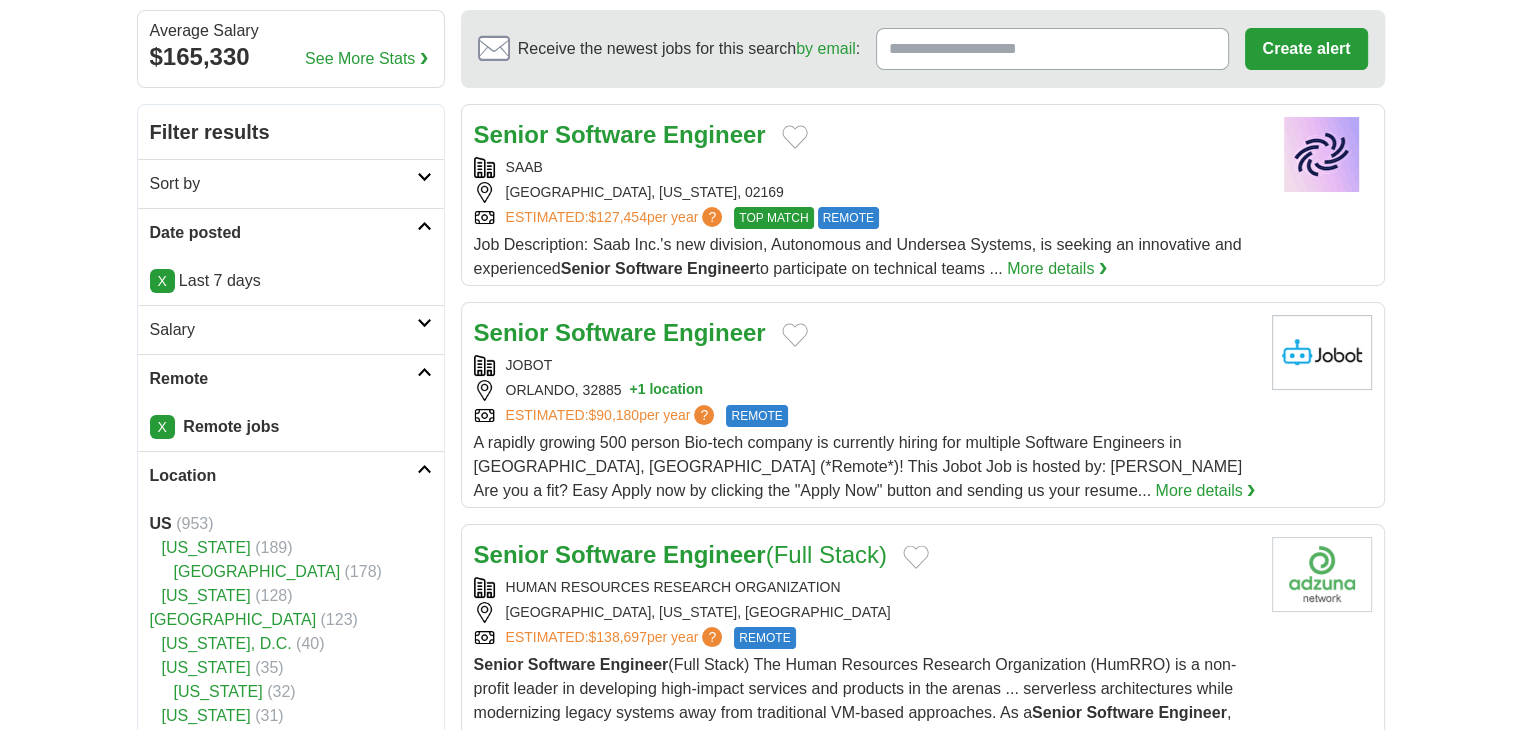 scroll, scrollTop: 0, scrollLeft: 0, axis: both 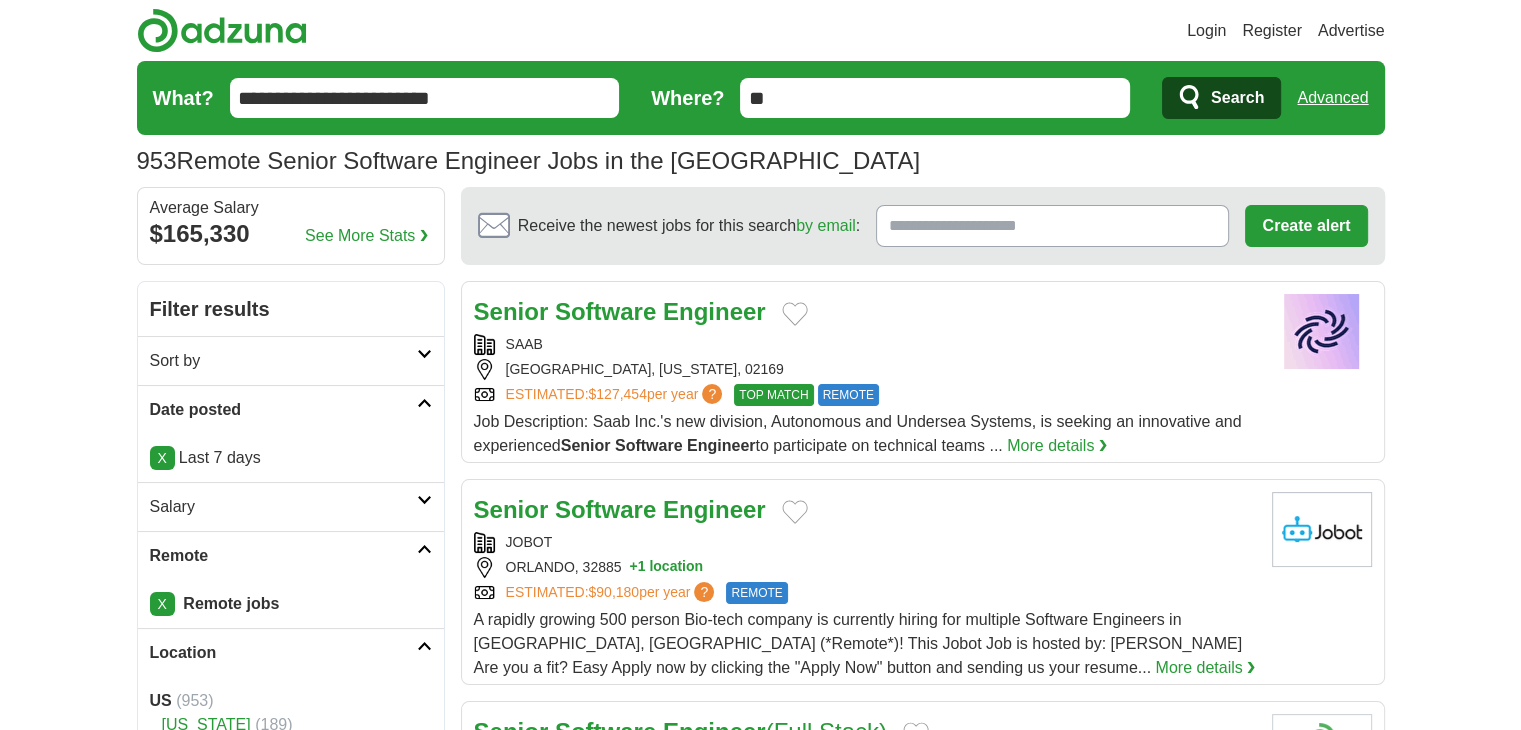 click on "SAAB" at bounding box center [865, 344] 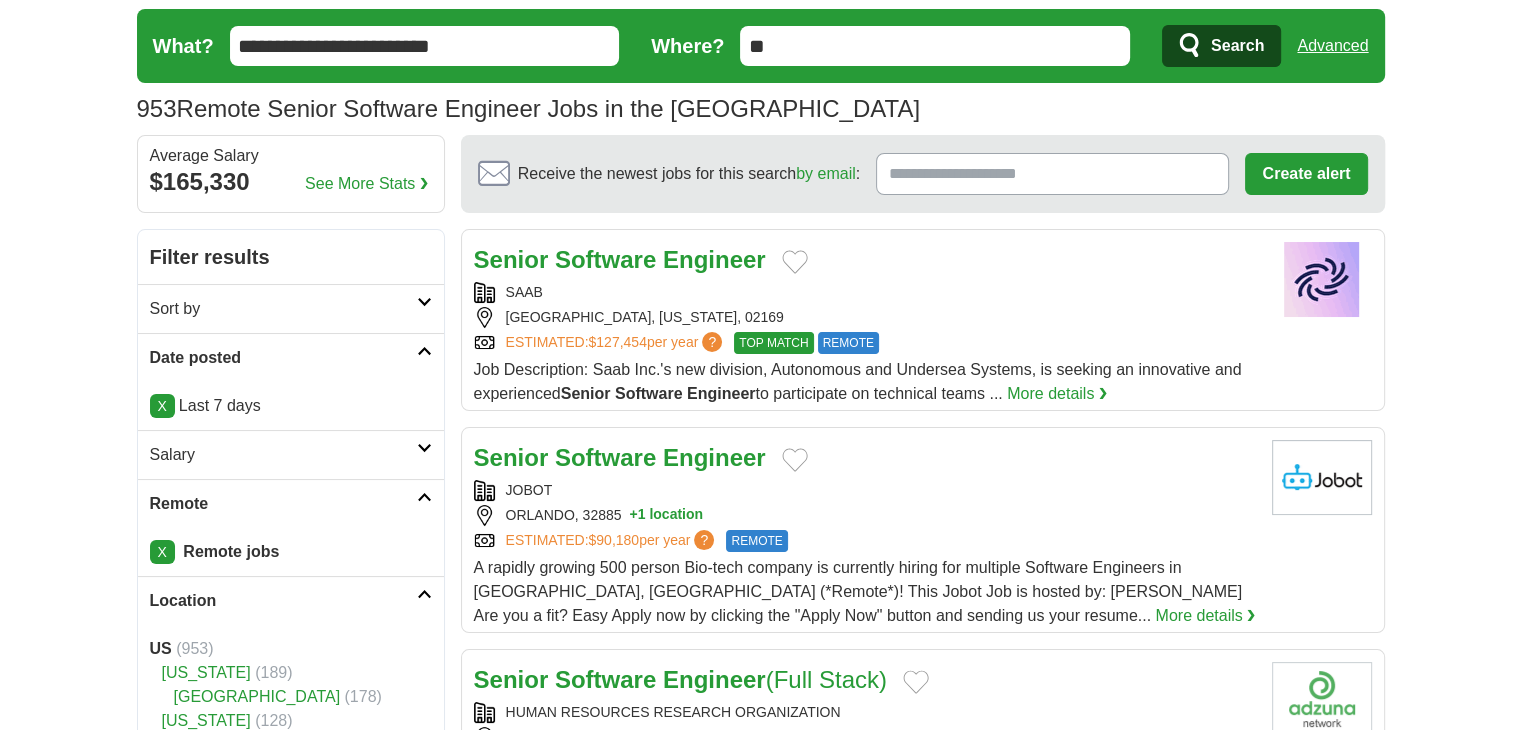 scroll, scrollTop: 100, scrollLeft: 0, axis: vertical 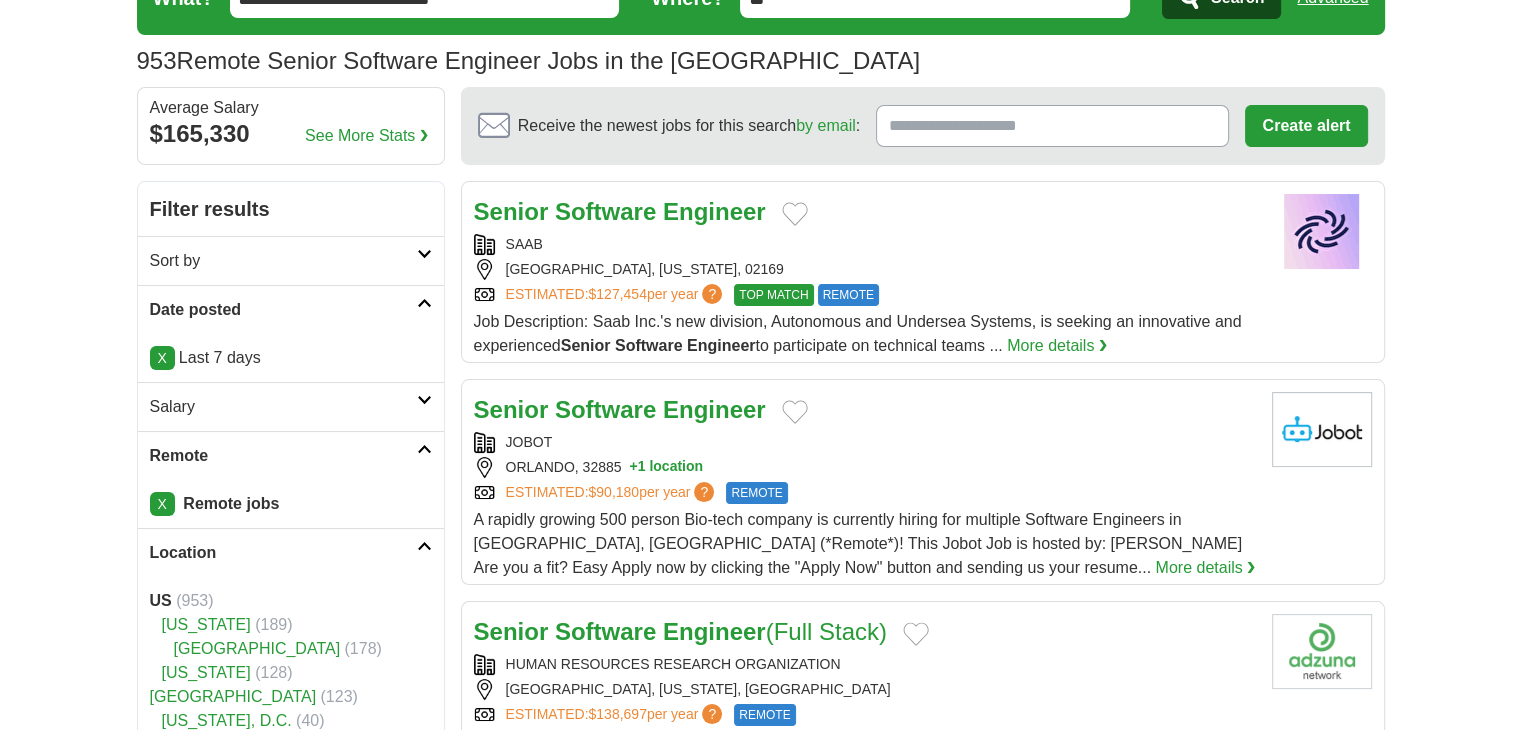 click on "JOBOT
[GEOGRAPHIC_DATA], 32885
+ 1
location
ESTIMATED:
$90,180
per year
?
REMOTE" at bounding box center (865, 468) 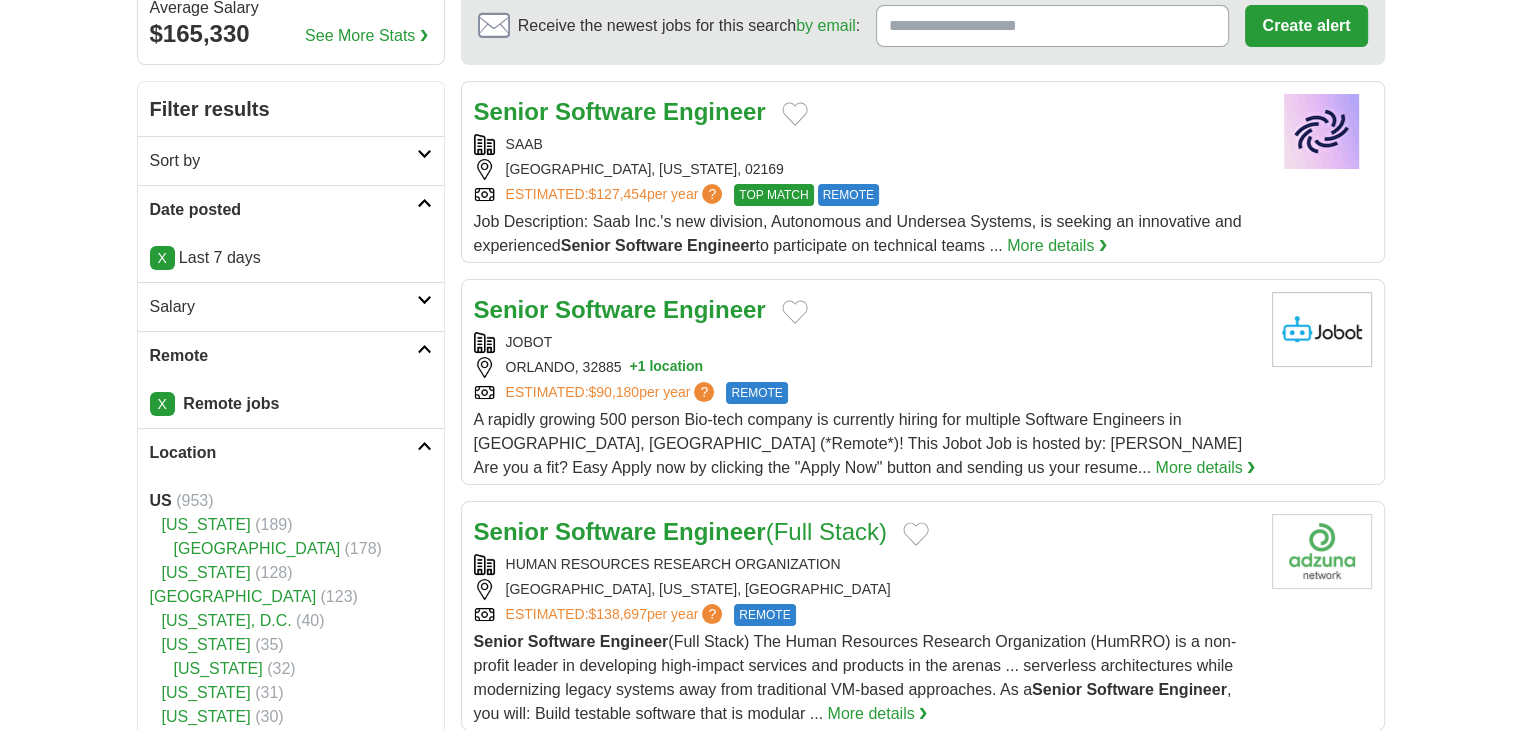 click on "Engineer" at bounding box center [714, 531] 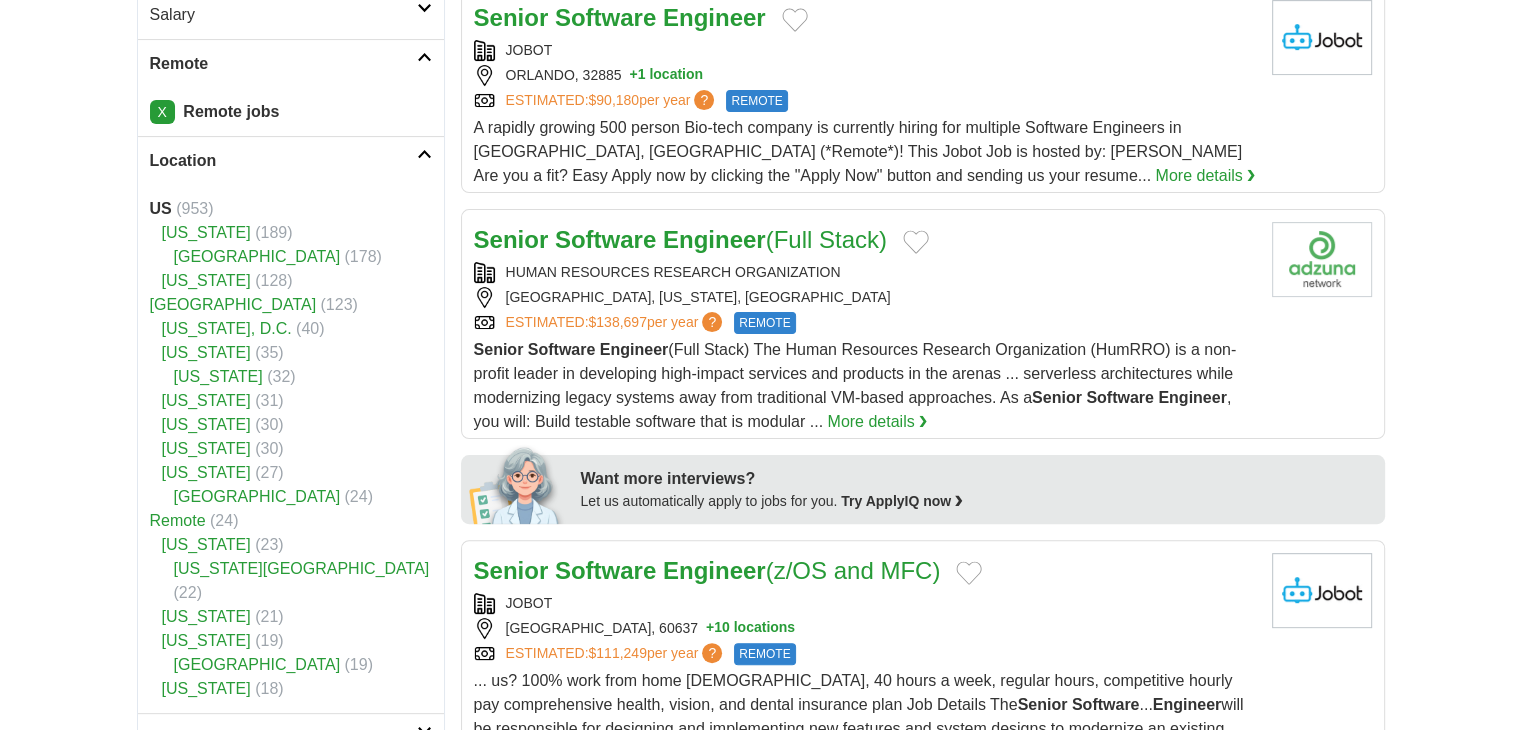 scroll, scrollTop: 600, scrollLeft: 0, axis: vertical 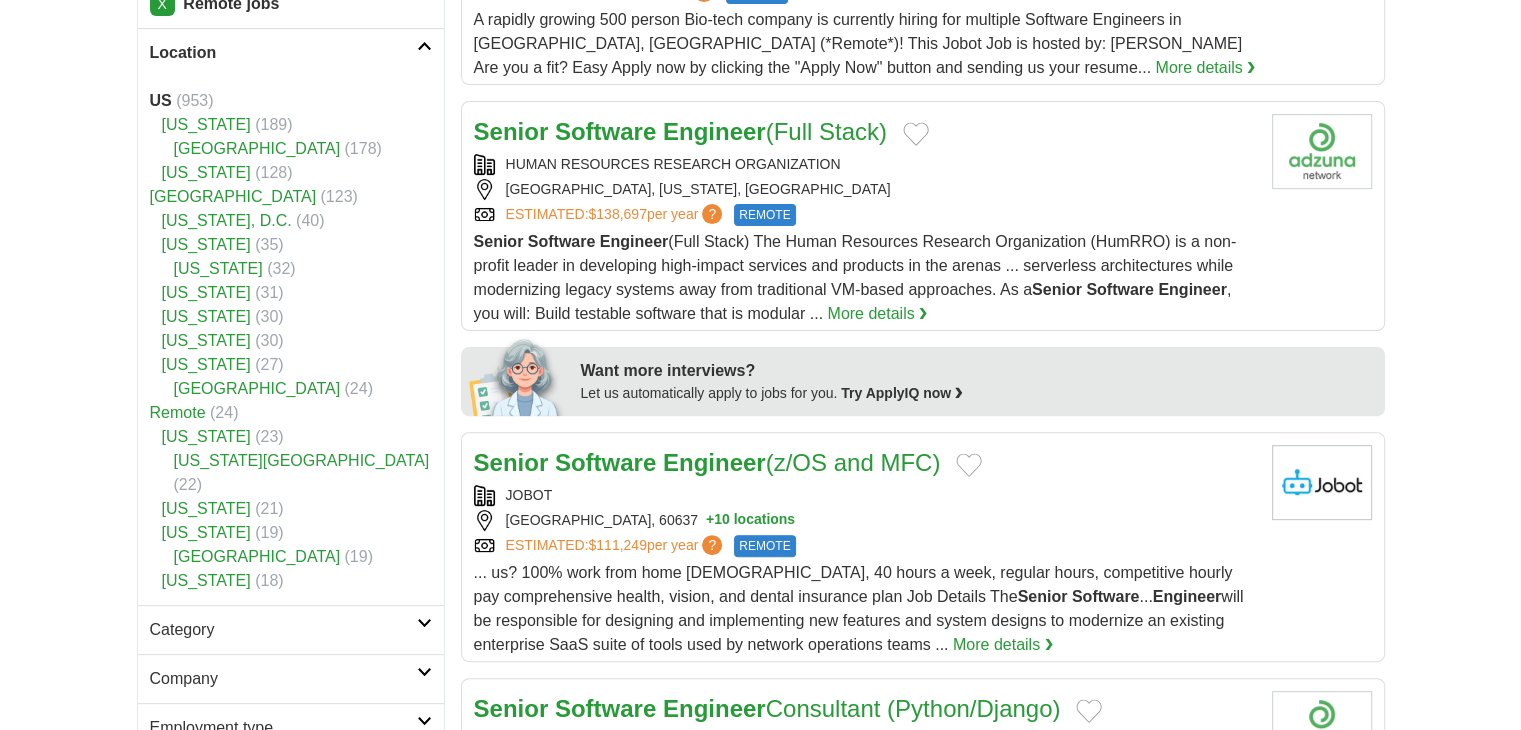 click on "[GEOGRAPHIC_DATA], 60637
+ 10
locations" at bounding box center [865, 520] 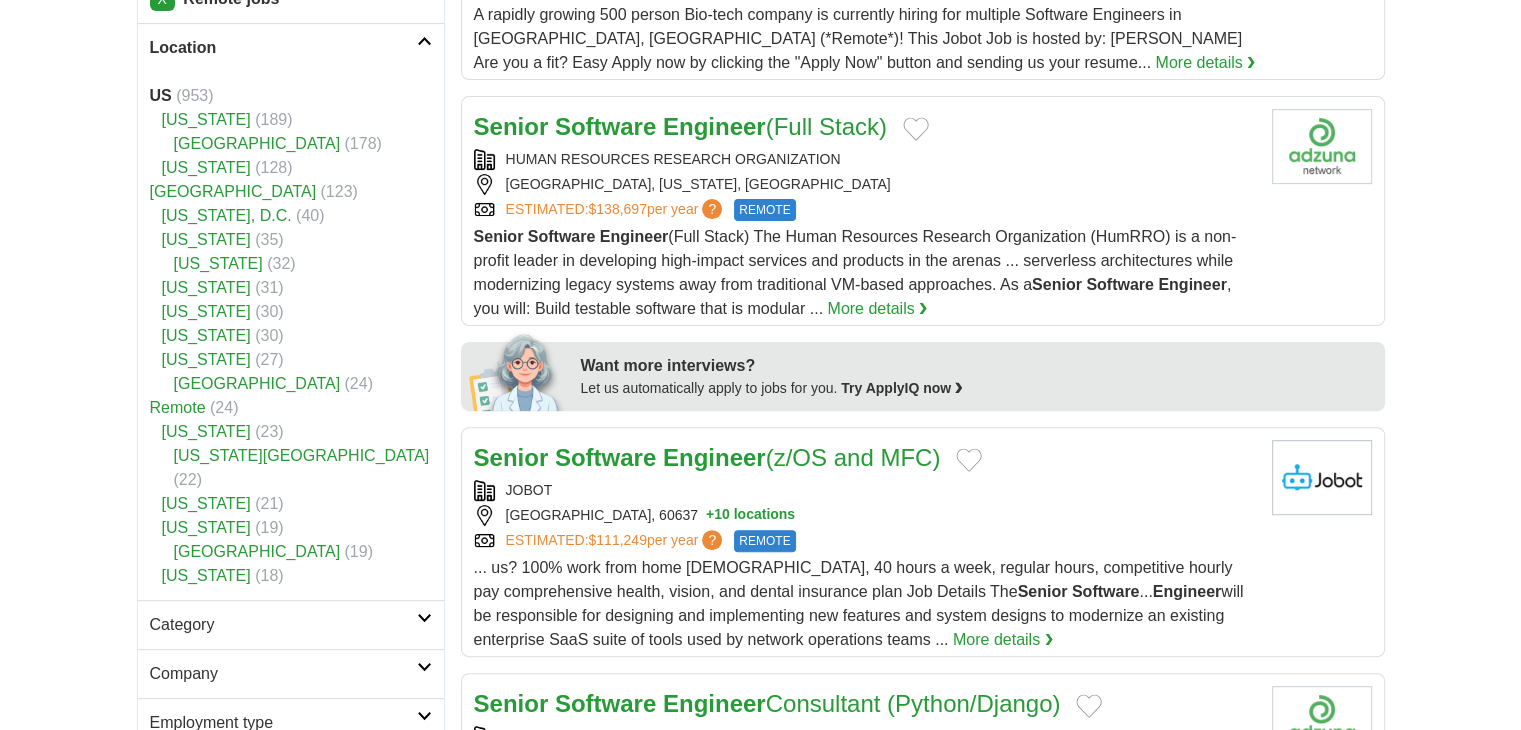 scroll, scrollTop: 800, scrollLeft: 0, axis: vertical 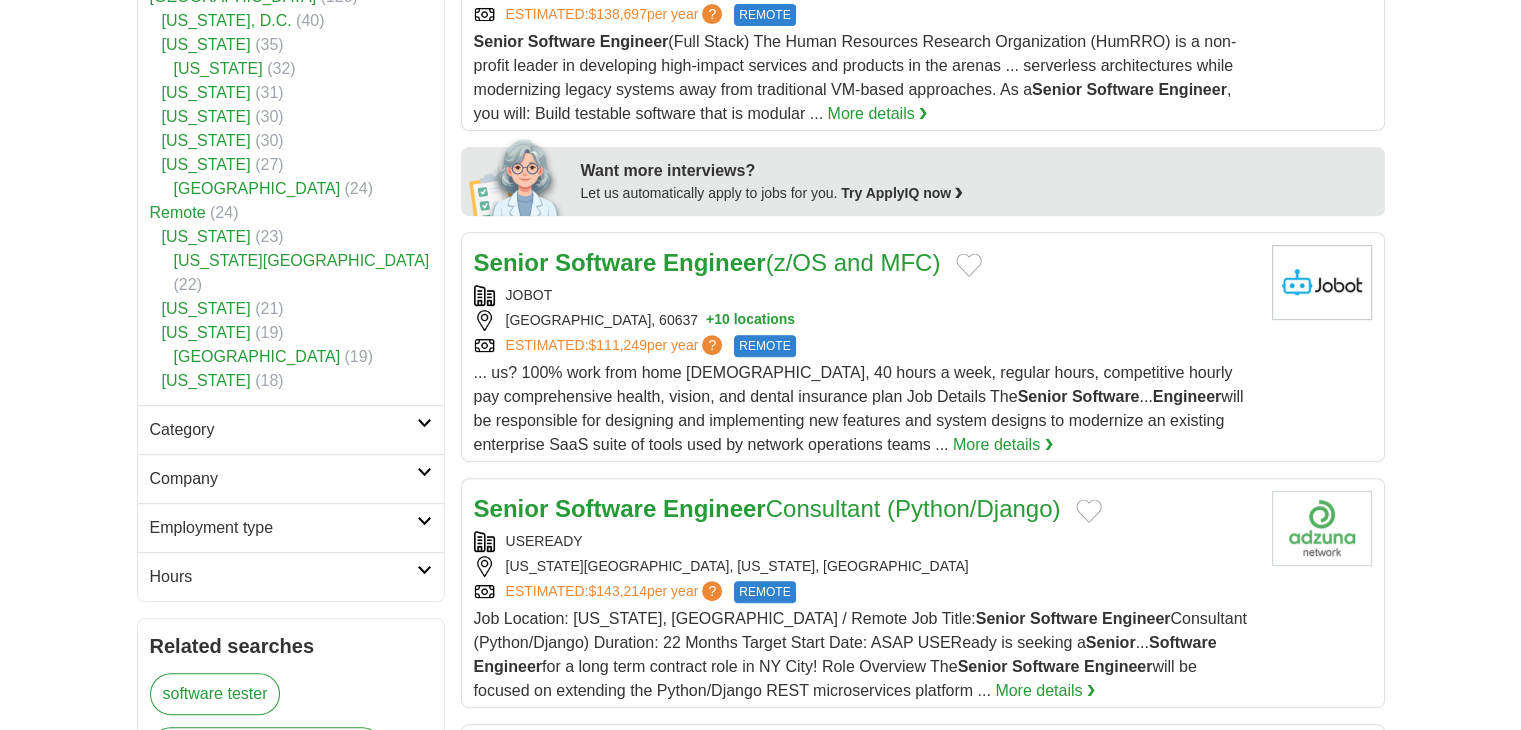 click on "[US_STATE][GEOGRAPHIC_DATA], [US_STATE], [GEOGRAPHIC_DATA]" at bounding box center [865, 566] 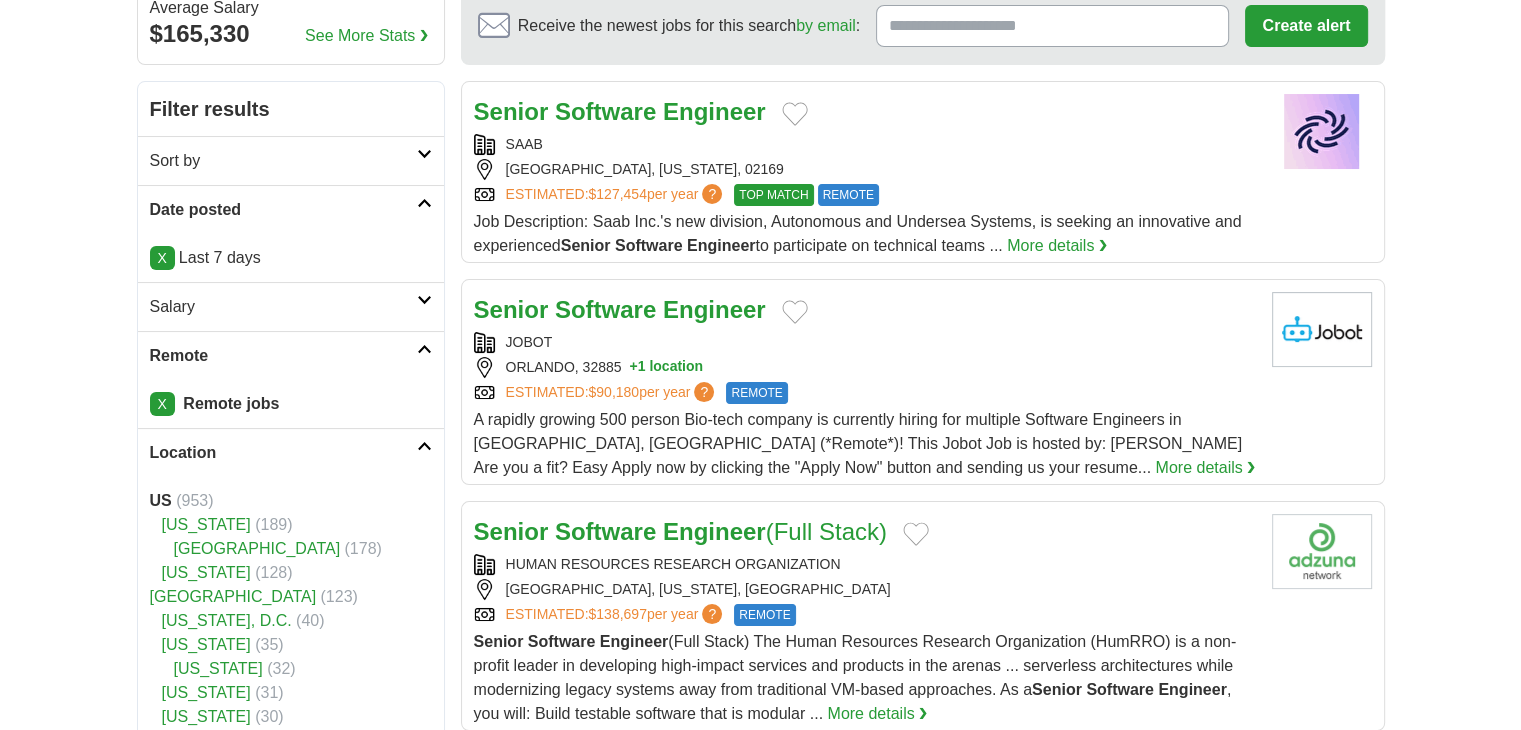 scroll, scrollTop: 0, scrollLeft: 0, axis: both 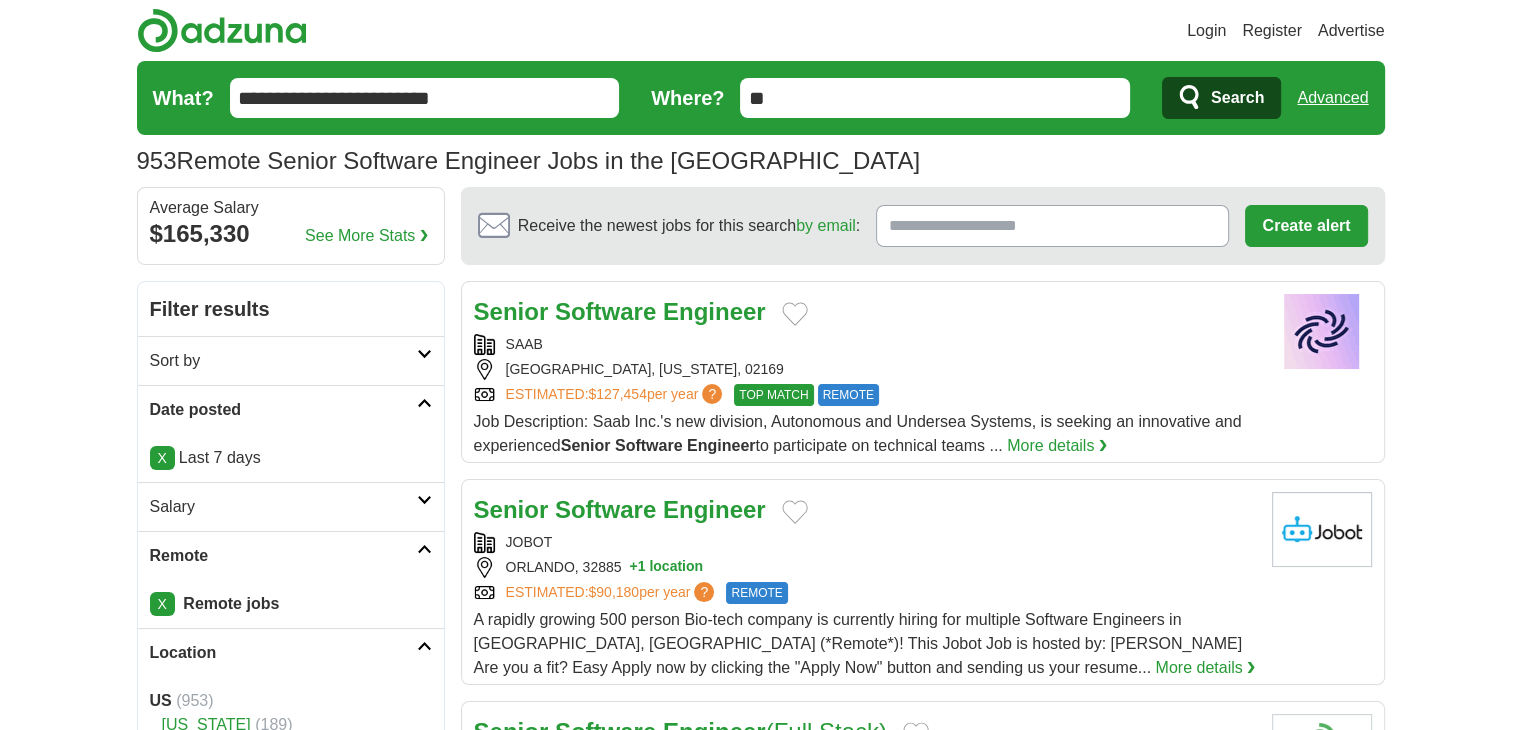 click on "Sort by" at bounding box center (283, 361) 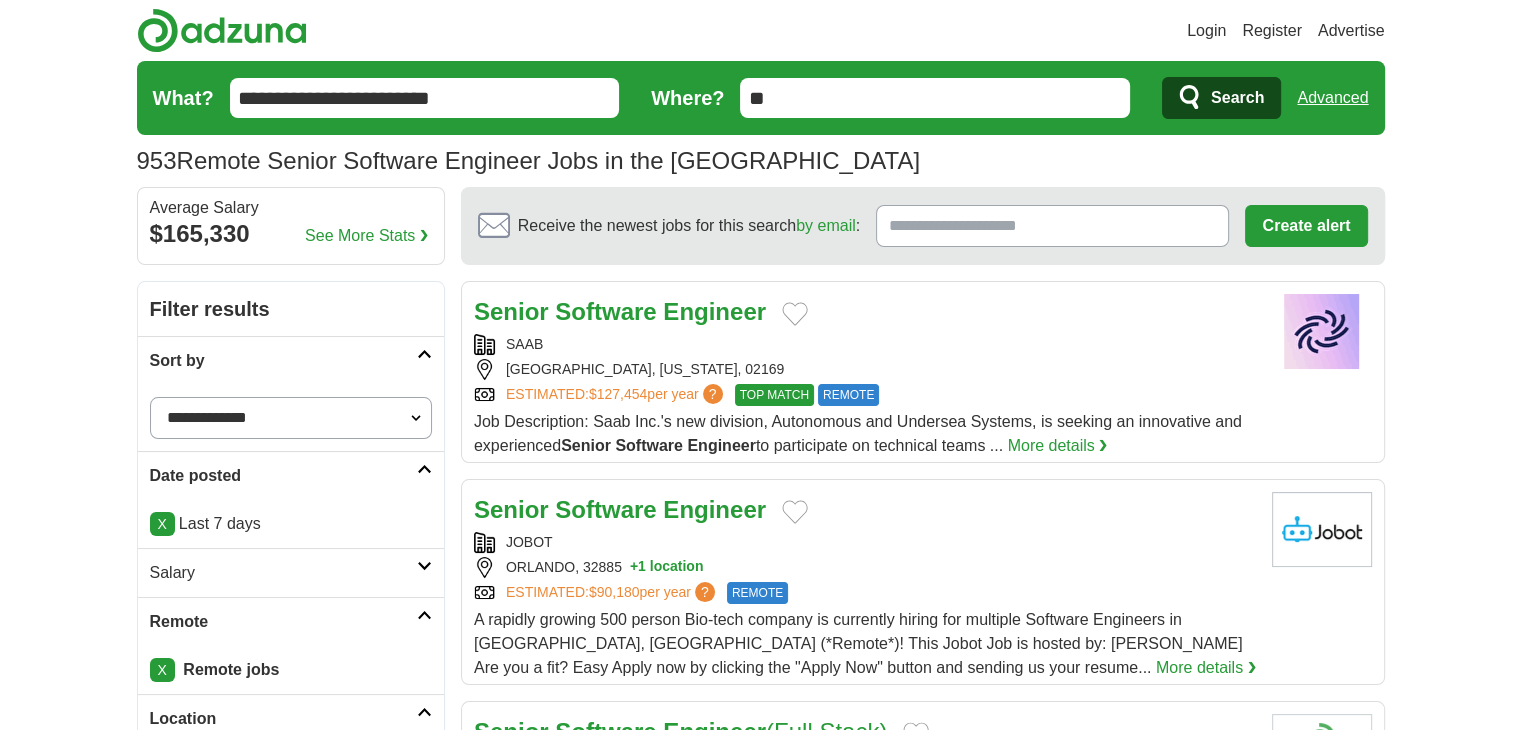 click on "Sort by" at bounding box center [283, 361] 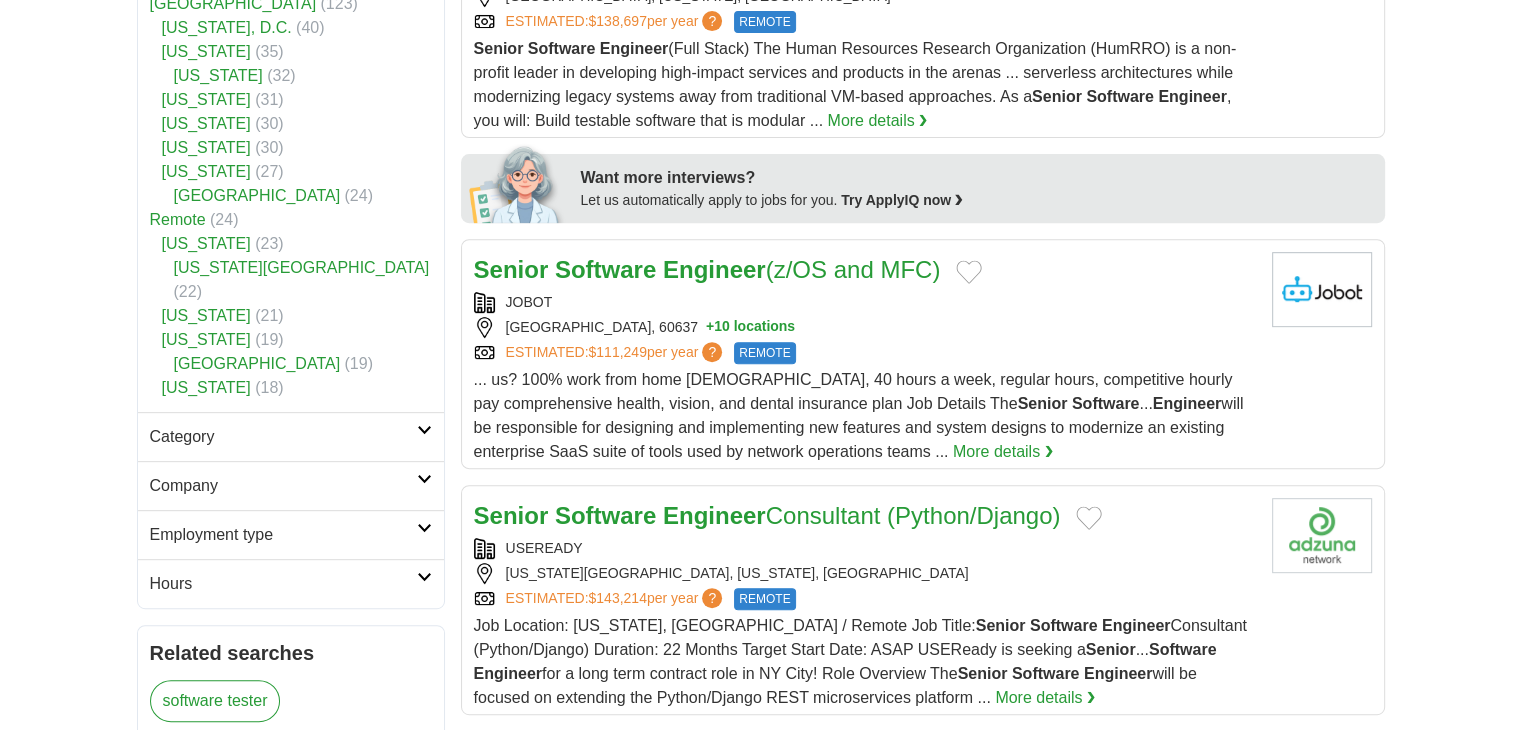 scroll, scrollTop: 900, scrollLeft: 0, axis: vertical 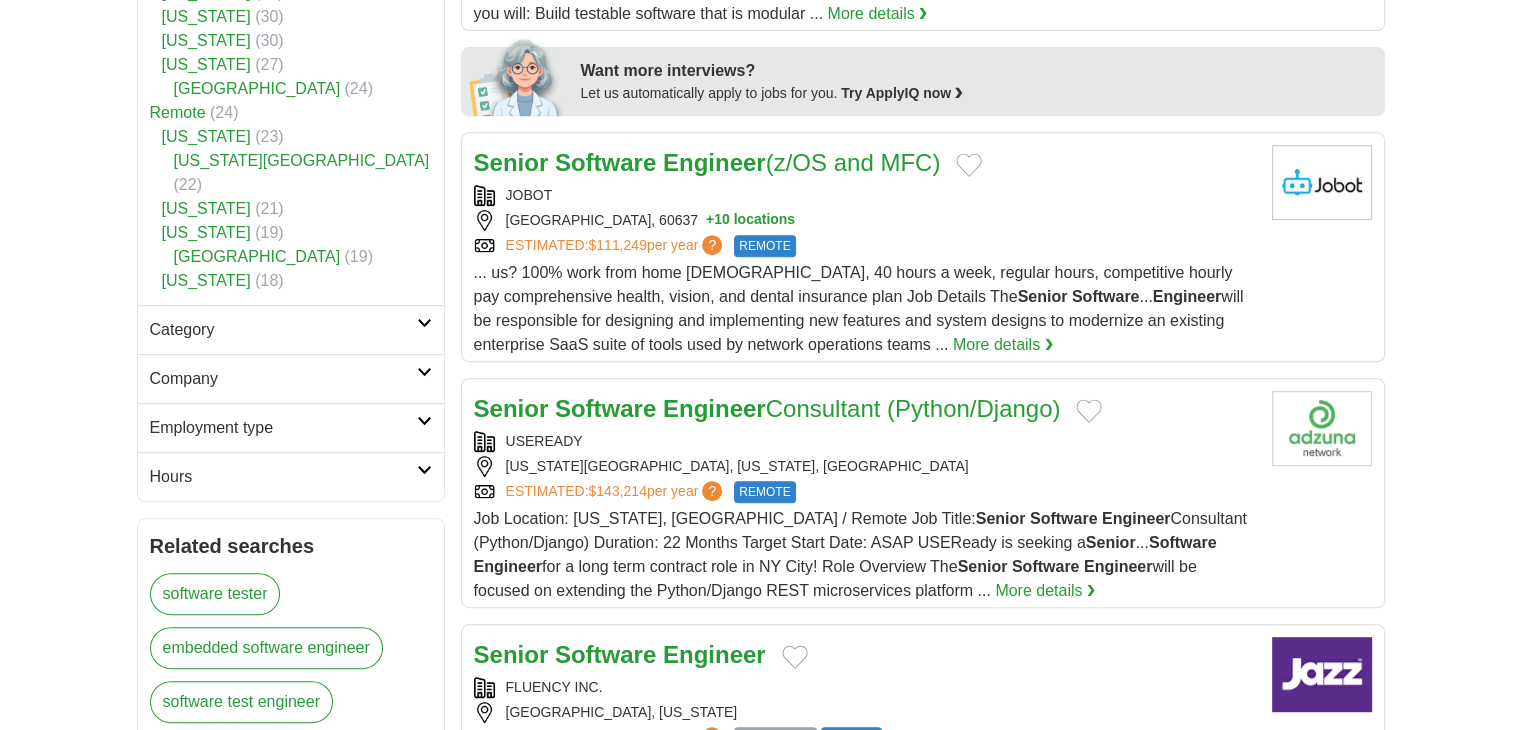 click on "Category" at bounding box center (283, 330) 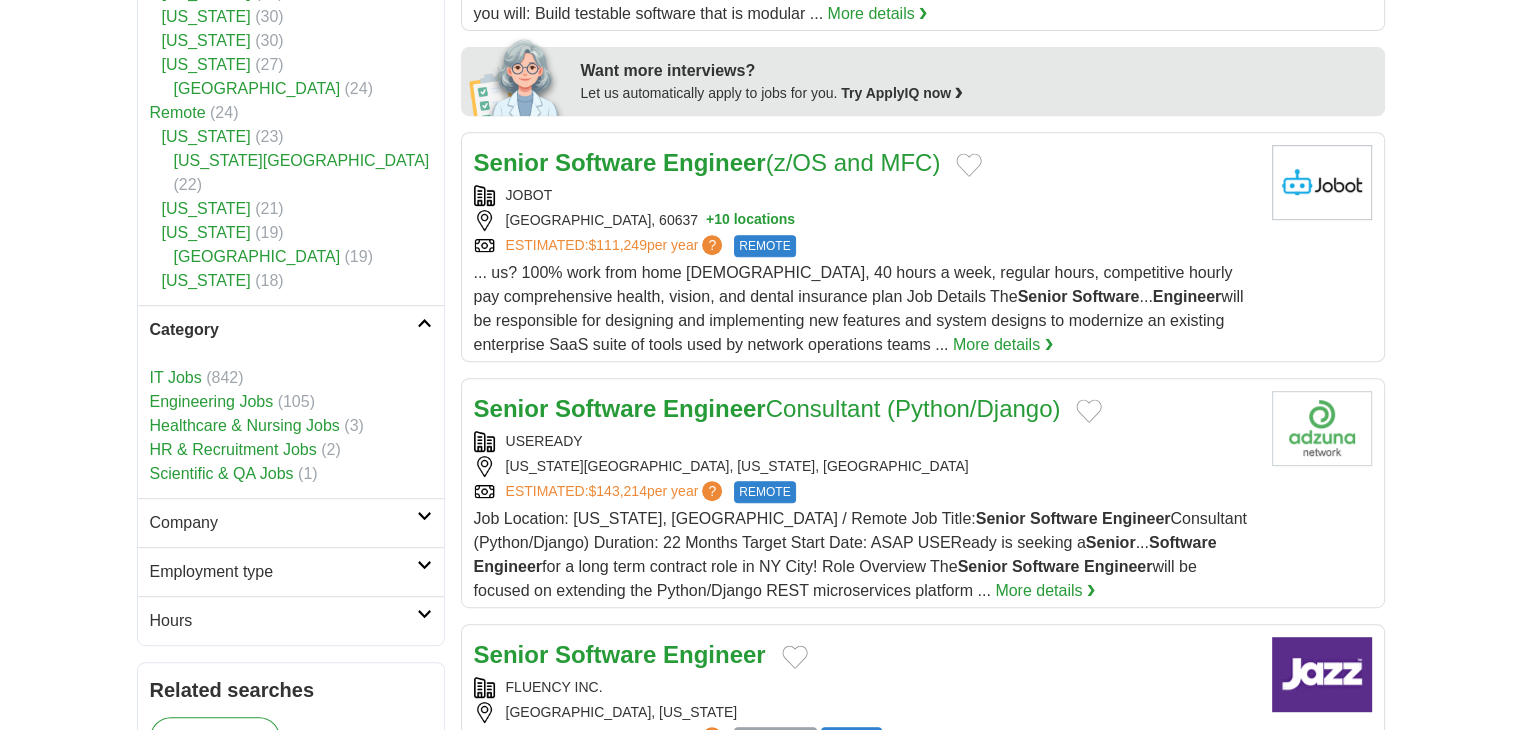 click on "IT Jobs" at bounding box center [176, 377] 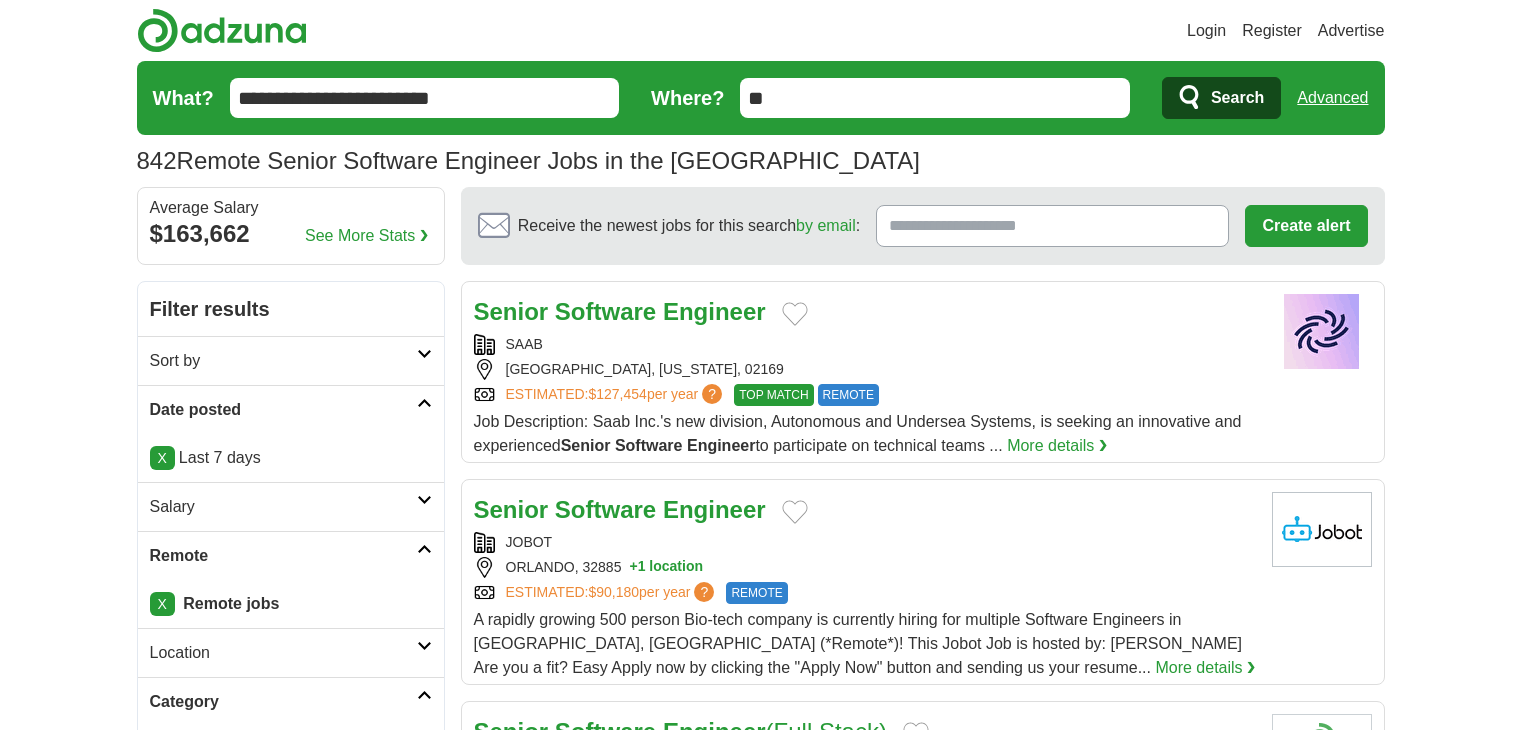 scroll, scrollTop: 0, scrollLeft: 0, axis: both 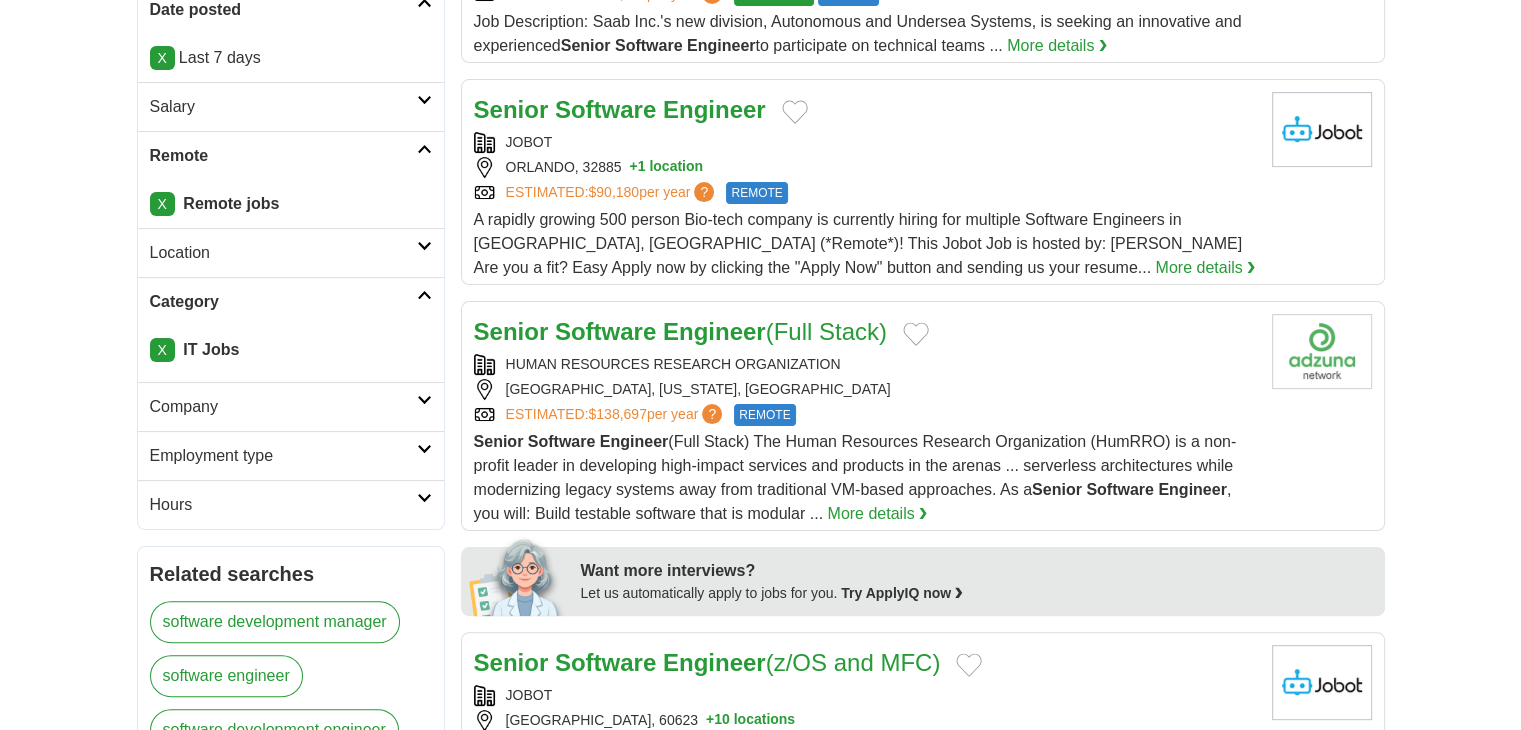 click on "X" 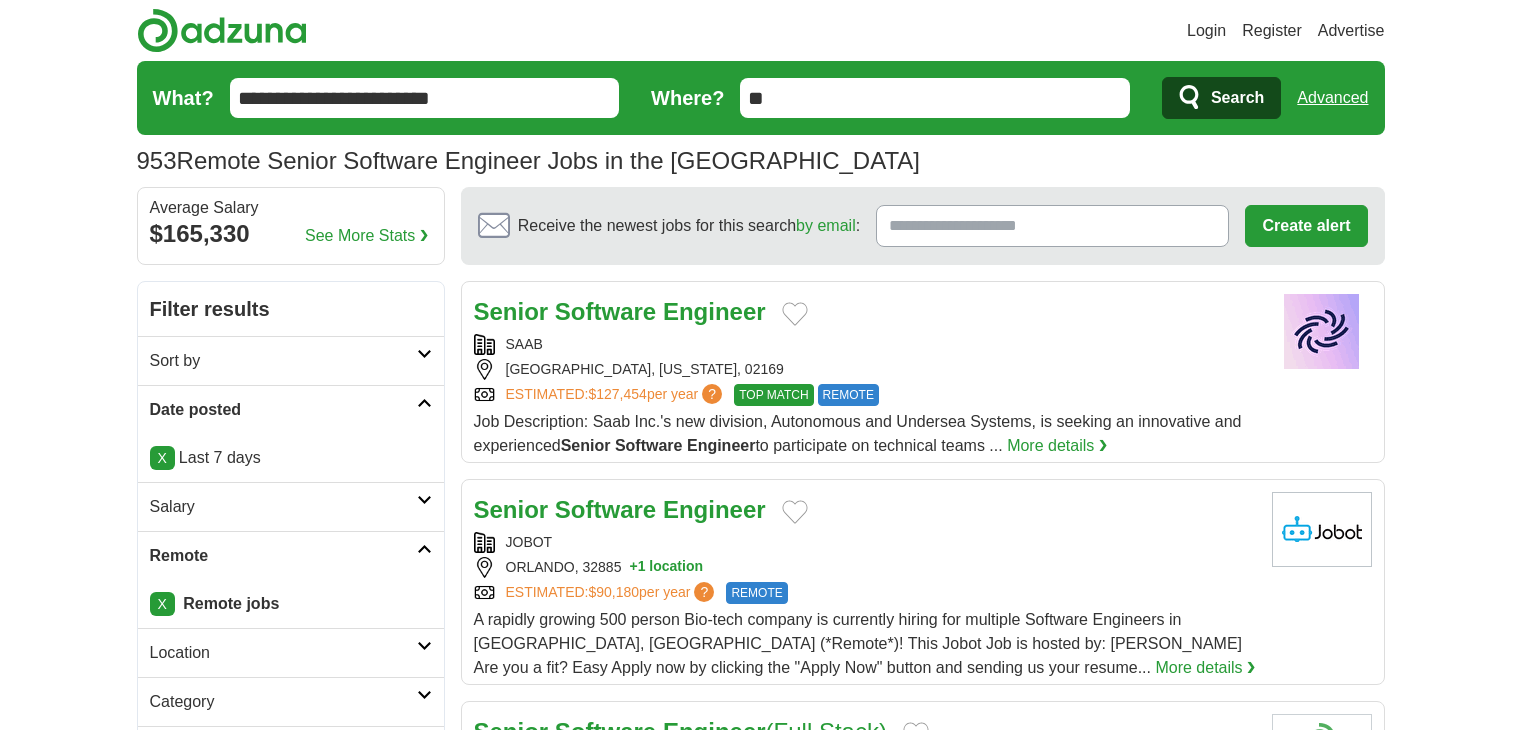 scroll, scrollTop: 252, scrollLeft: 0, axis: vertical 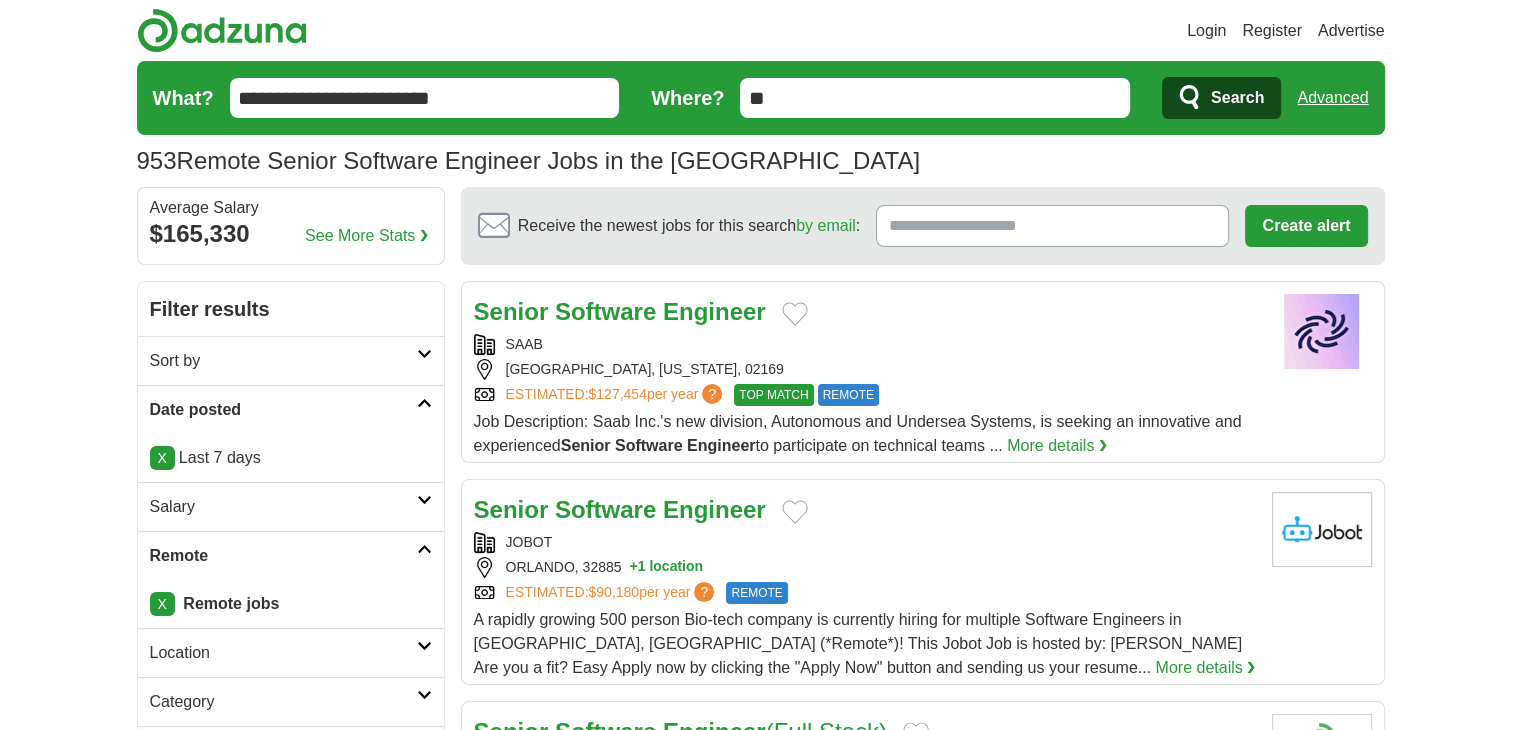 click on "See More Stats ❯" at bounding box center [366, 236] 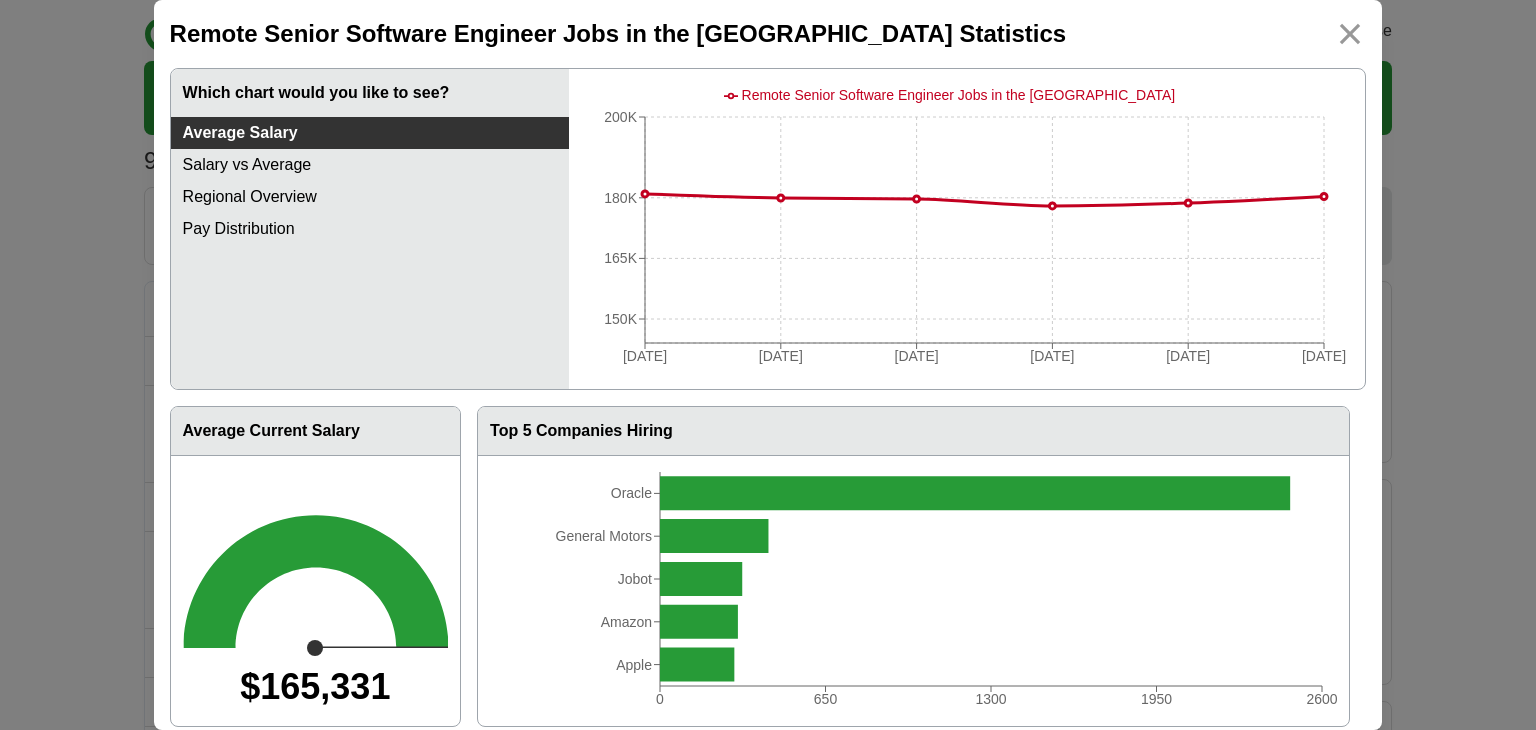 click on "Salary vs Average" at bounding box center (370, 165) 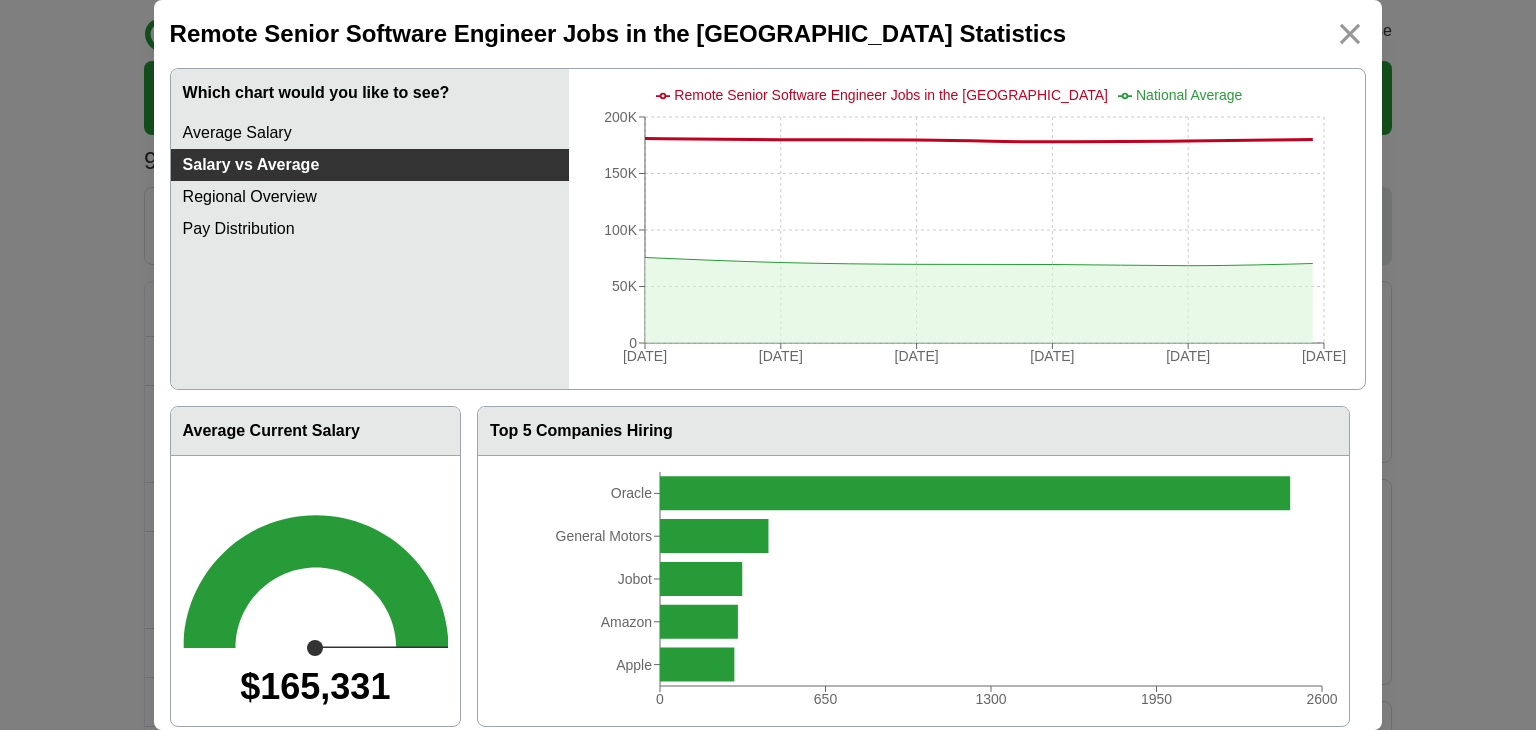 click on "Regional Overview" at bounding box center [370, 197] 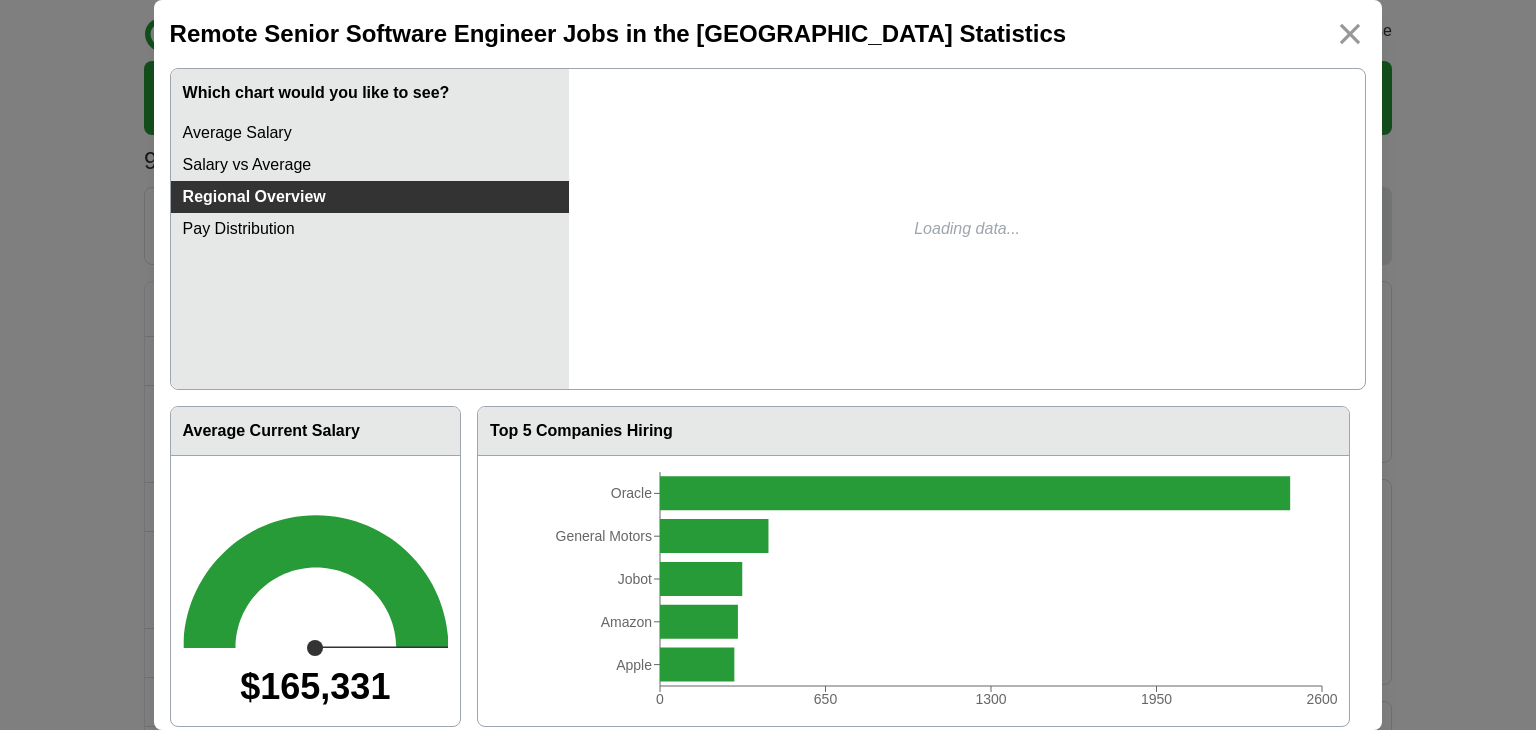 click on "Pay Distribution" at bounding box center (370, 229) 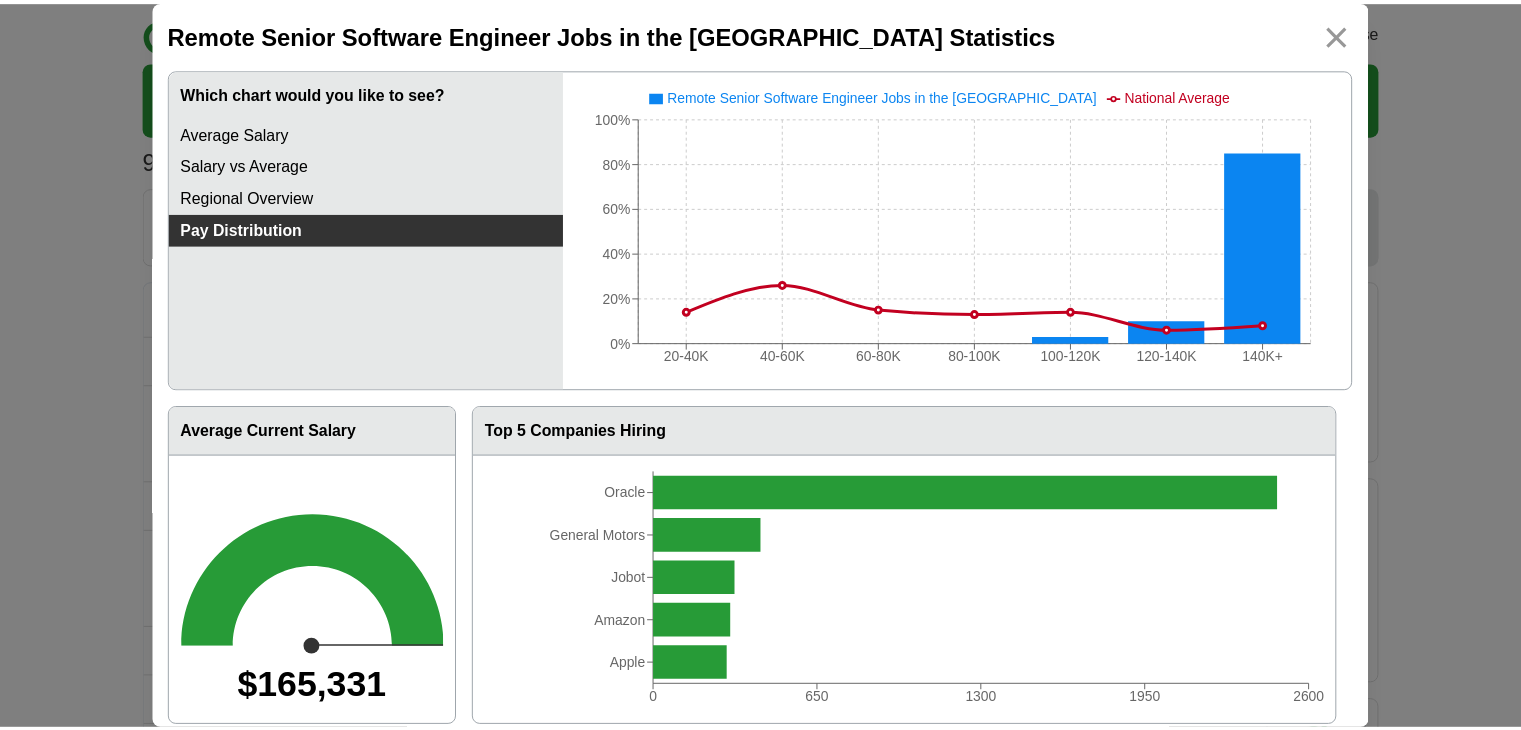 scroll, scrollTop: 49, scrollLeft: 0, axis: vertical 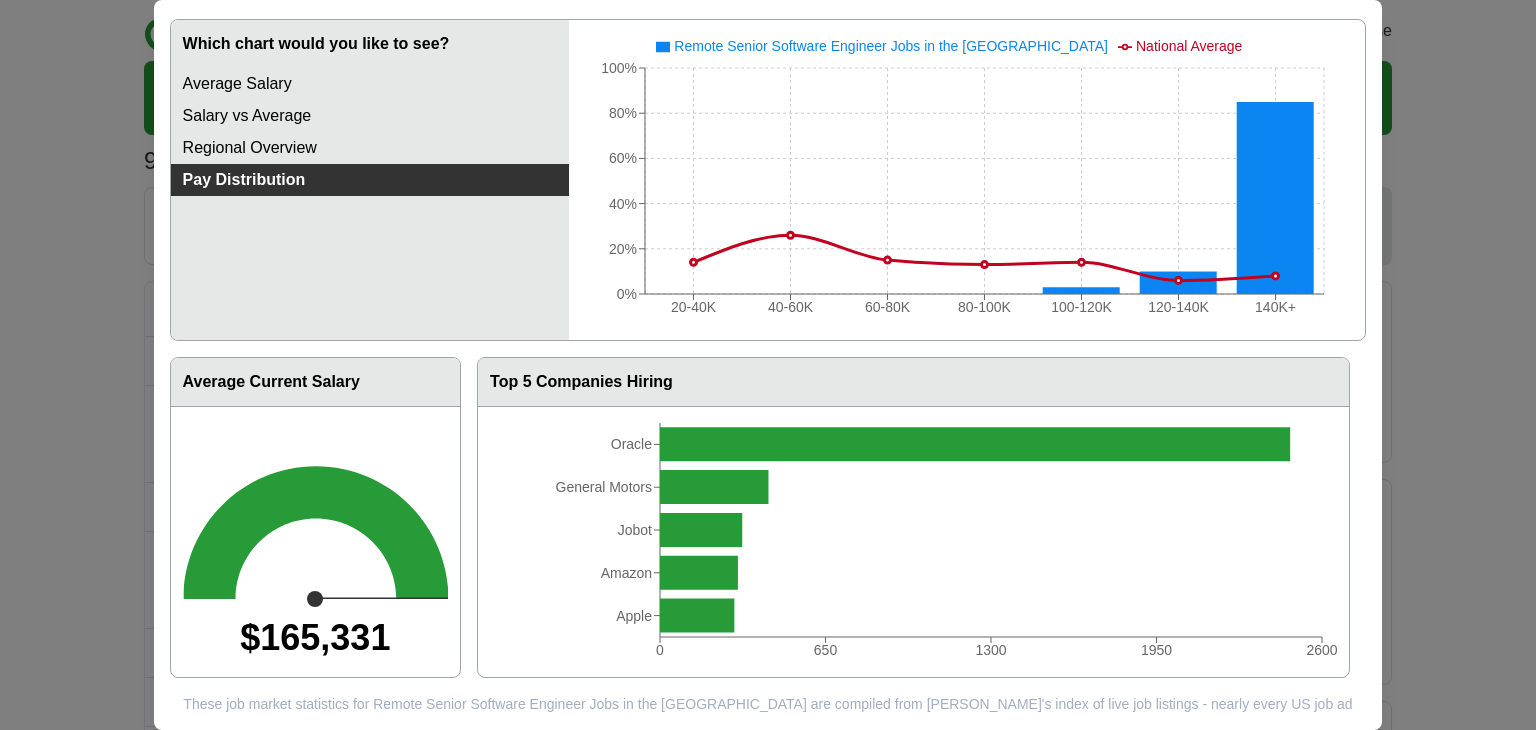 click on "Regional Overview" at bounding box center [370, 148] 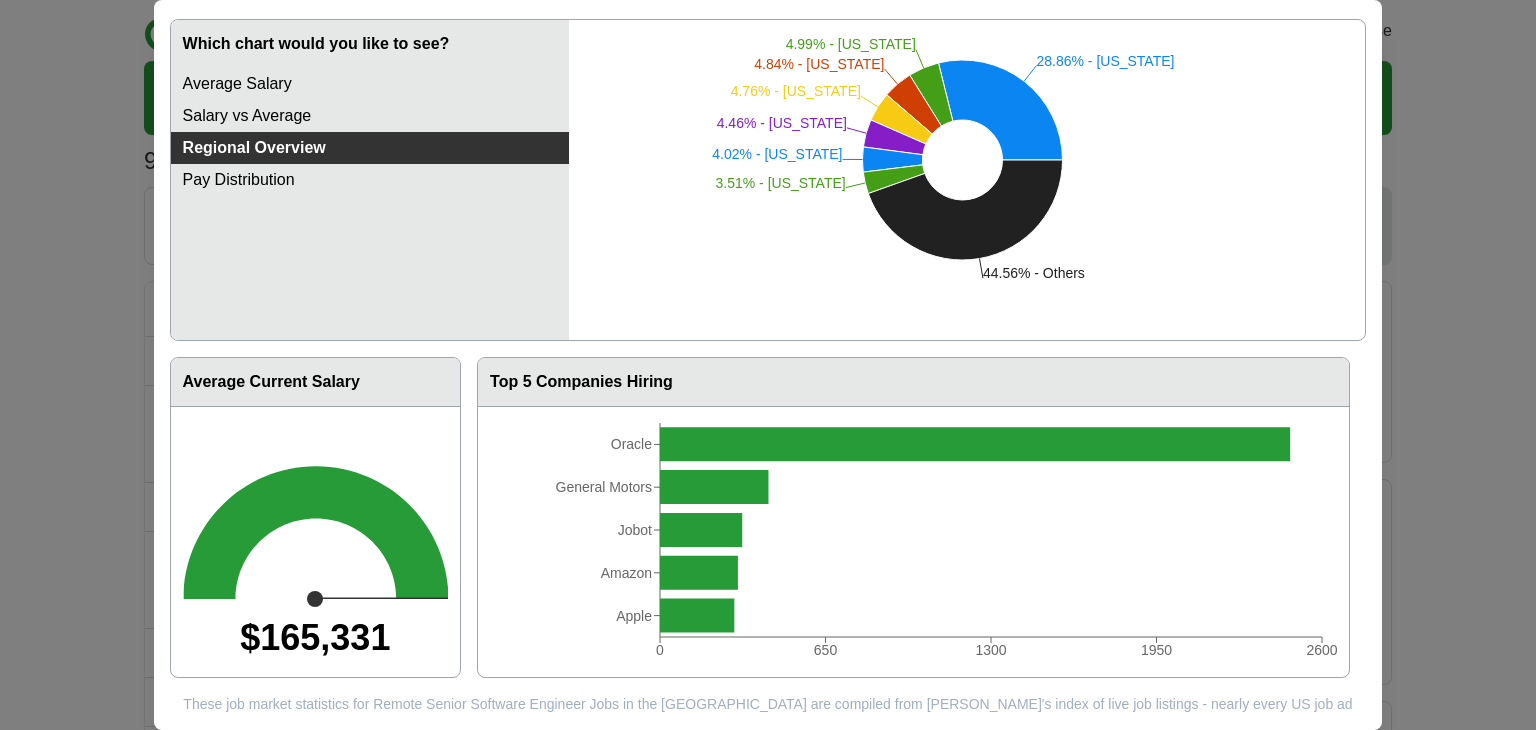 click on "Salary vs Average" at bounding box center [370, 116] 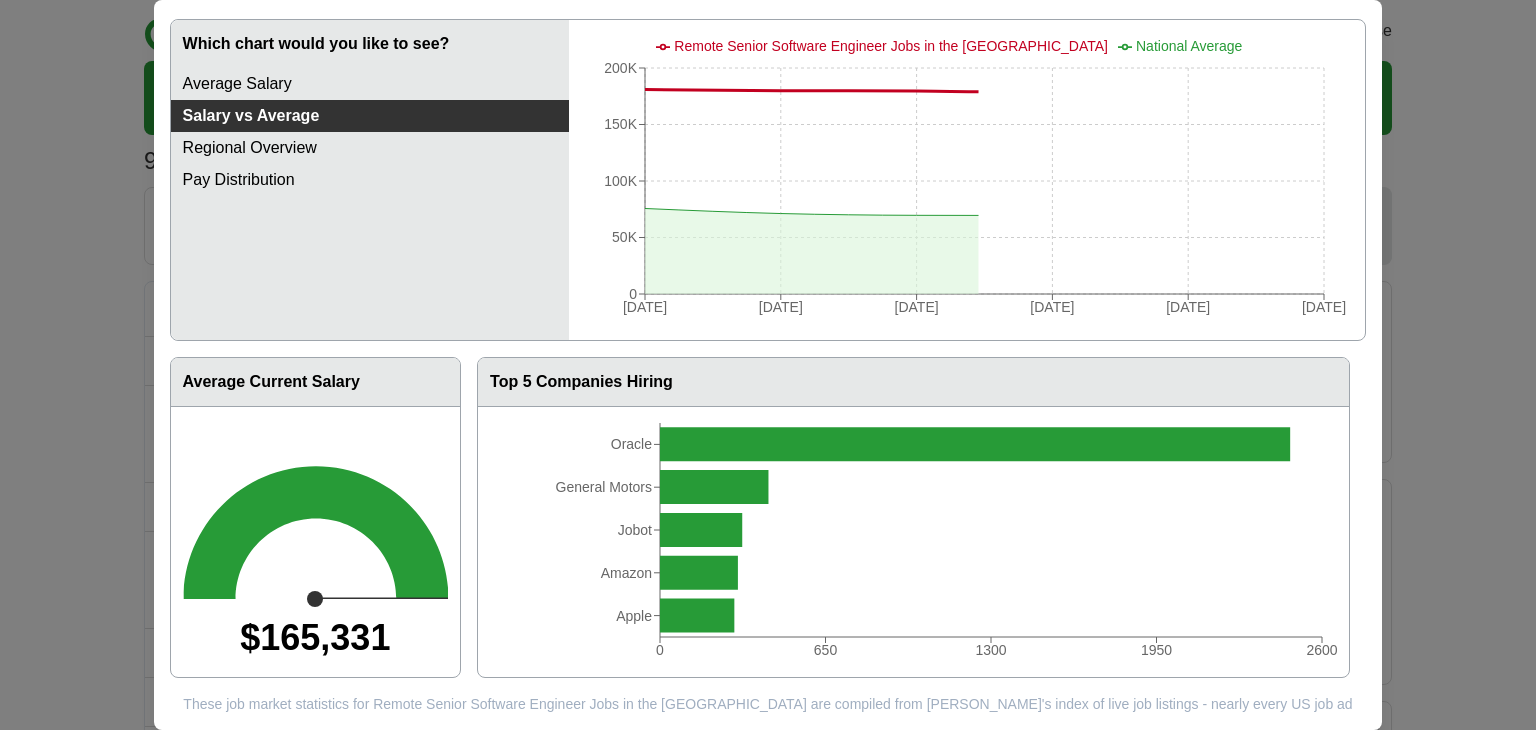click on "Average Salary" at bounding box center (370, 84) 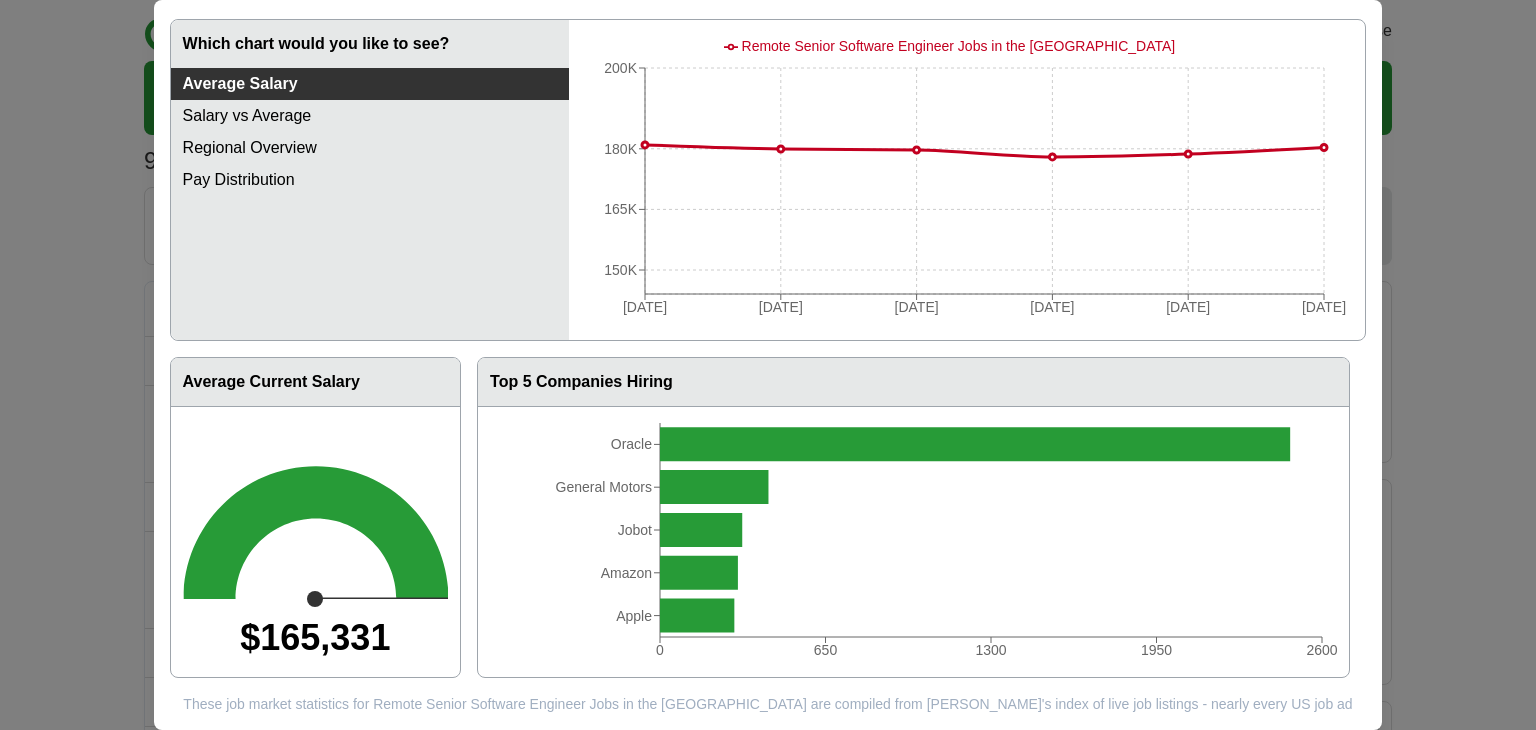 click on "**********" at bounding box center [768, 365] 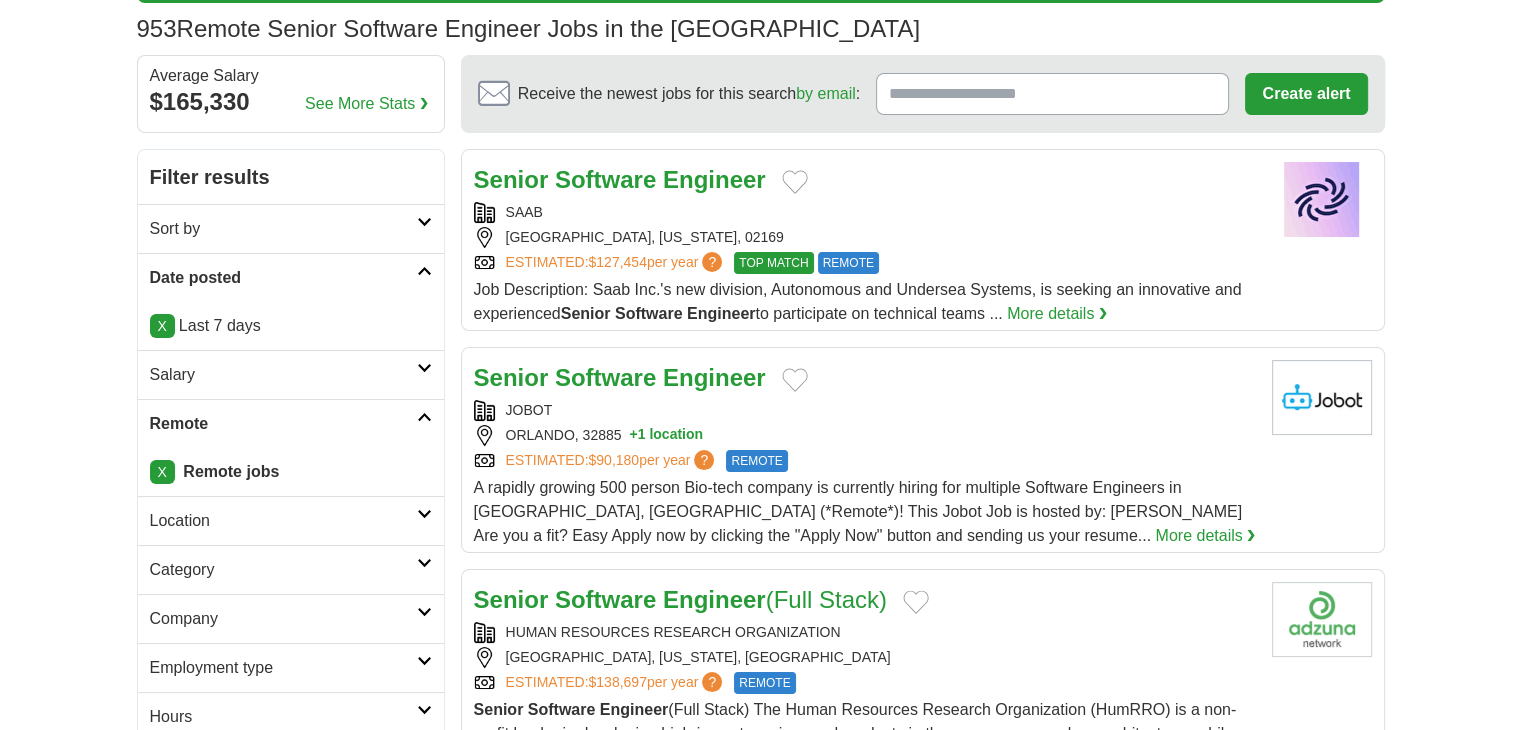 scroll, scrollTop: 0, scrollLeft: 0, axis: both 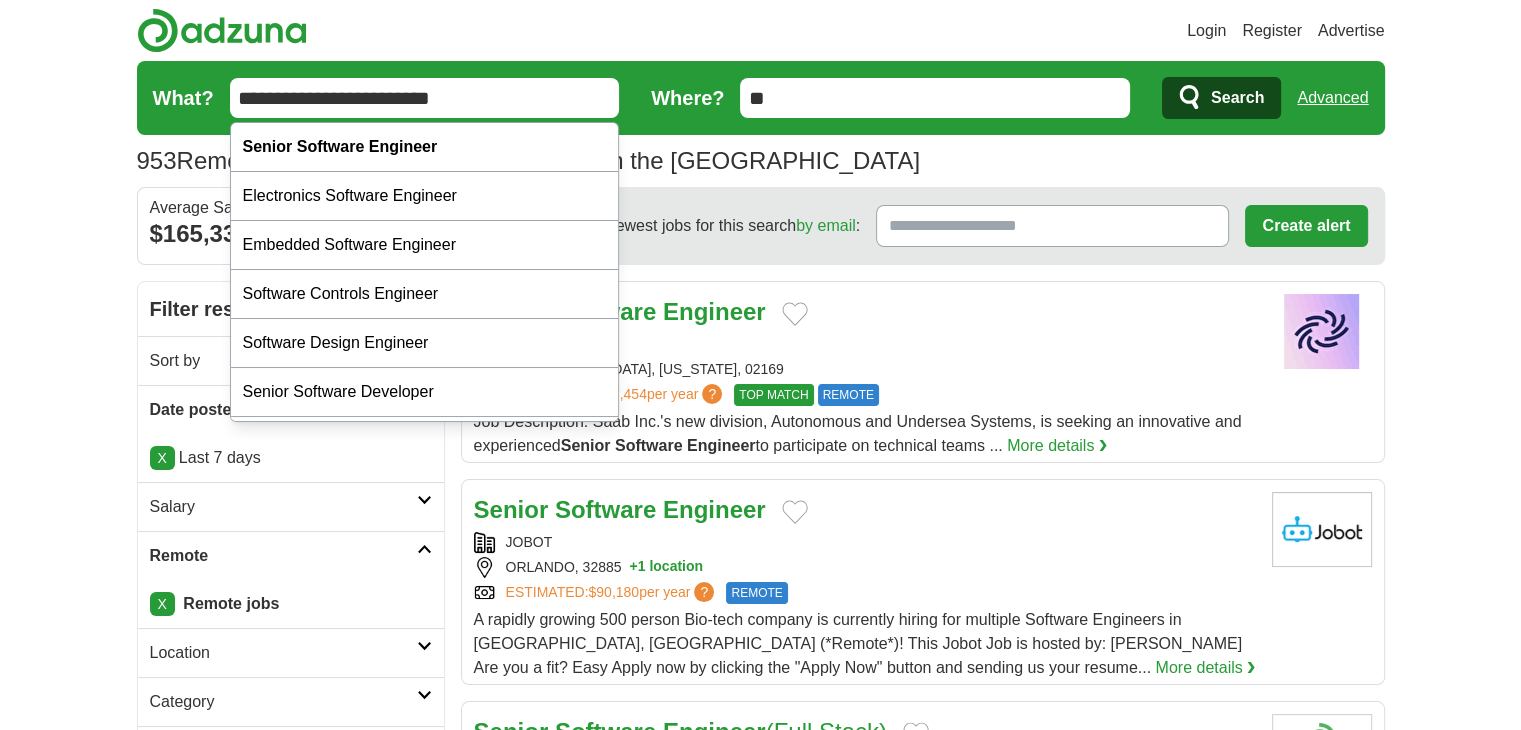 click on "**********" at bounding box center (425, 98) 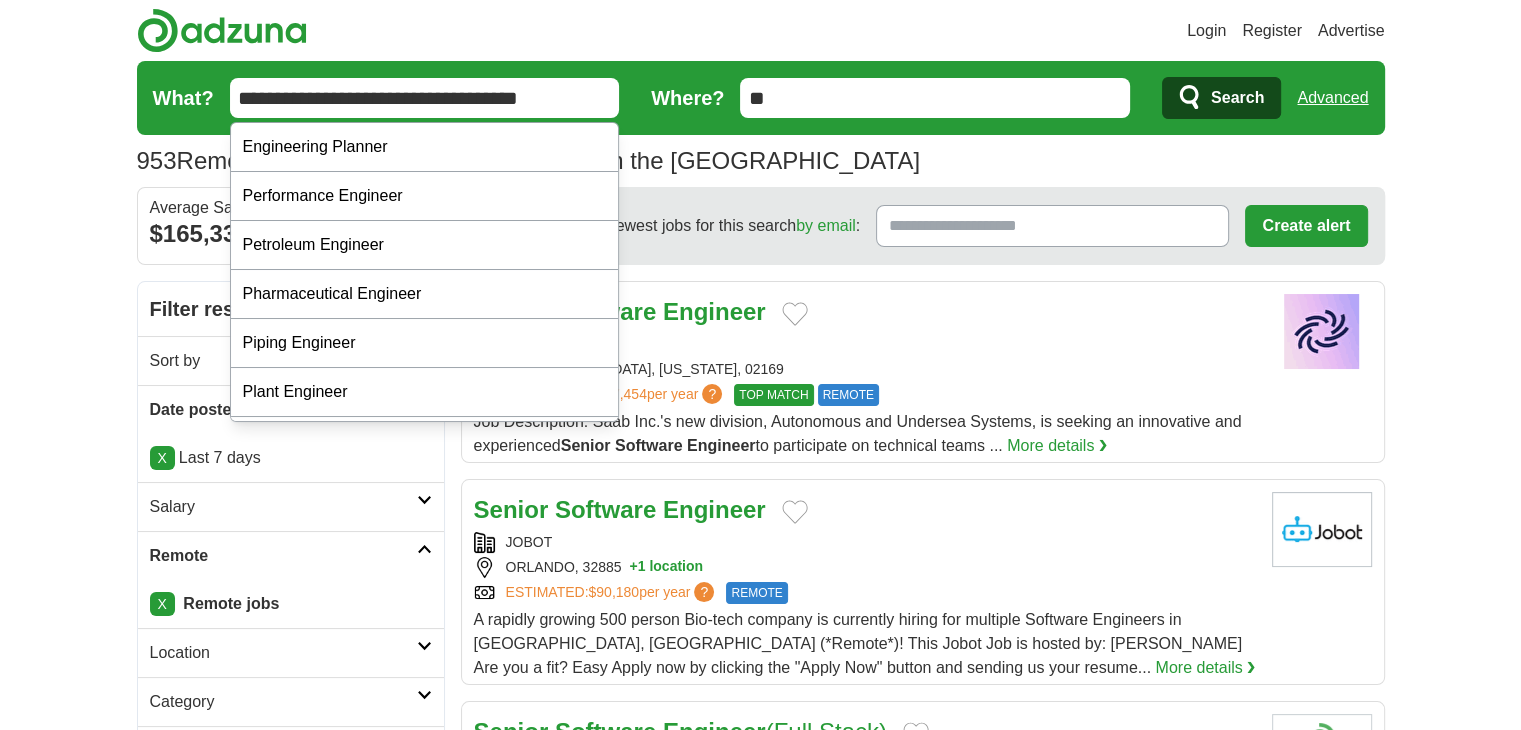 type on "**********" 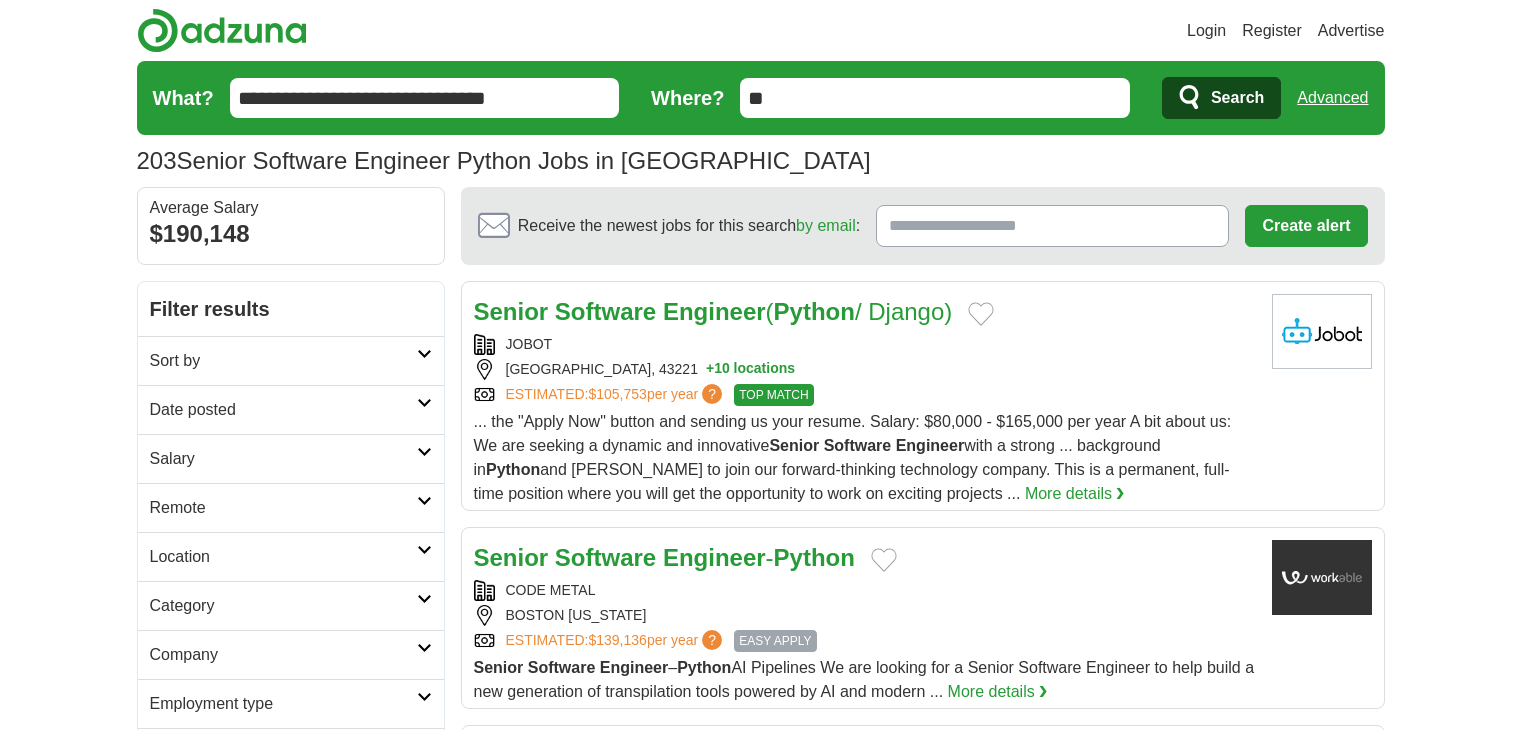 scroll, scrollTop: 0, scrollLeft: 0, axis: both 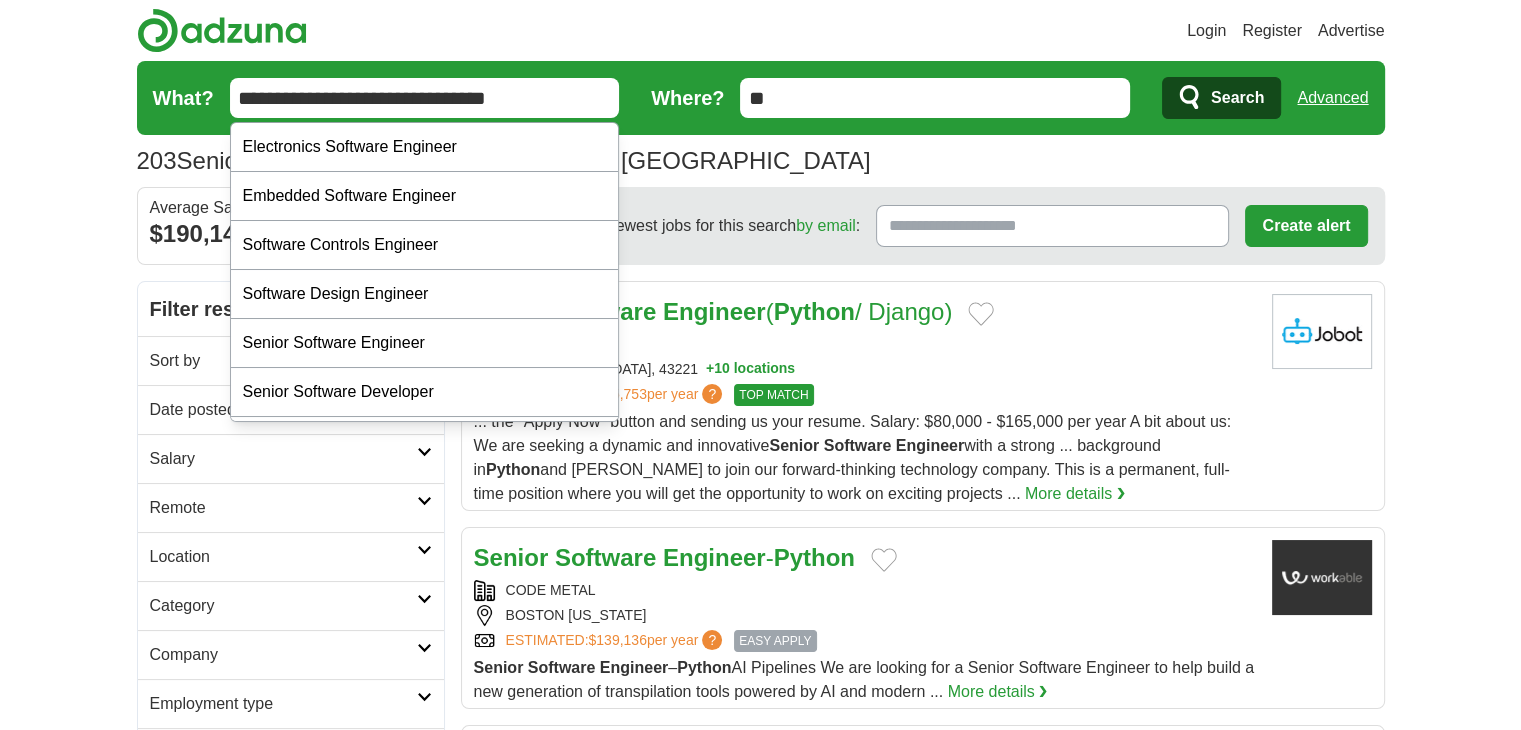 drag, startPoint x: 473, startPoint y: 100, endPoint x: 579, endPoint y: 93, distance: 106.23088 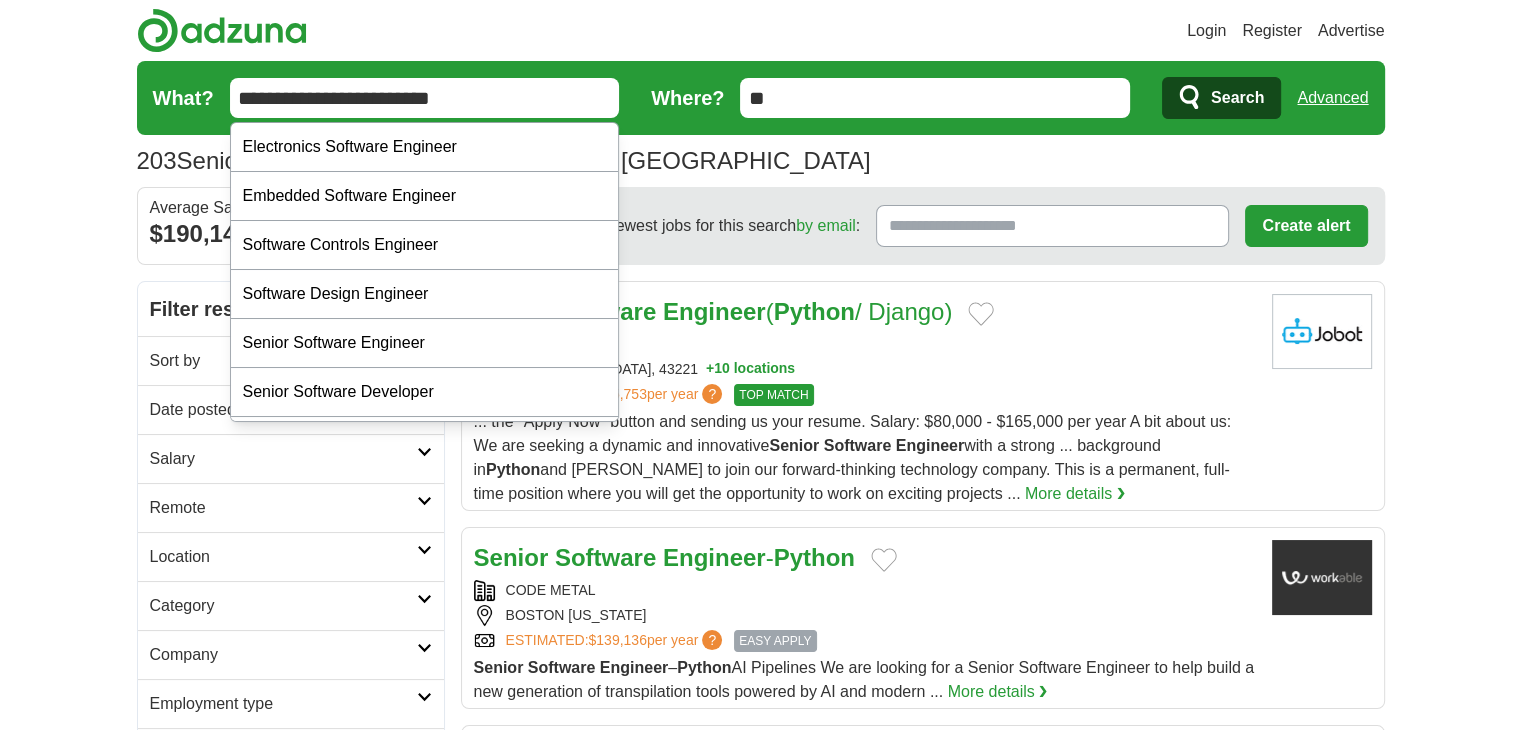 type on "**********" 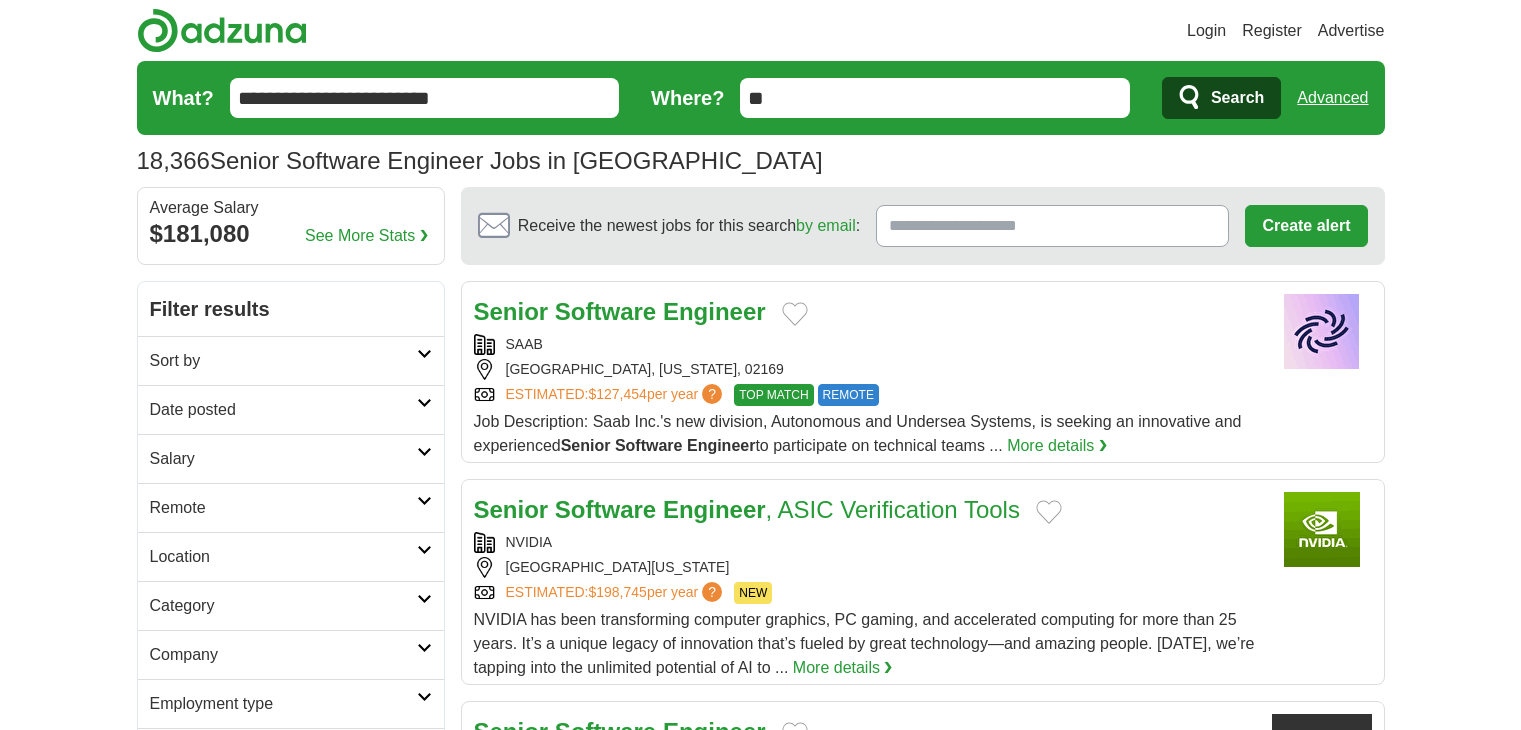 scroll, scrollTop: 0, scrollLeft: 0, axis: both 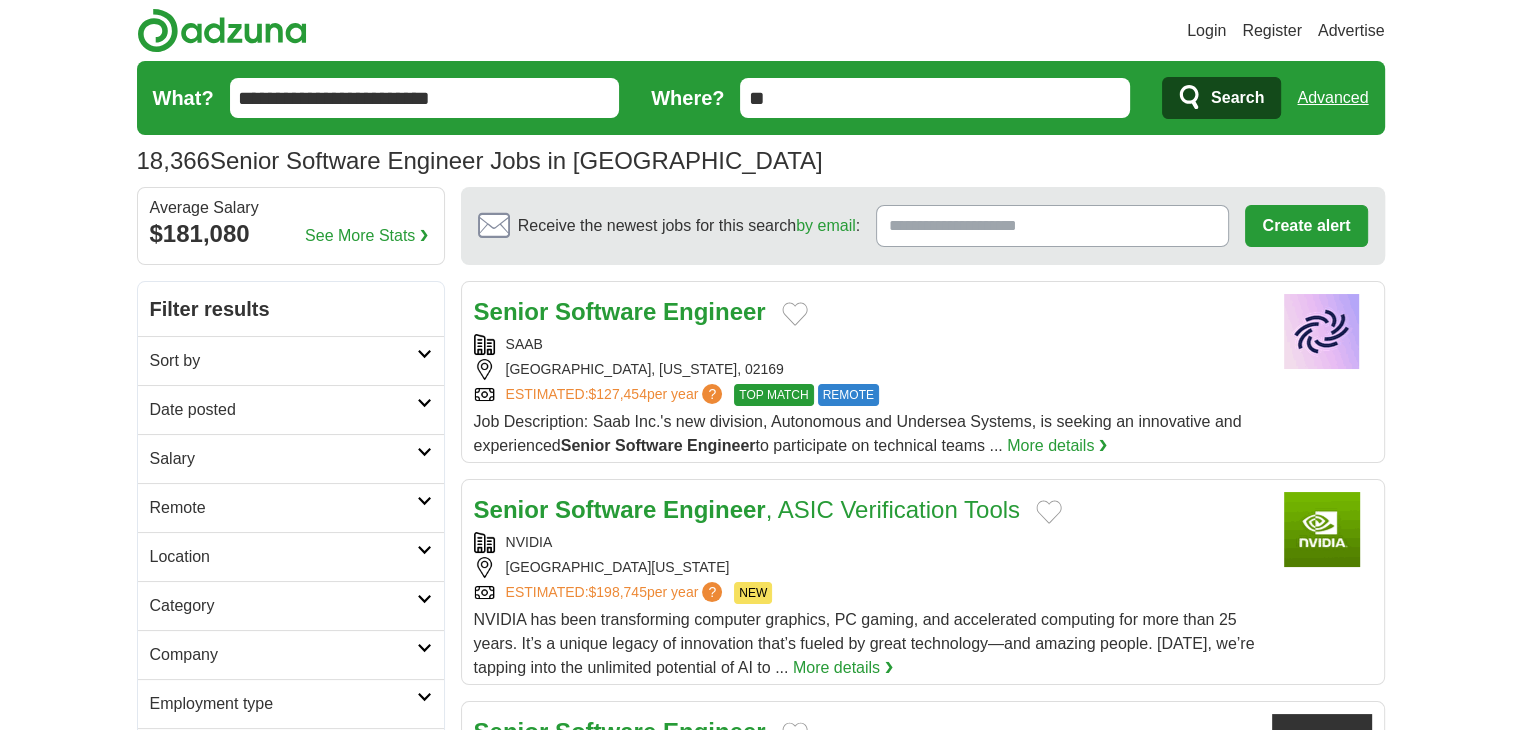 click on "**********" at bounding box center (425, 98) 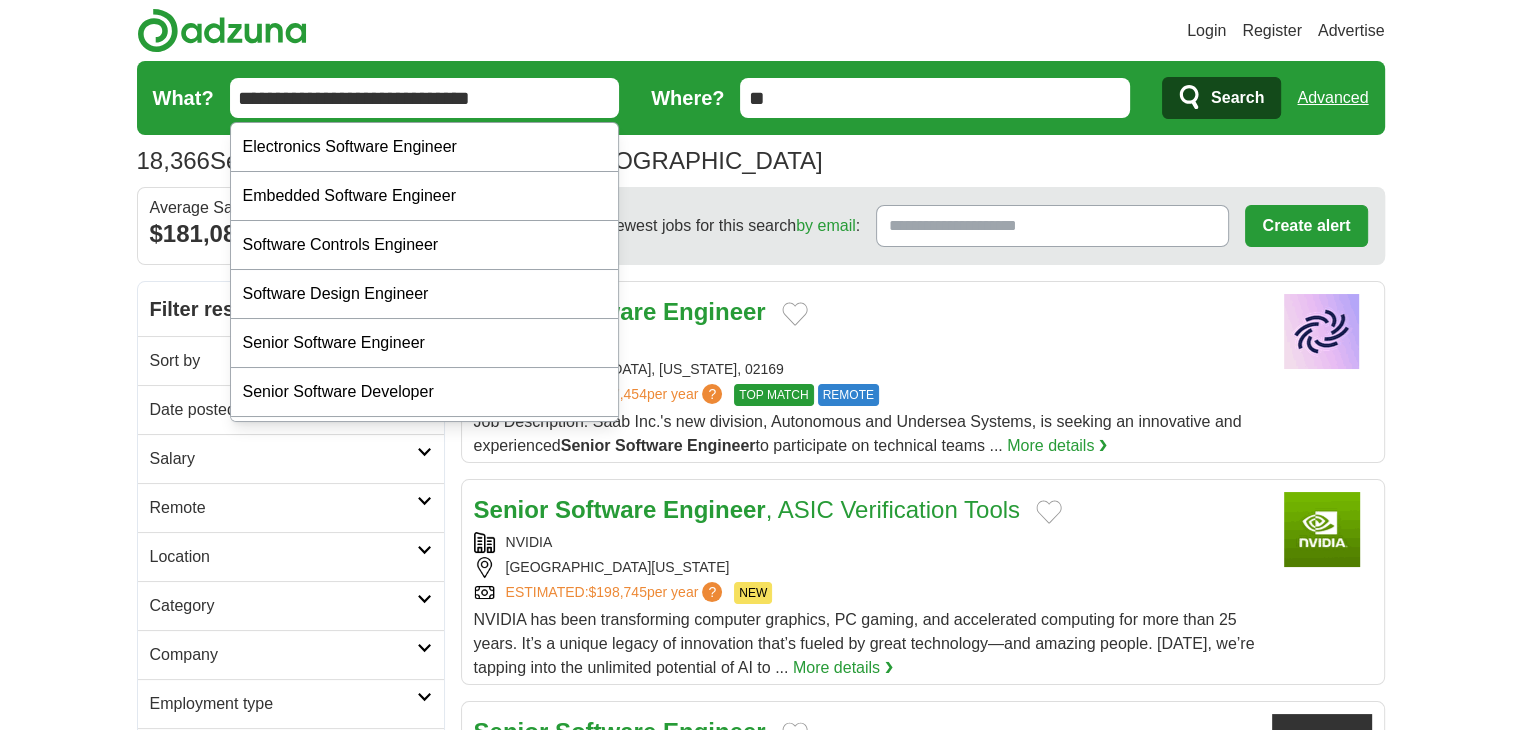 type on "**********" 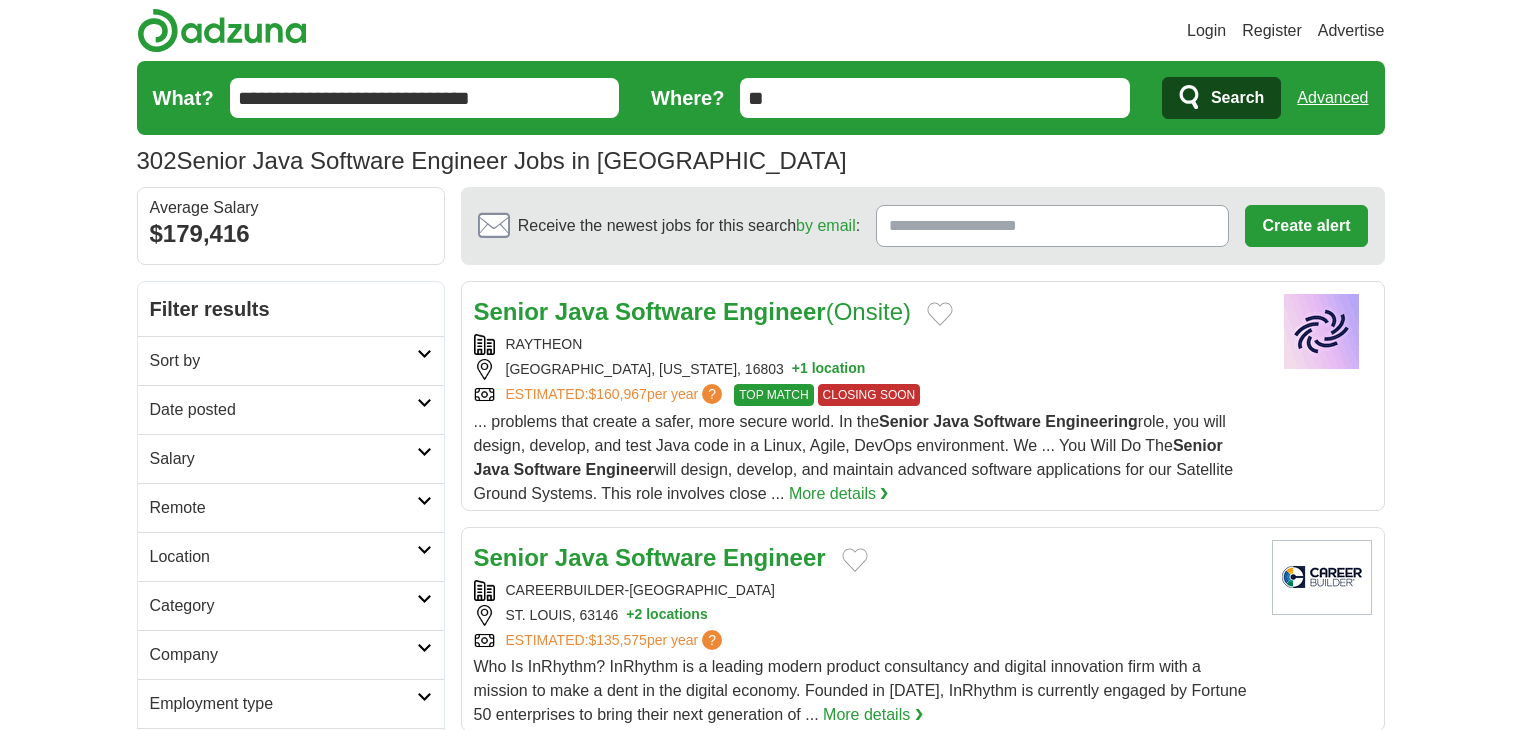 scroll, scrollTop: 0, scrollLeft: 0, axis: both 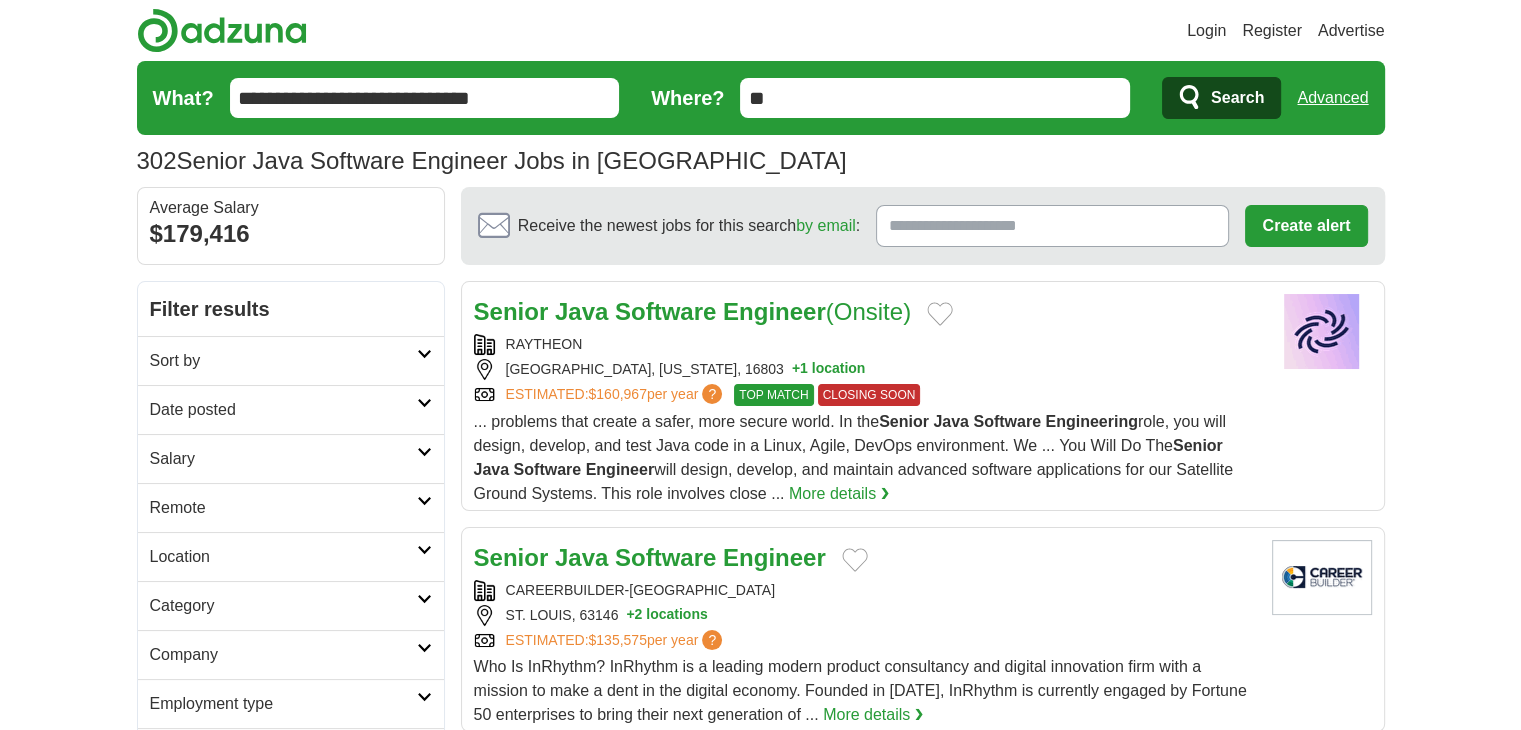 click on "**********" at bounding box center (425, 98) 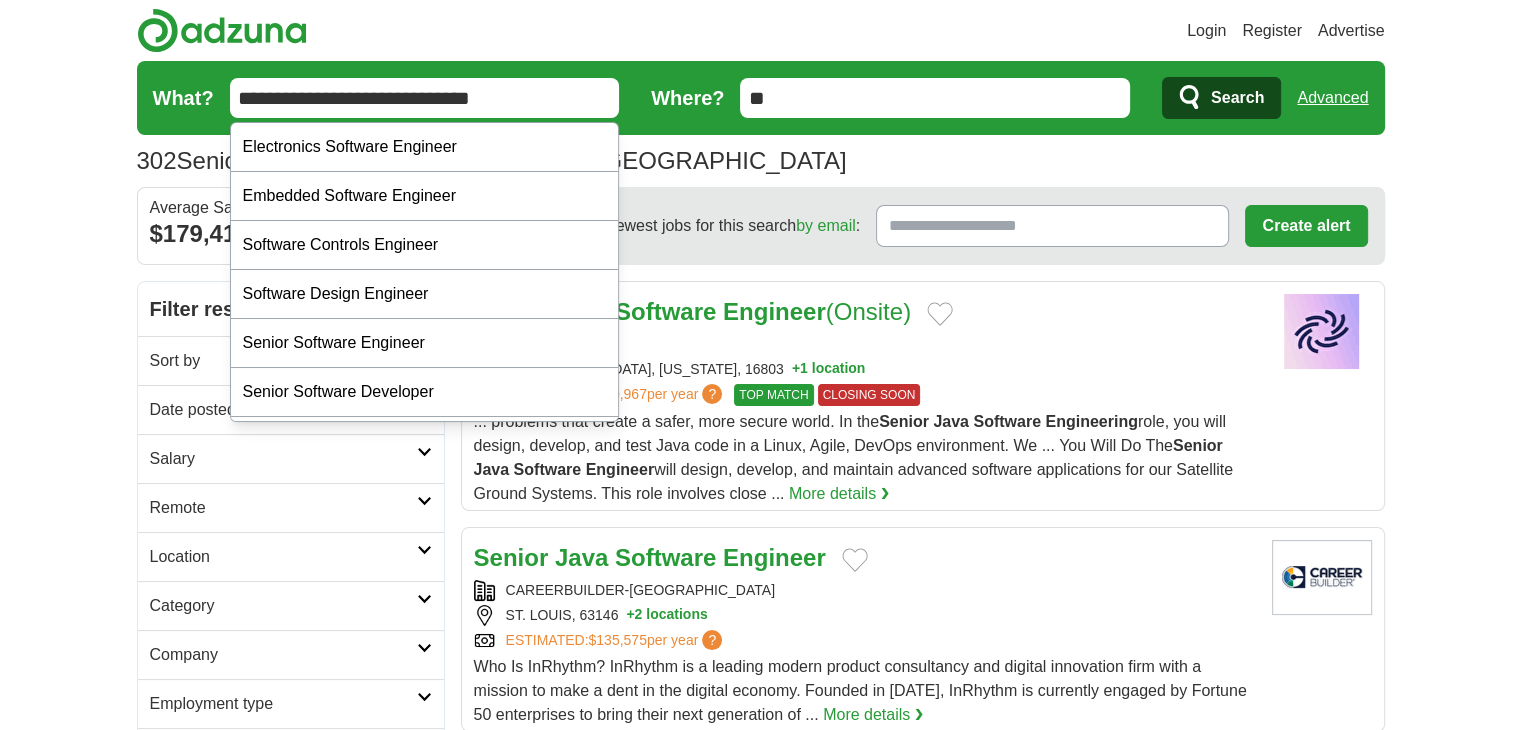 click on "**********" at bounding box center [425, 98] 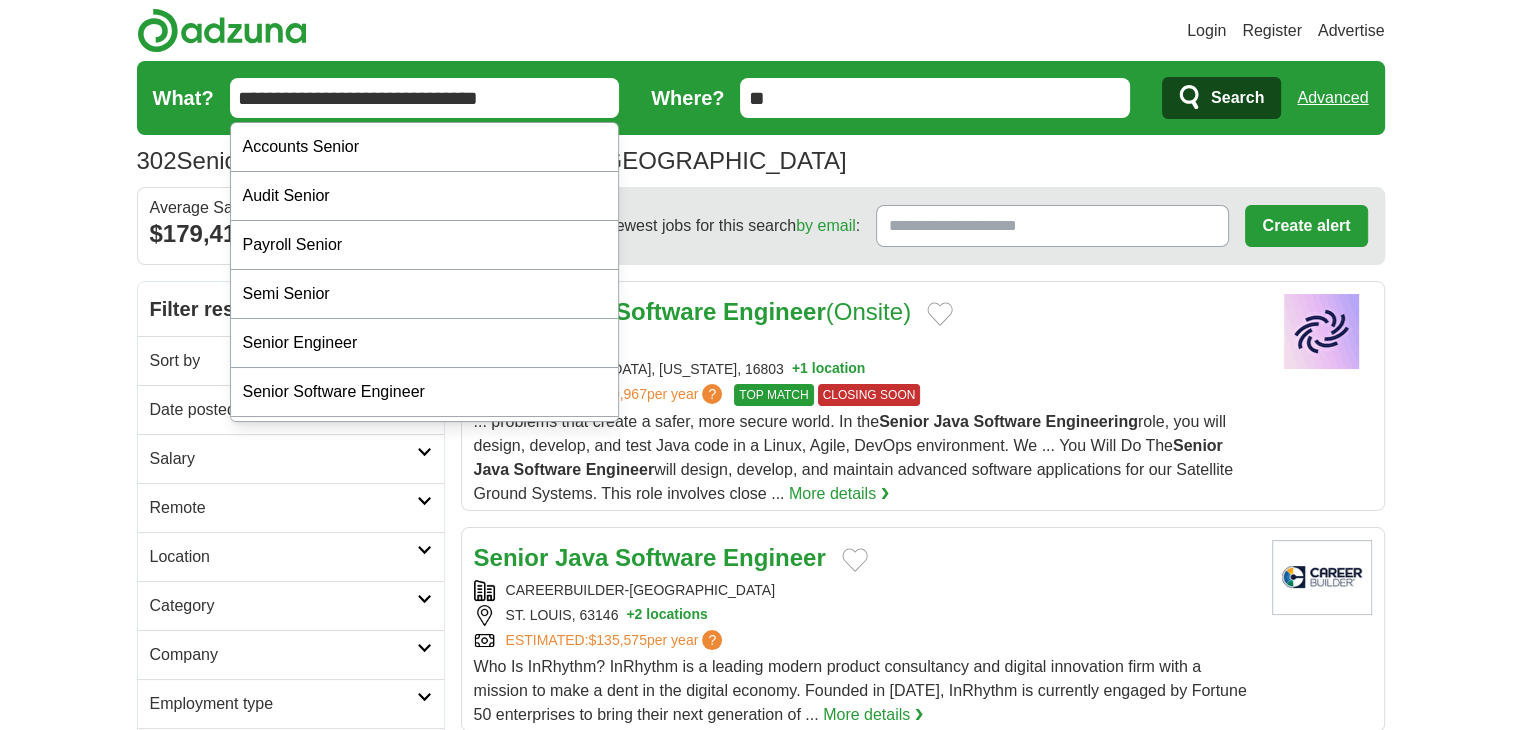 type on "**********" 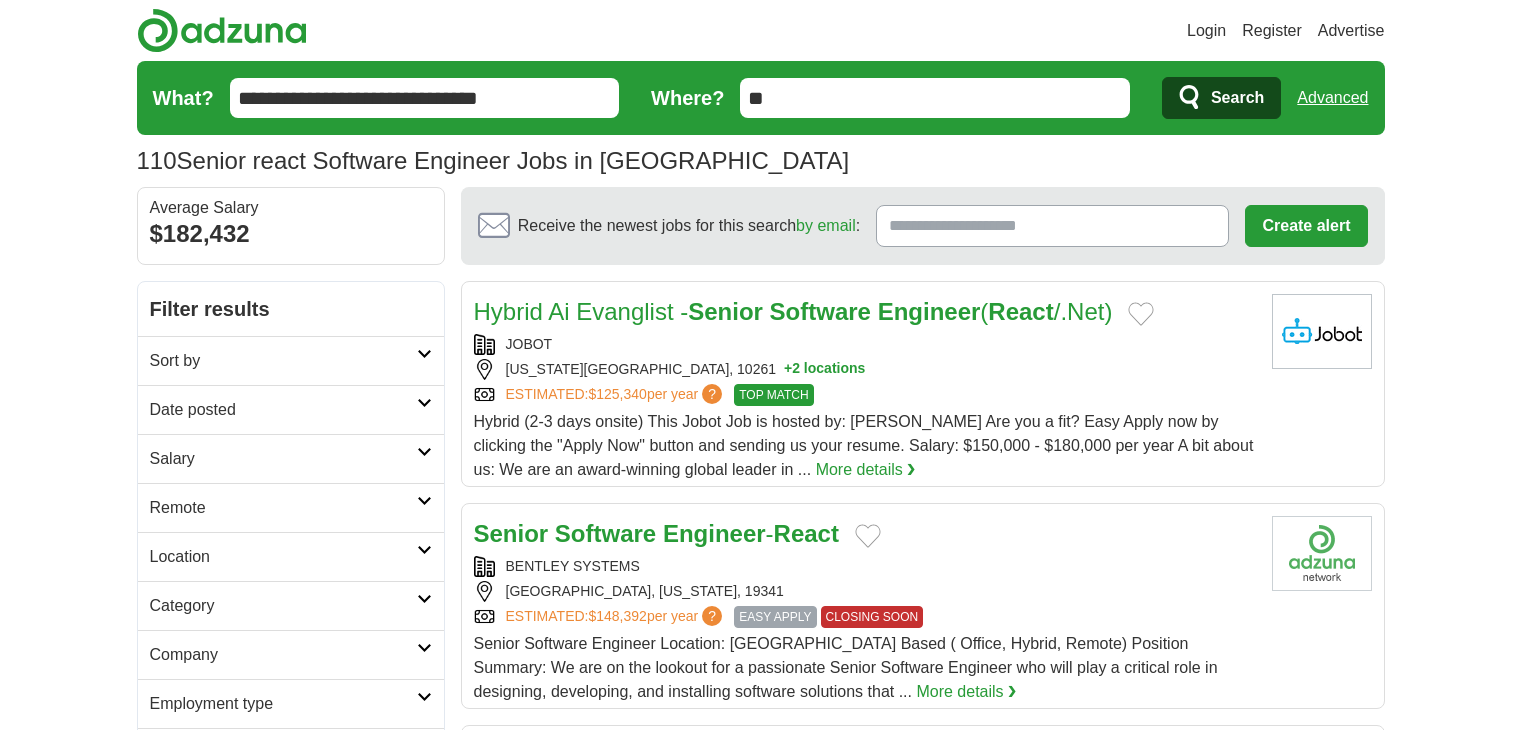 scroll, scrollTop: 0, scrollLeft: 0, axis: both 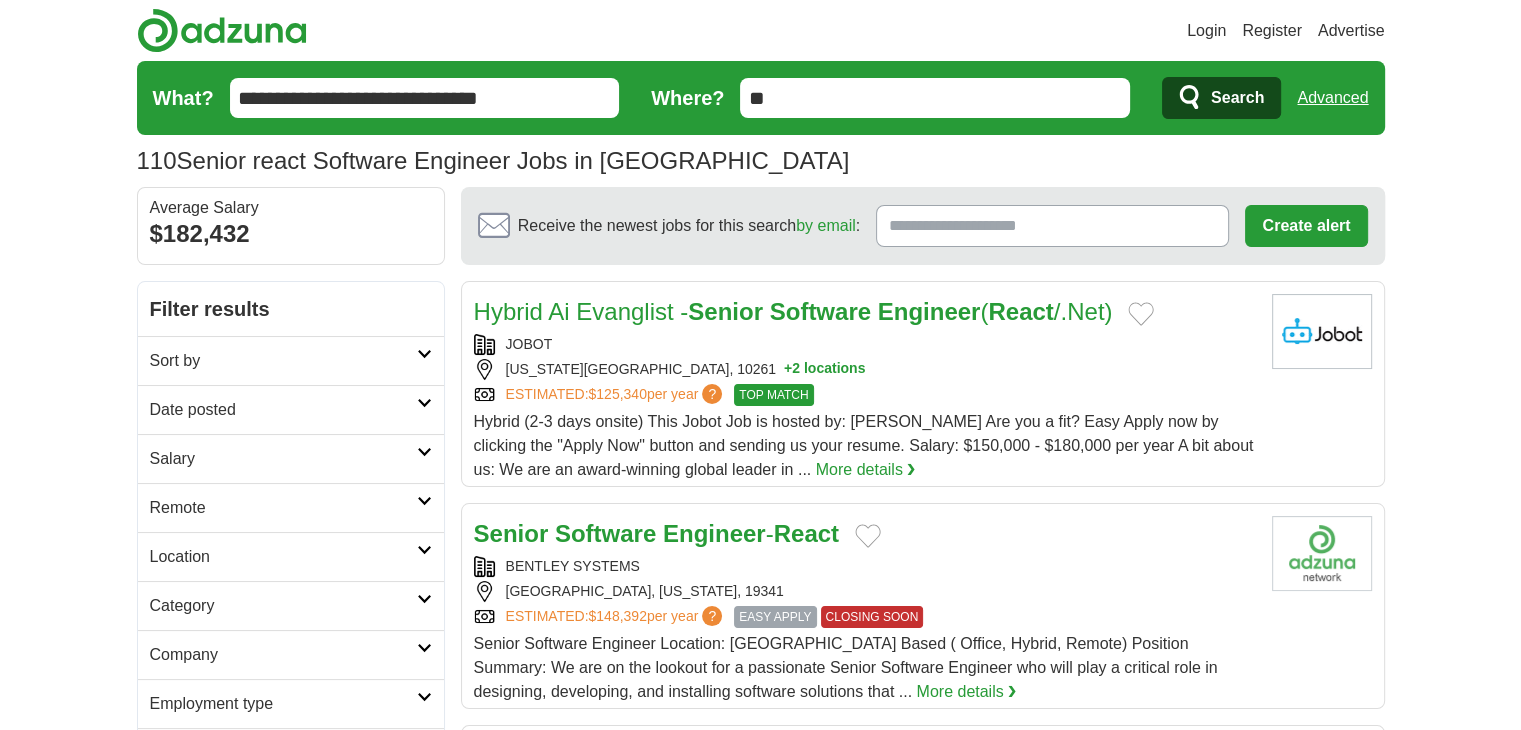 click on "**********" at bounding box center (425, 98) 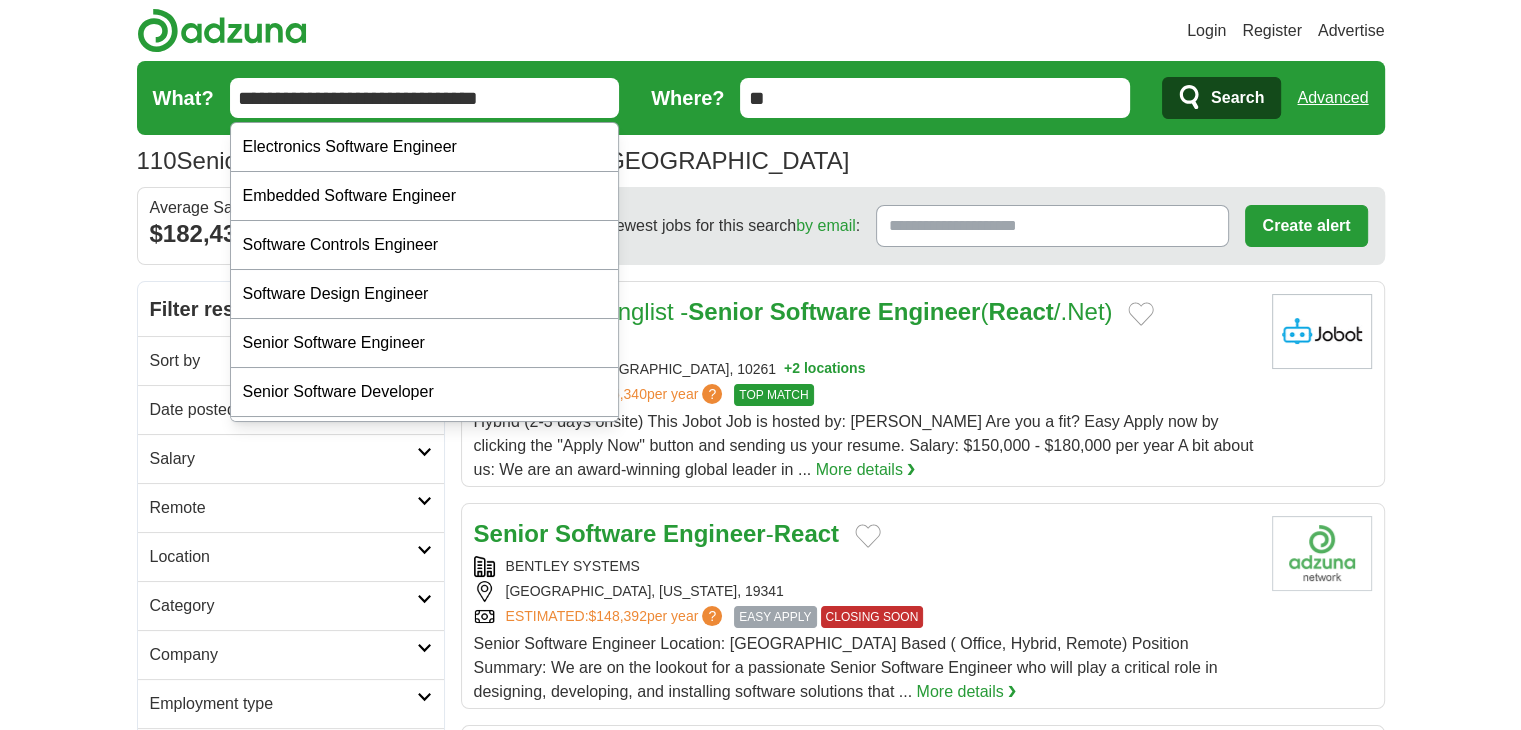 click on "**********" at bounding box center [425, 98] 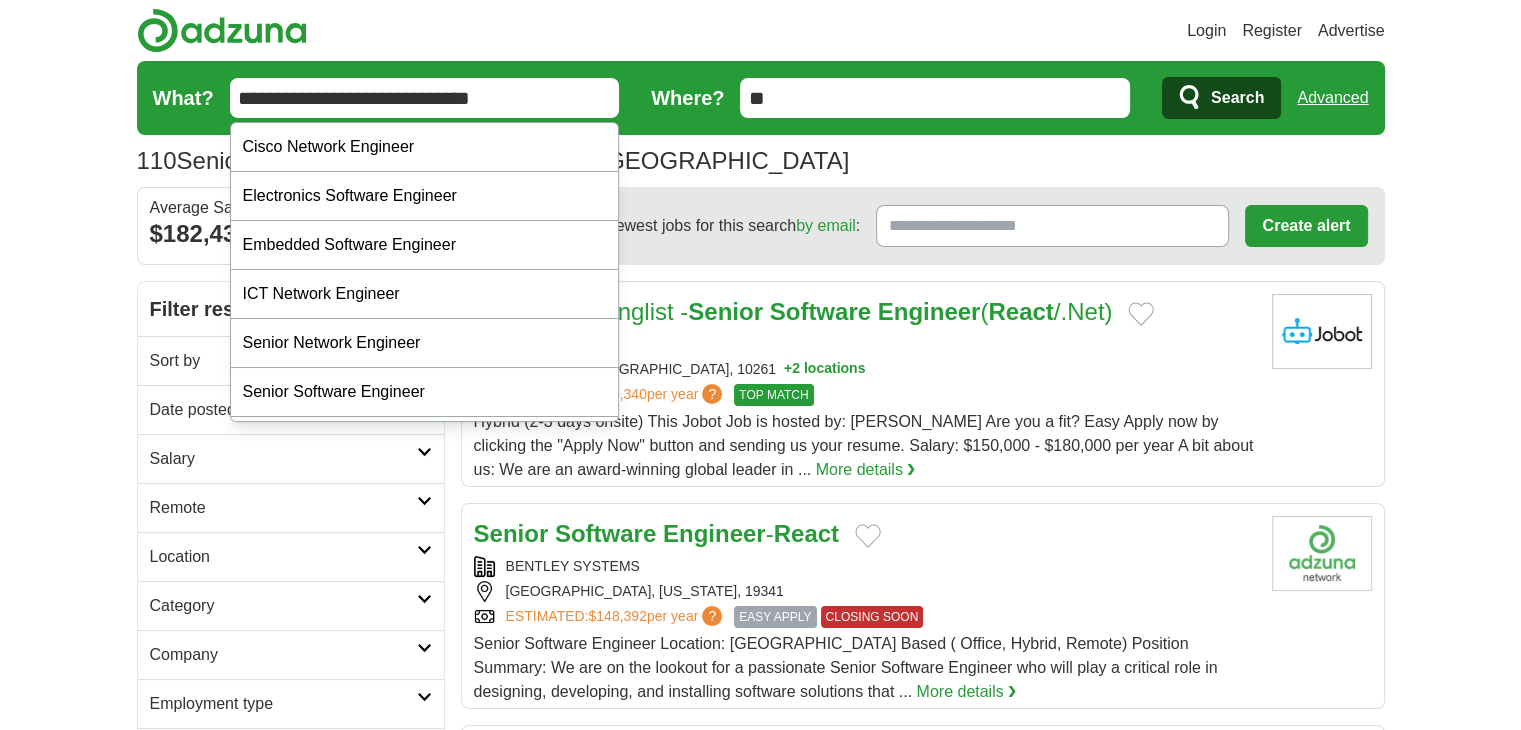 type on "**********" 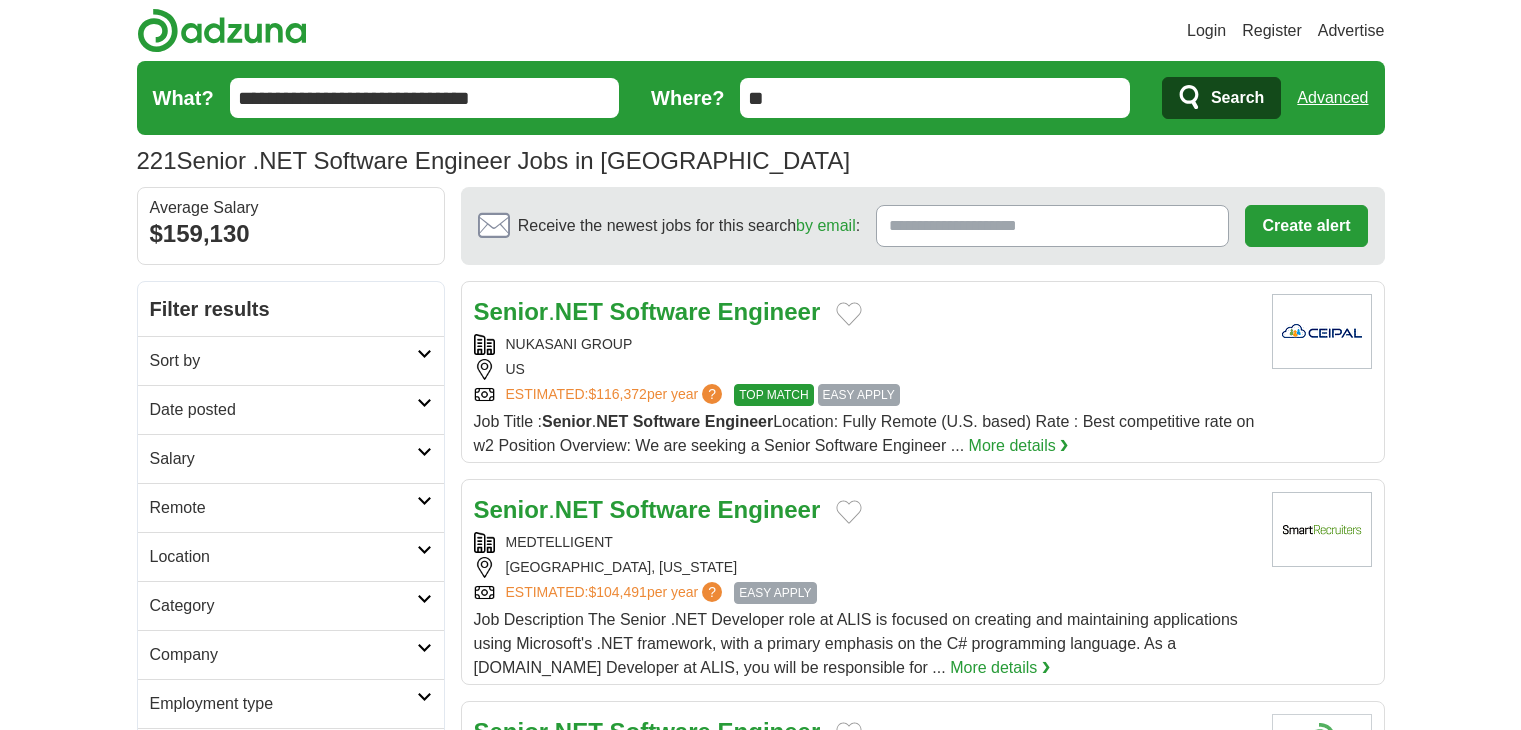 scroll, scrollTop: 0, scrollLeft: 0, axis: both 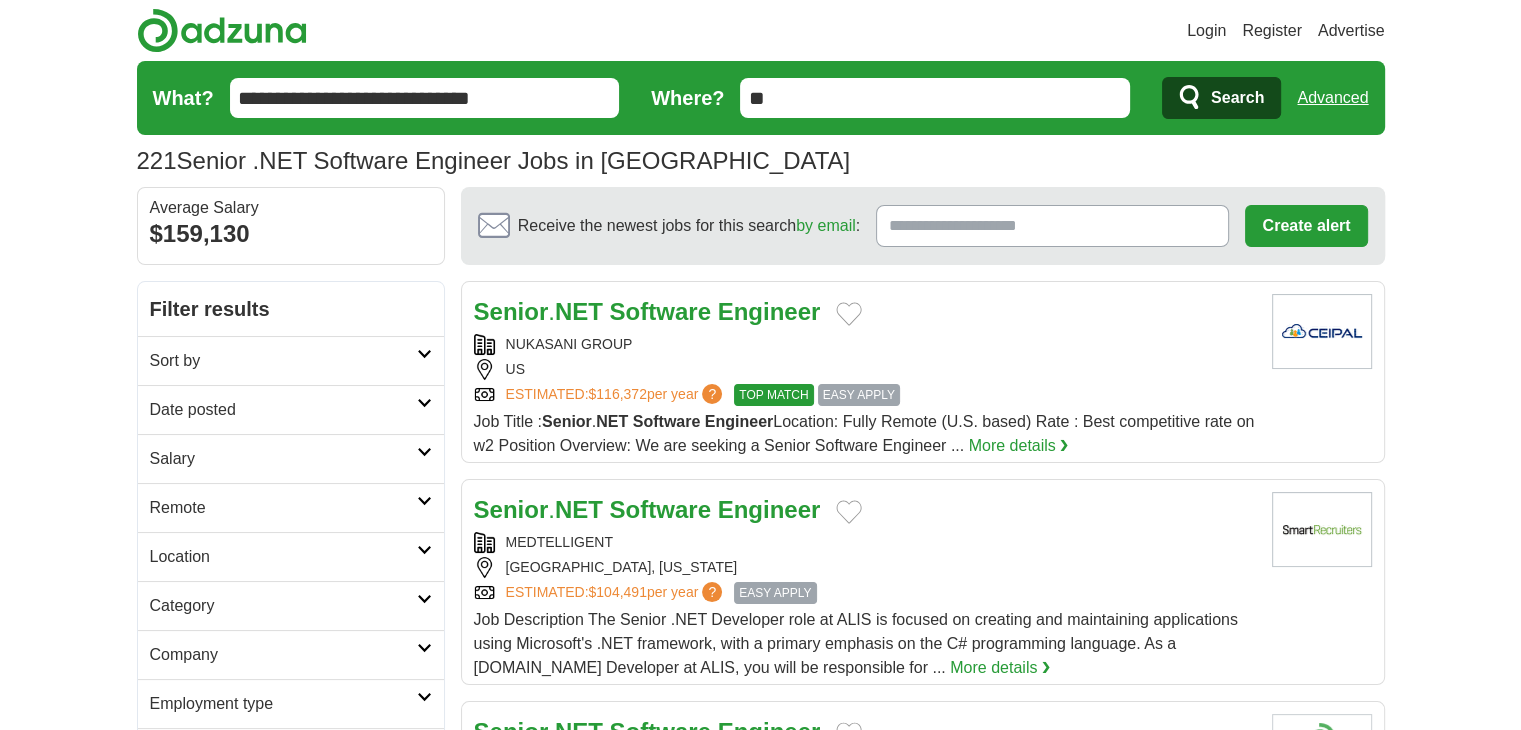 click on "Date posted" at bounding box center (283, 410) 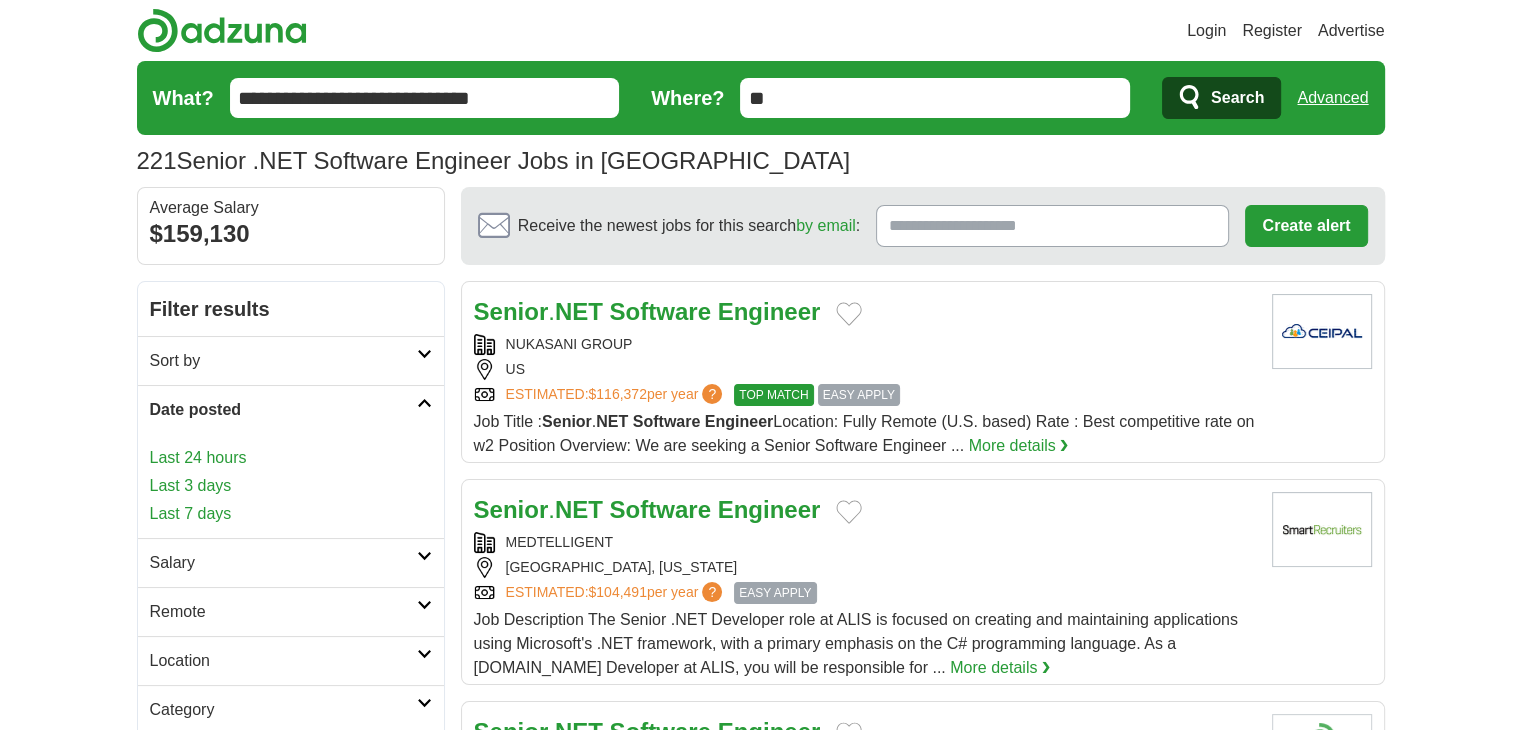 click on "Last 7 days" at bounding box center [291, 514] 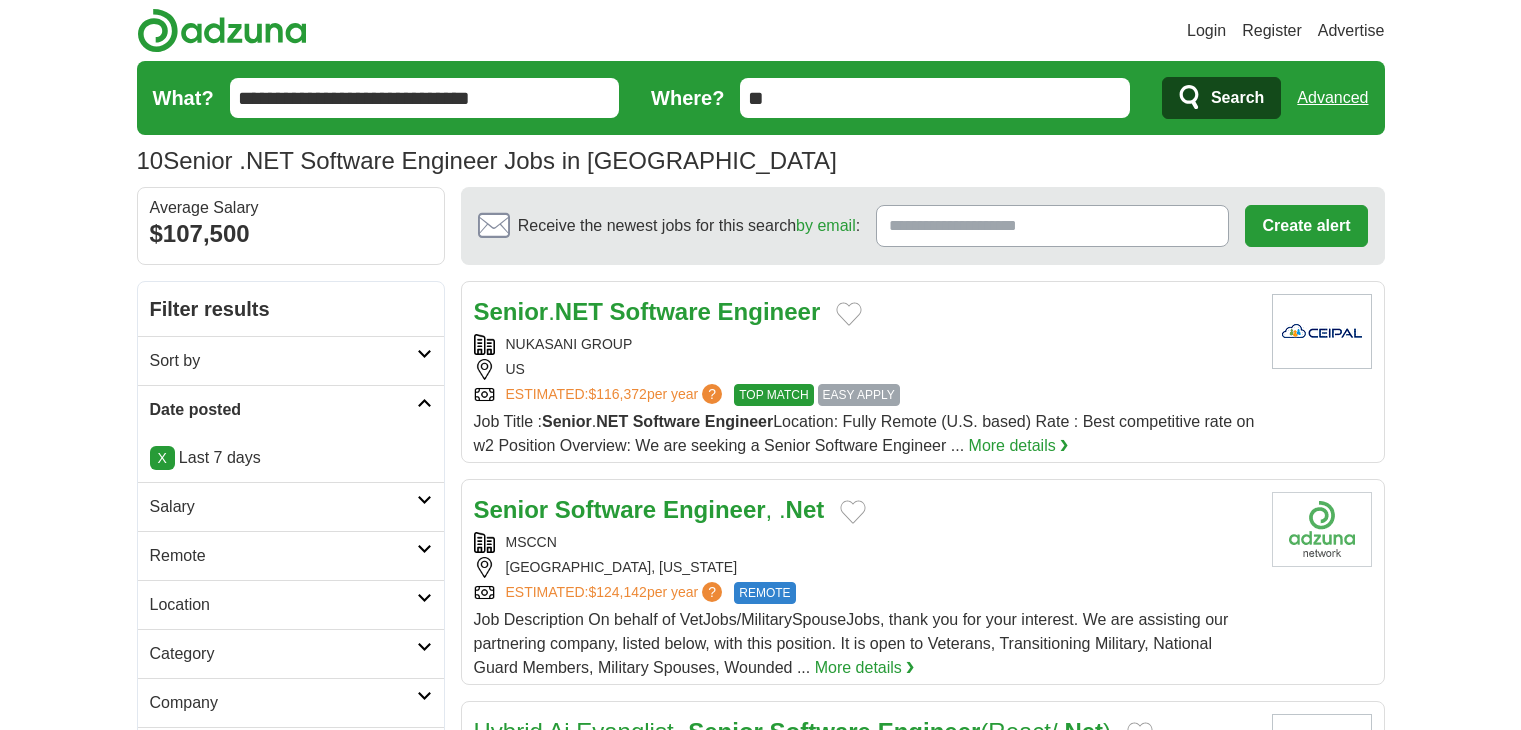 scroll, scrollTop: 200, scrollLeft: 0, axis: vertical 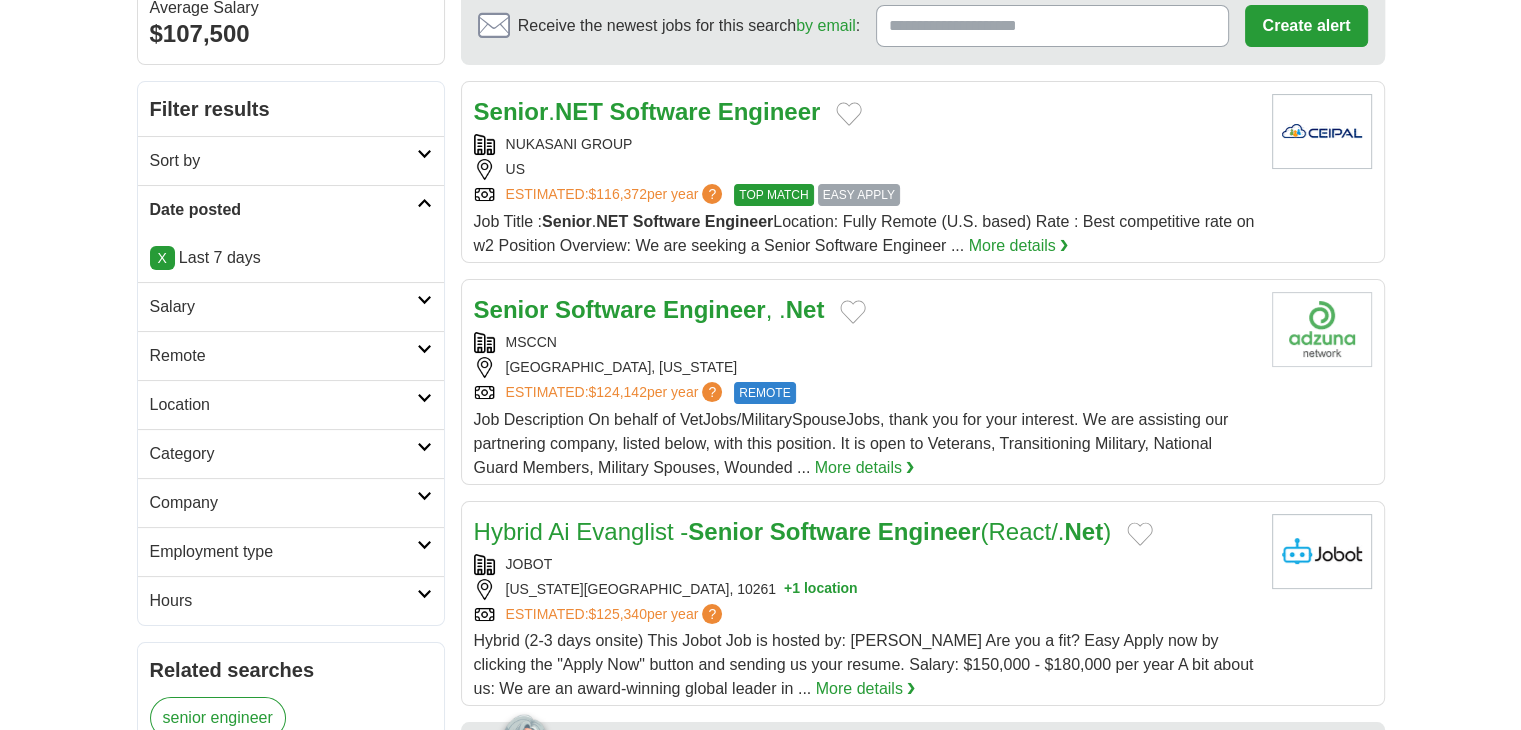 click on "Remote" at bounding box center [283, 356] 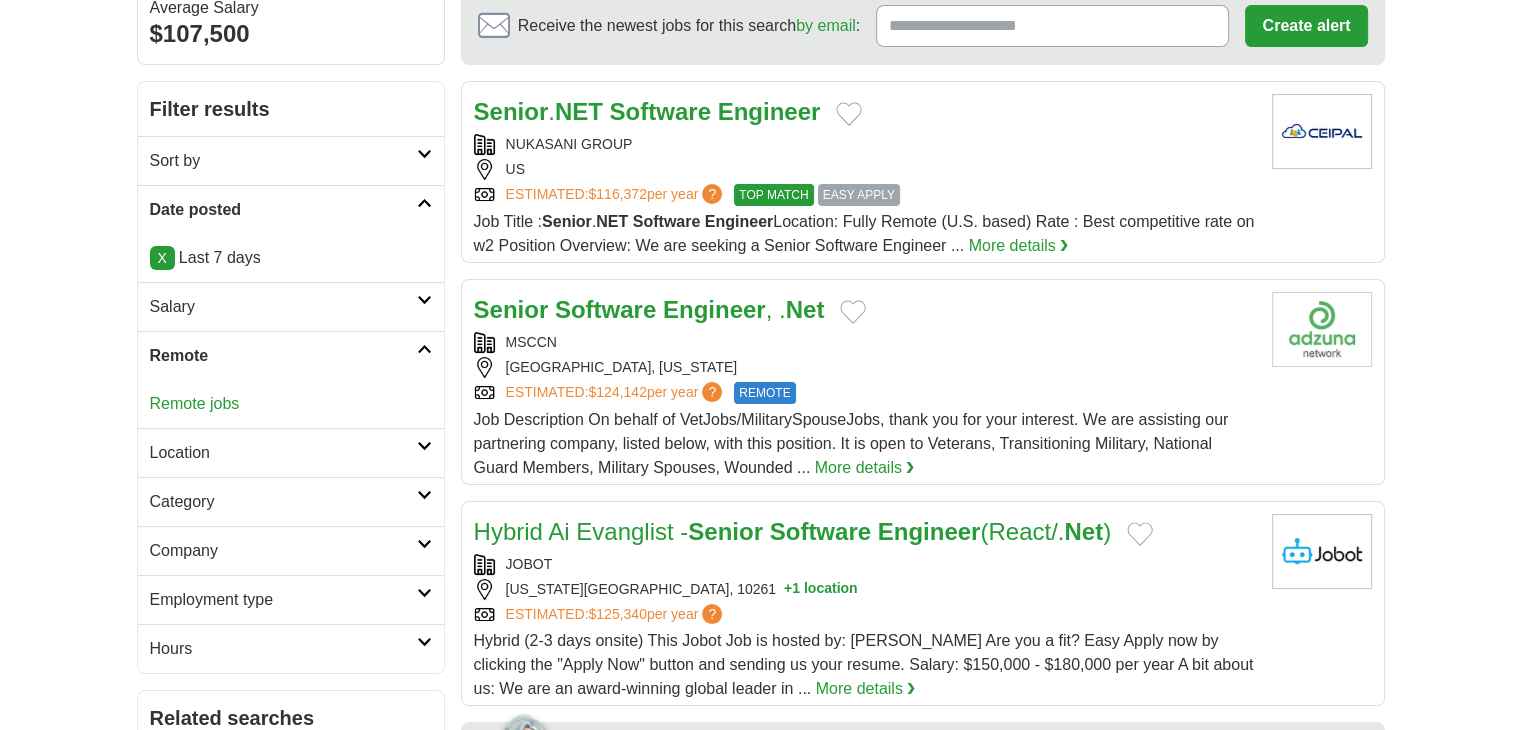 click on "Remote jobs" at bounding box center [195, 403] 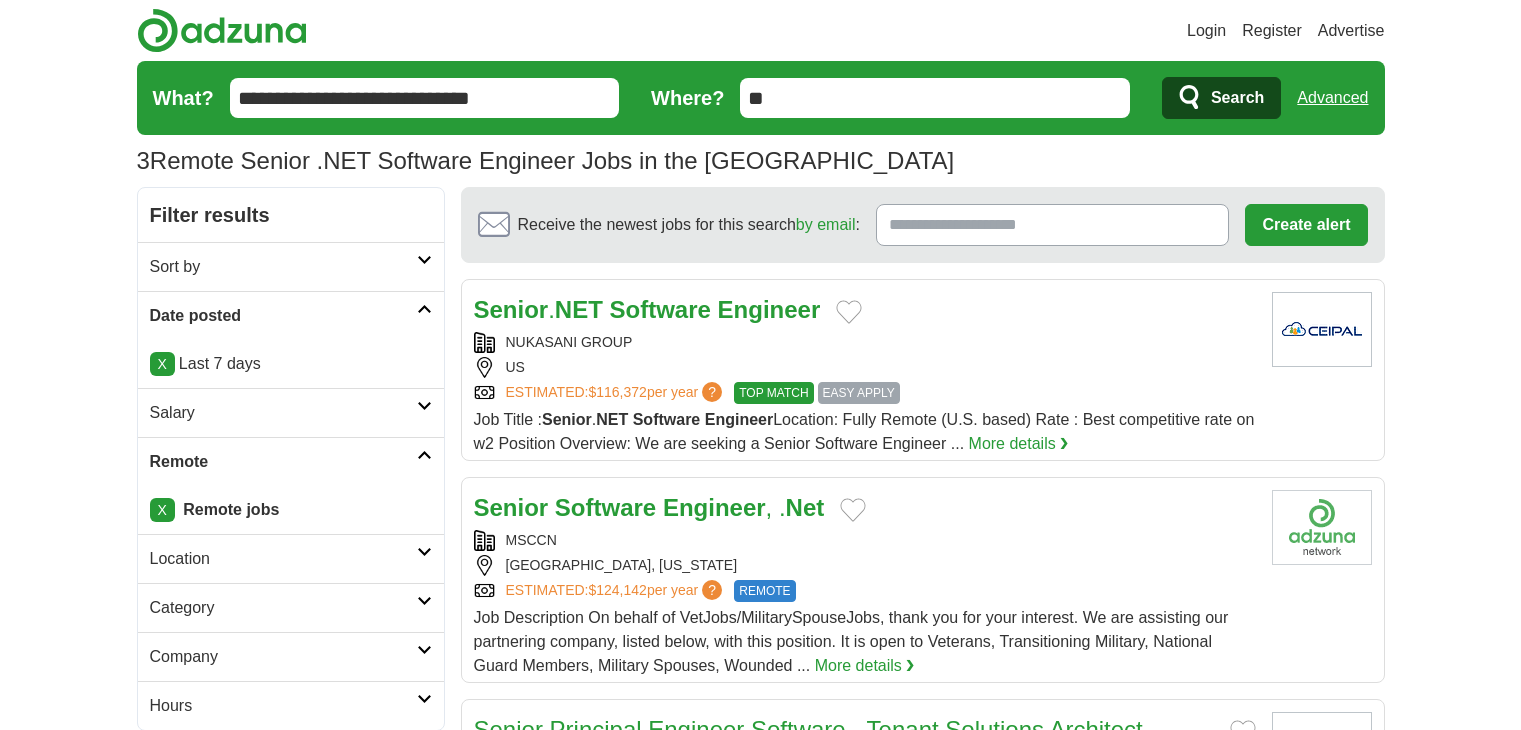 scroll, scrollTop: 0, scrollLeft: 0, axis: both 